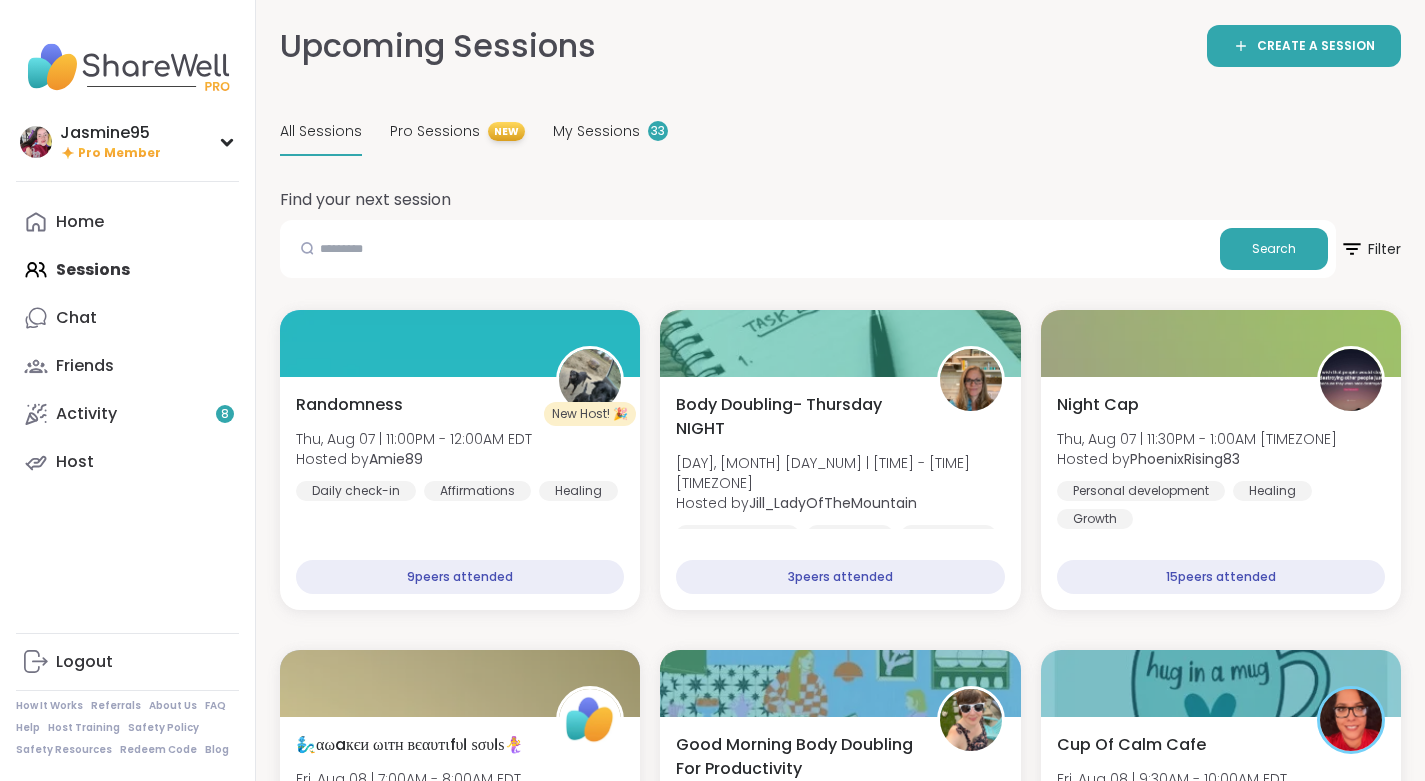 scroll, scrollTop: 19671, scrollLeft: 0, axis: vertical 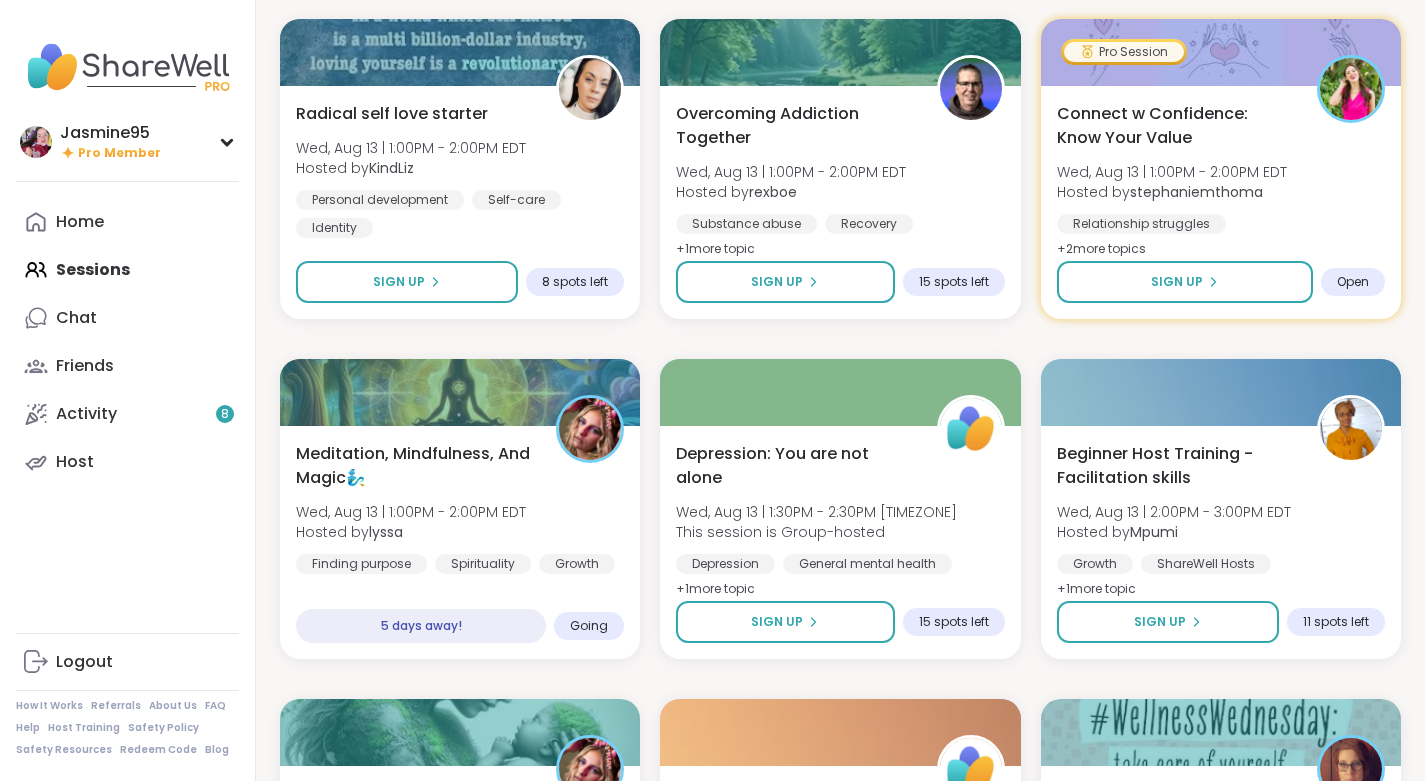 click on "Friends" at bounding box center [127, 366] 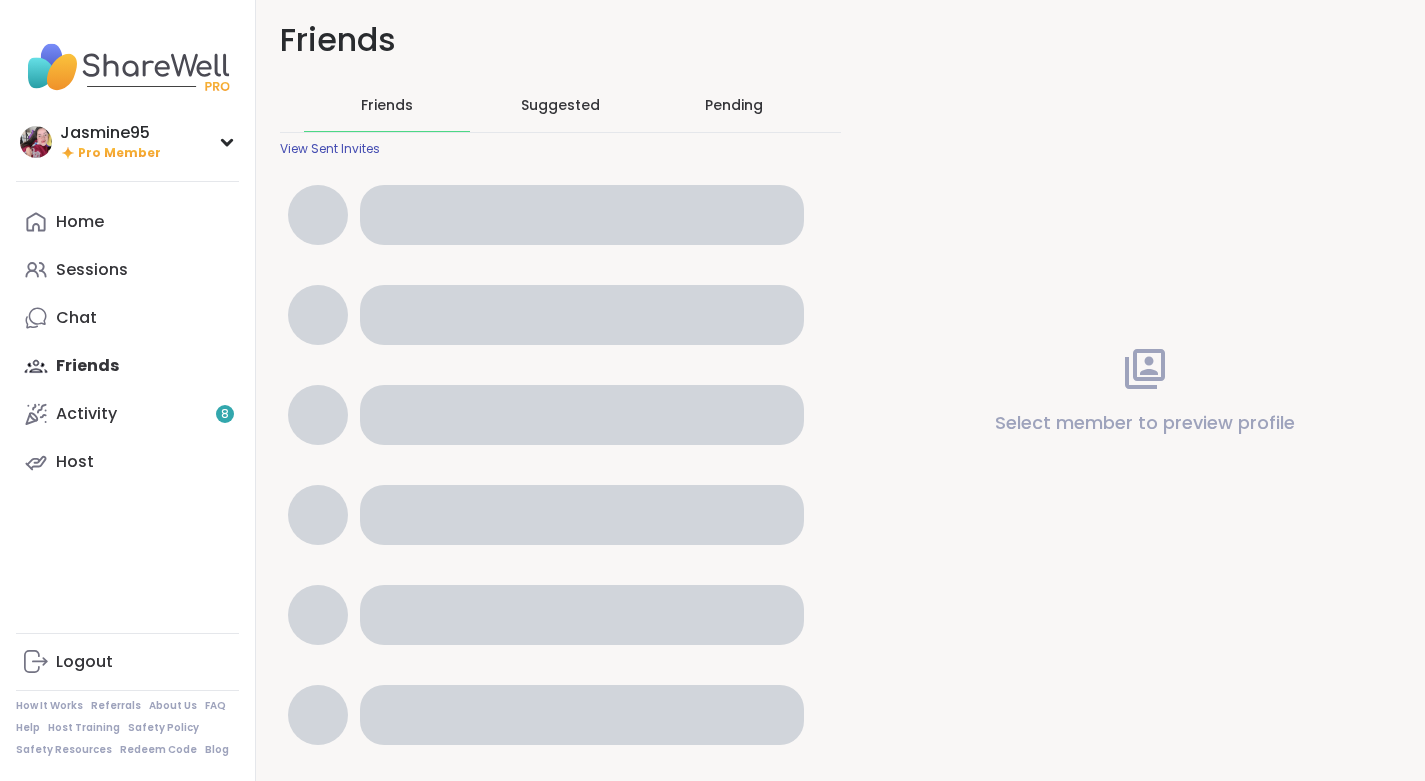scroll, scrollTop: 0, scrollLeft: 0, axis: both 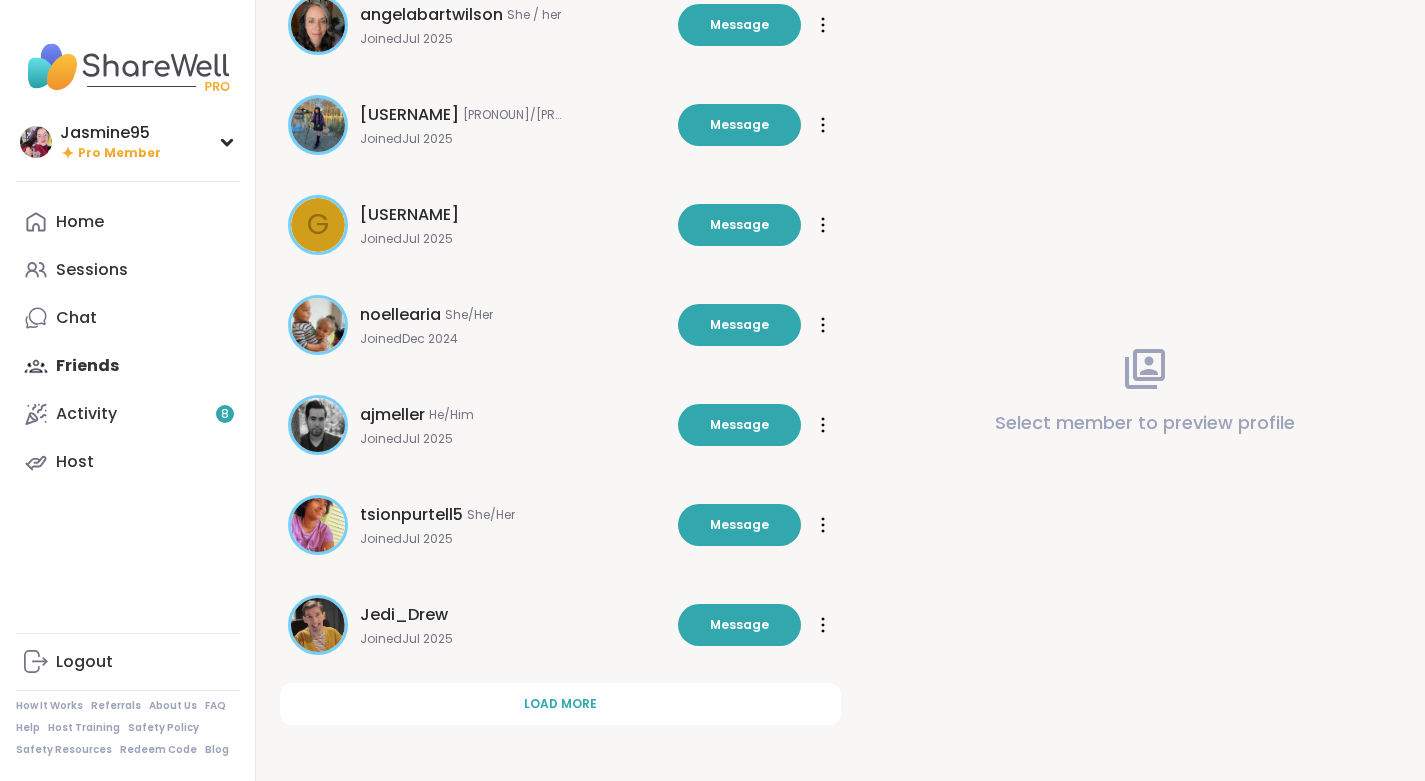 click on "Load more" at bounding box center (560, 704) 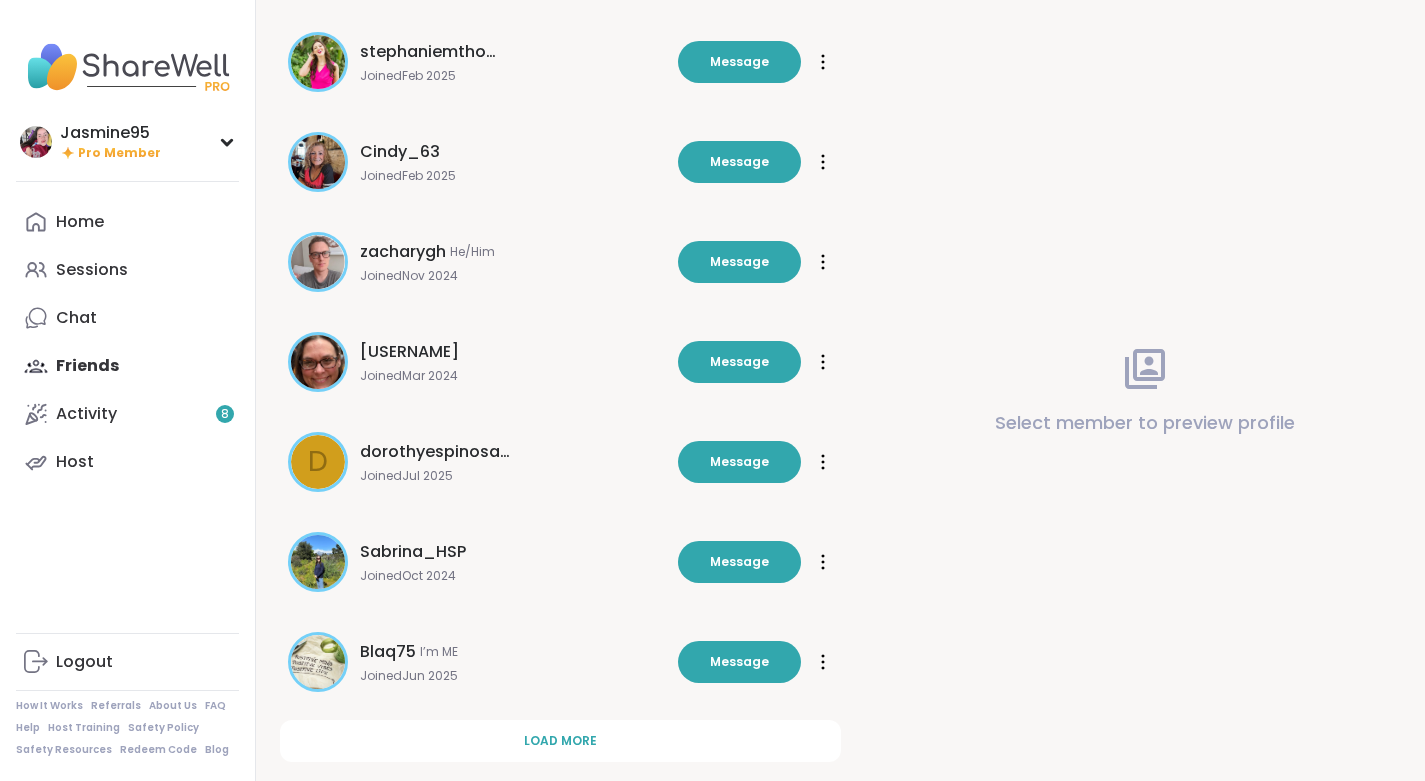 scroll, scrollTop: 1504, scrollLeft: 0, axis: vertical 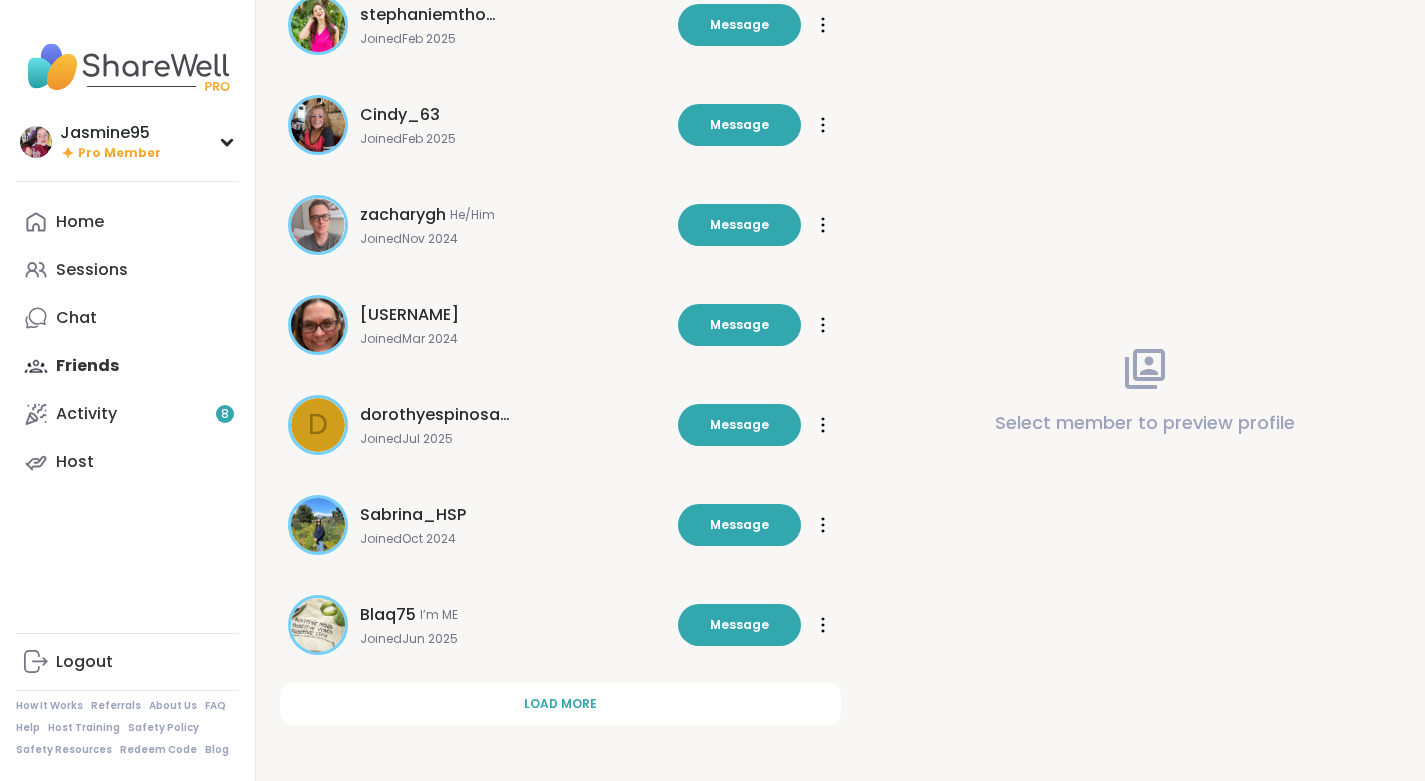 click on "Load more" at bounding box center (560, 704) 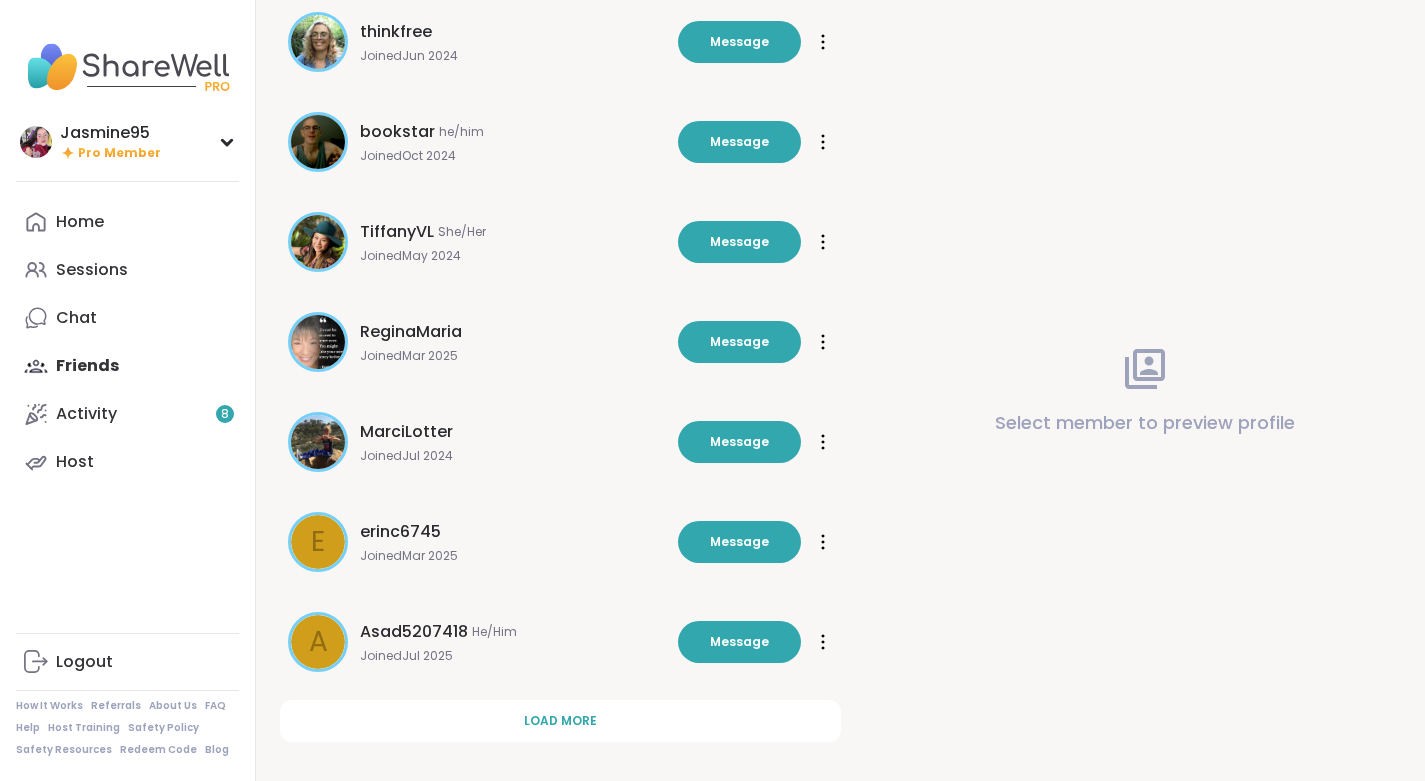 scroll, scrollTop: 2504, scrollLeft: 0, axis: vertical 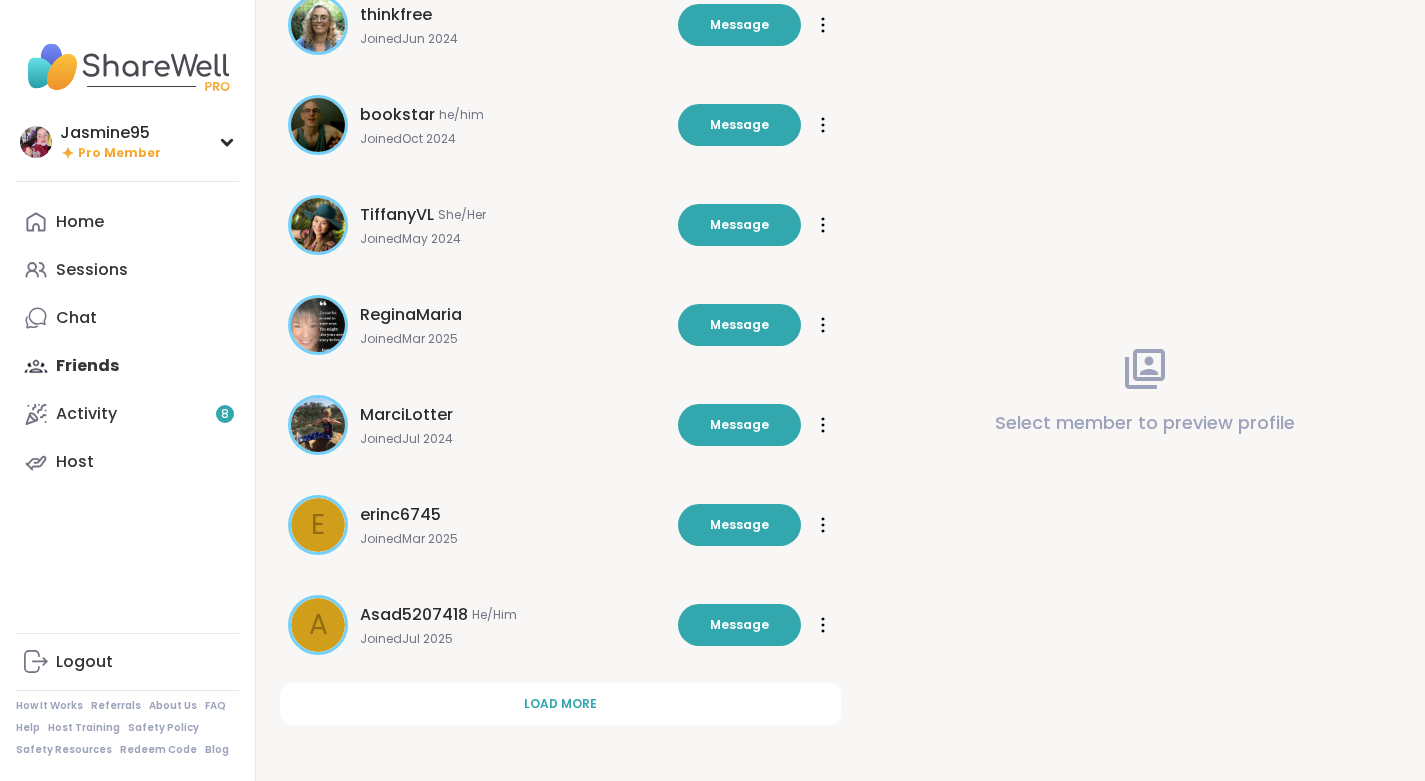 click on "Load more" at bounding box center [560, 704] 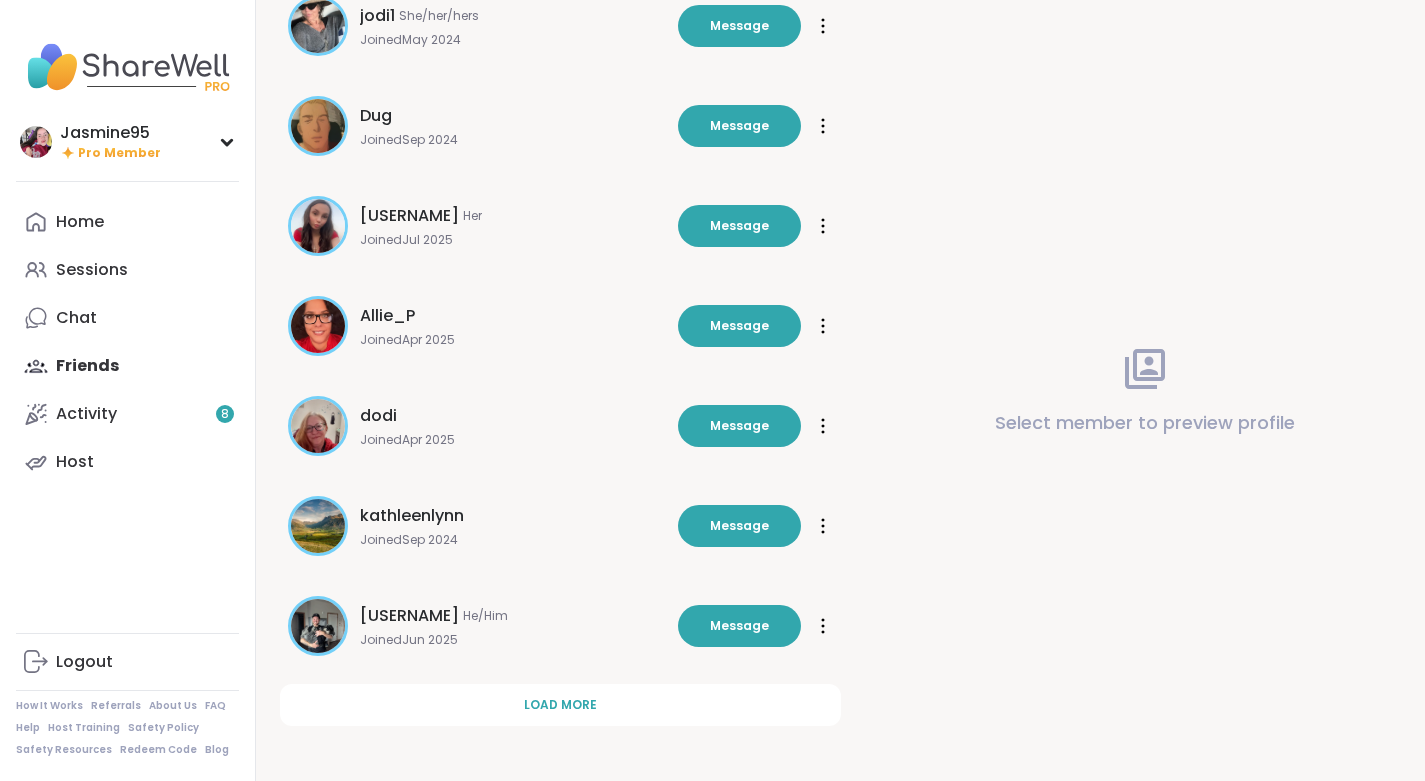 scroll, scrollTop: 3504, scrollLeft: 0, axis: vertical 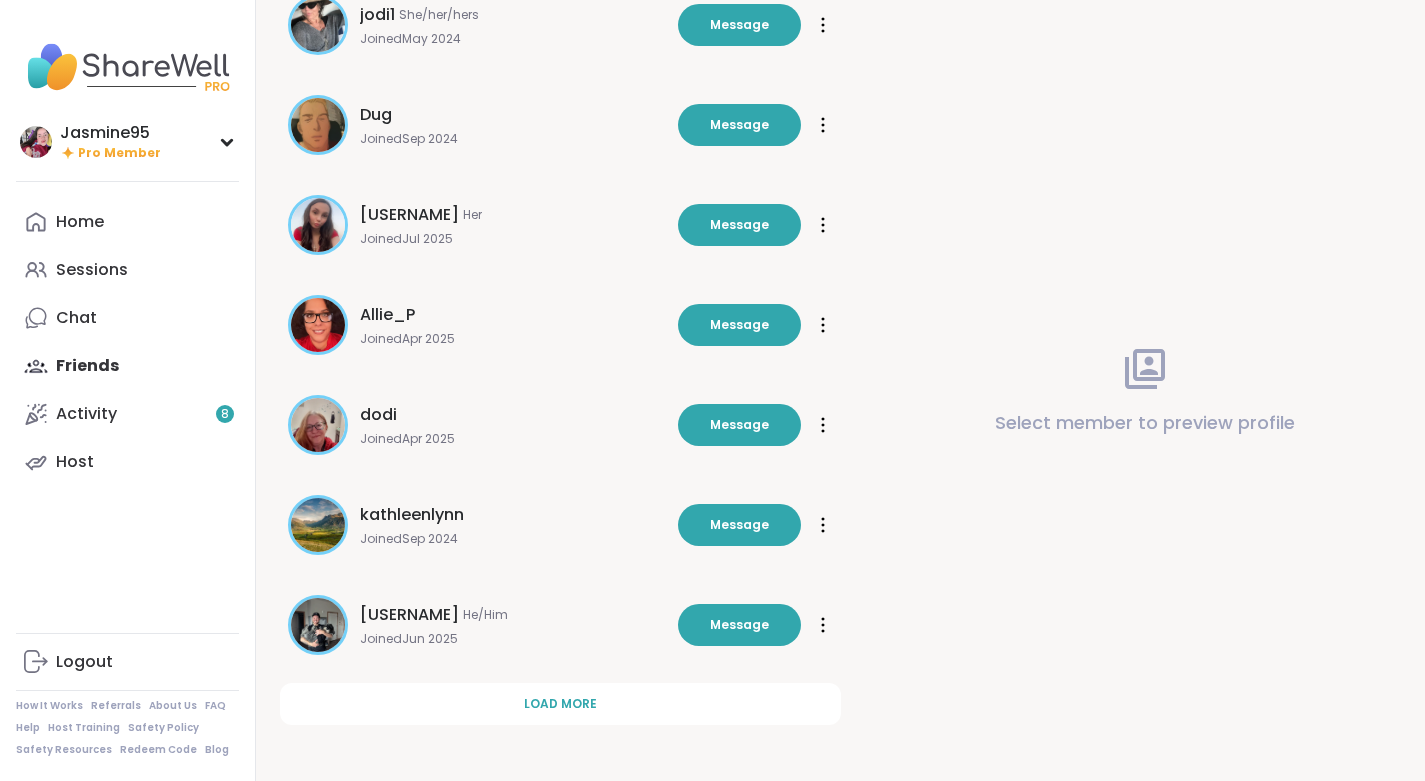 click on "Load more" at bounding box center (560, 704) 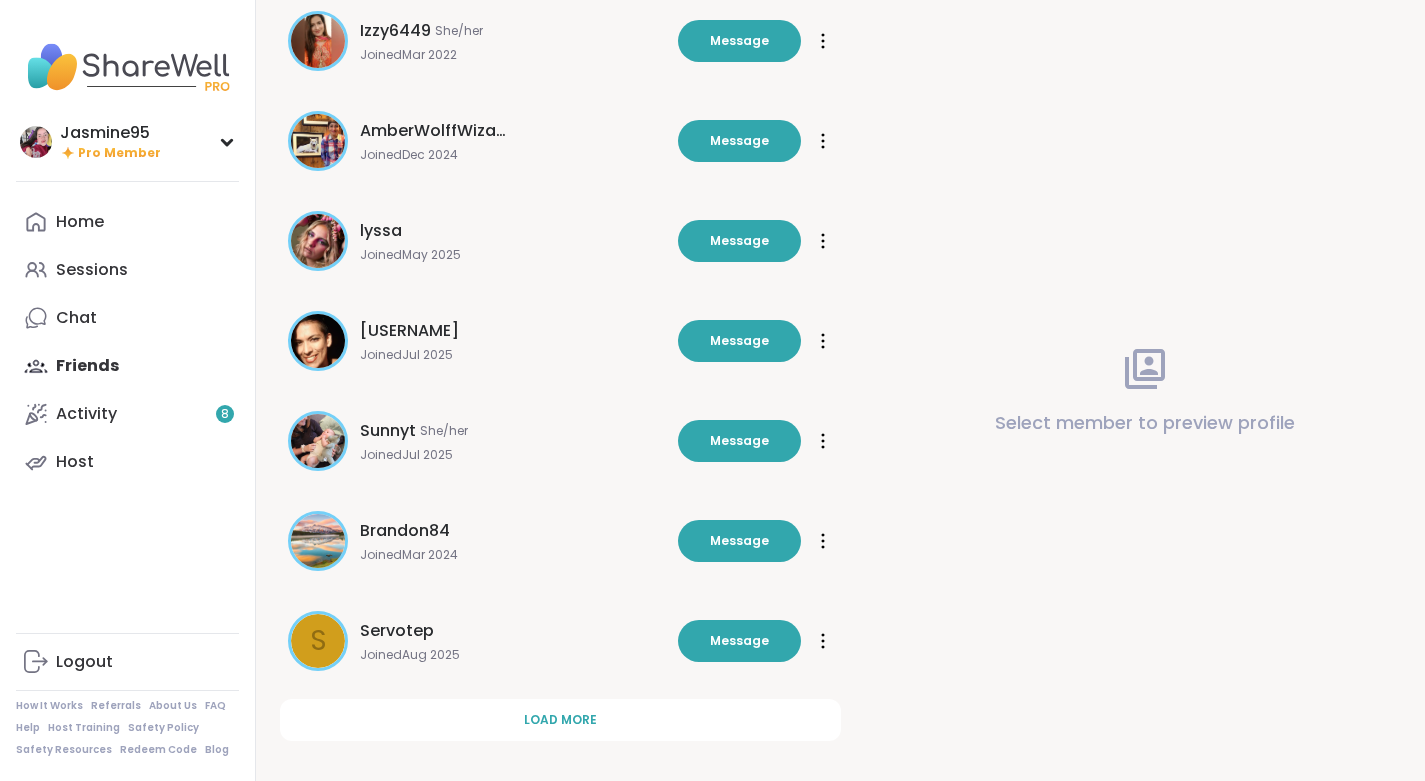 scroll, scrollTop: 4504, scrollLeft: 0, axis: vertical 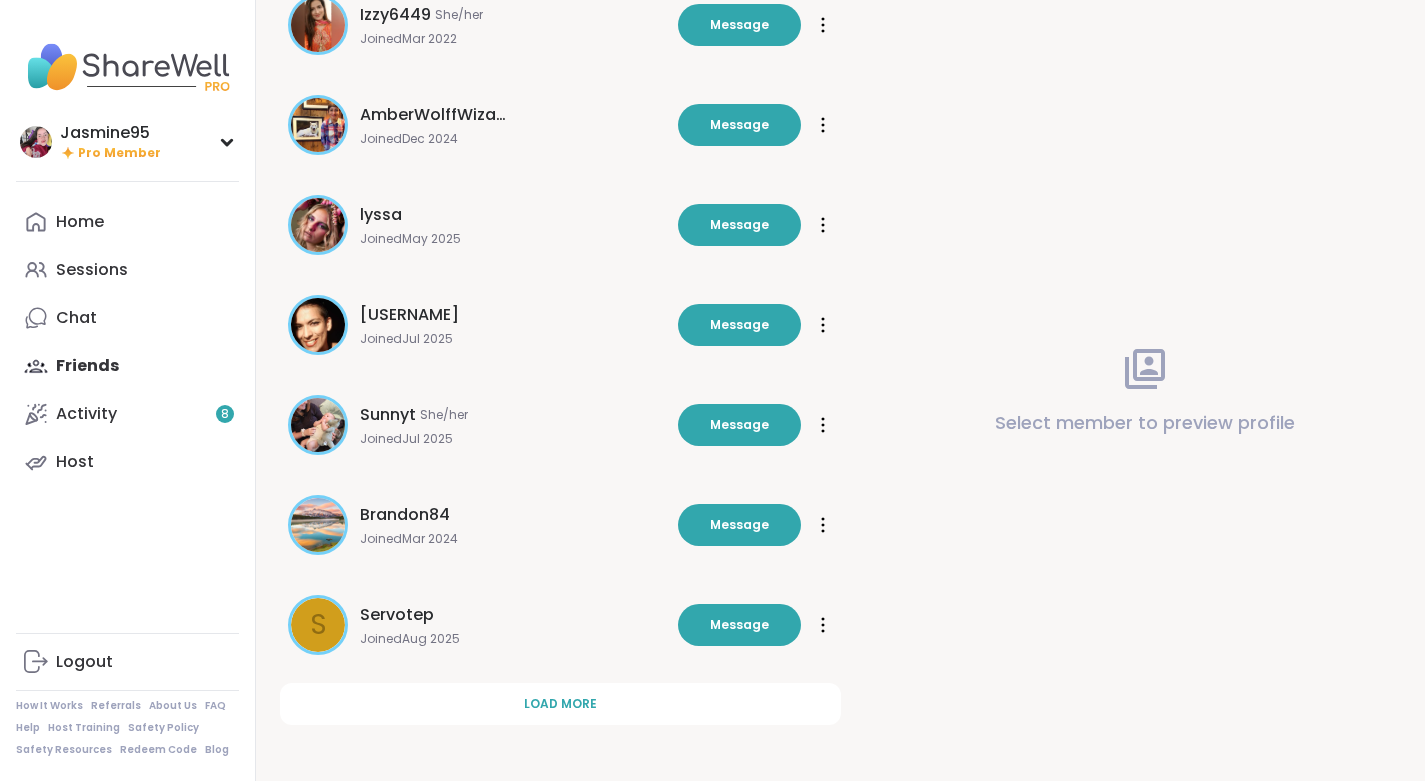 click on "Load more" at bounding box center (560, 704) 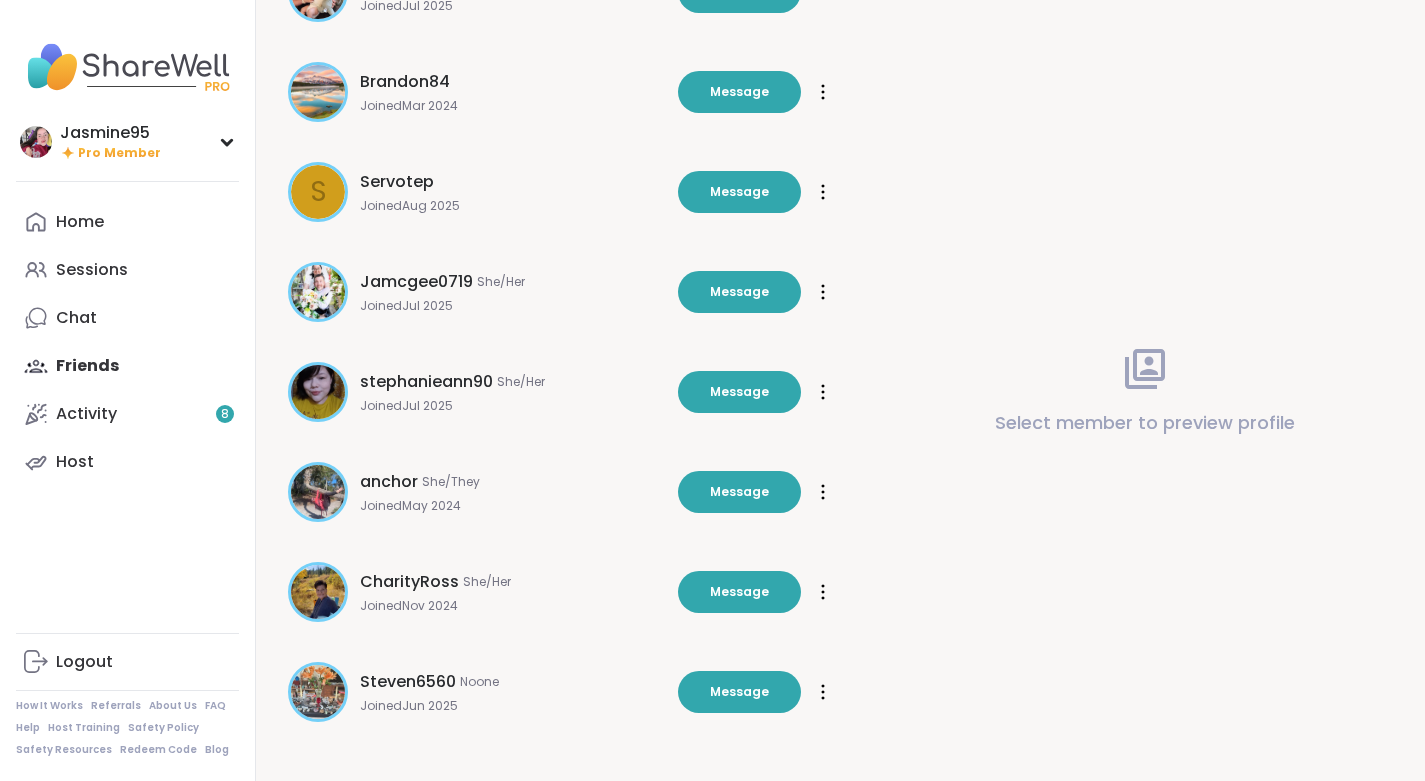 scroll, scrollTop: 4946, scrollLeft: 0, axis: vertical 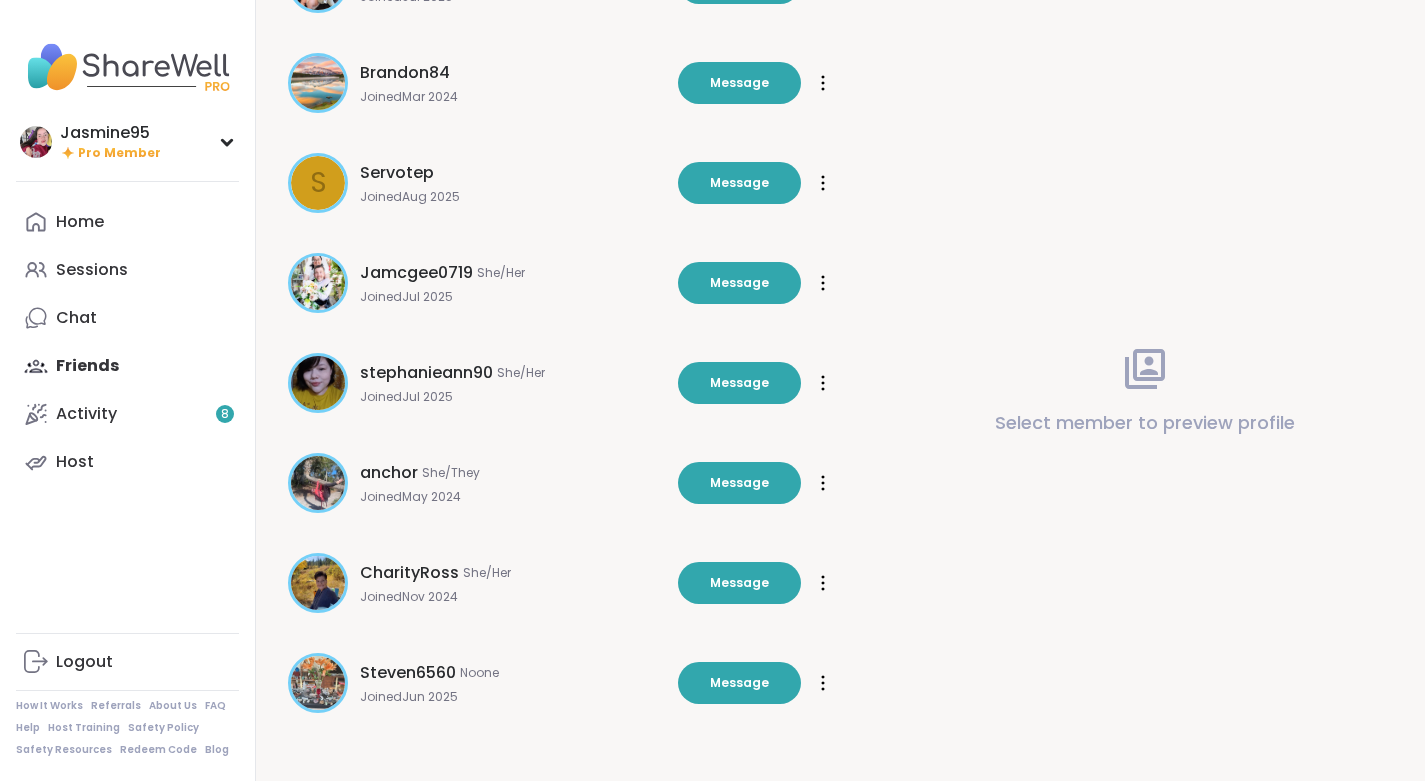 click on "Sessions" at bounding box center (127, 270) 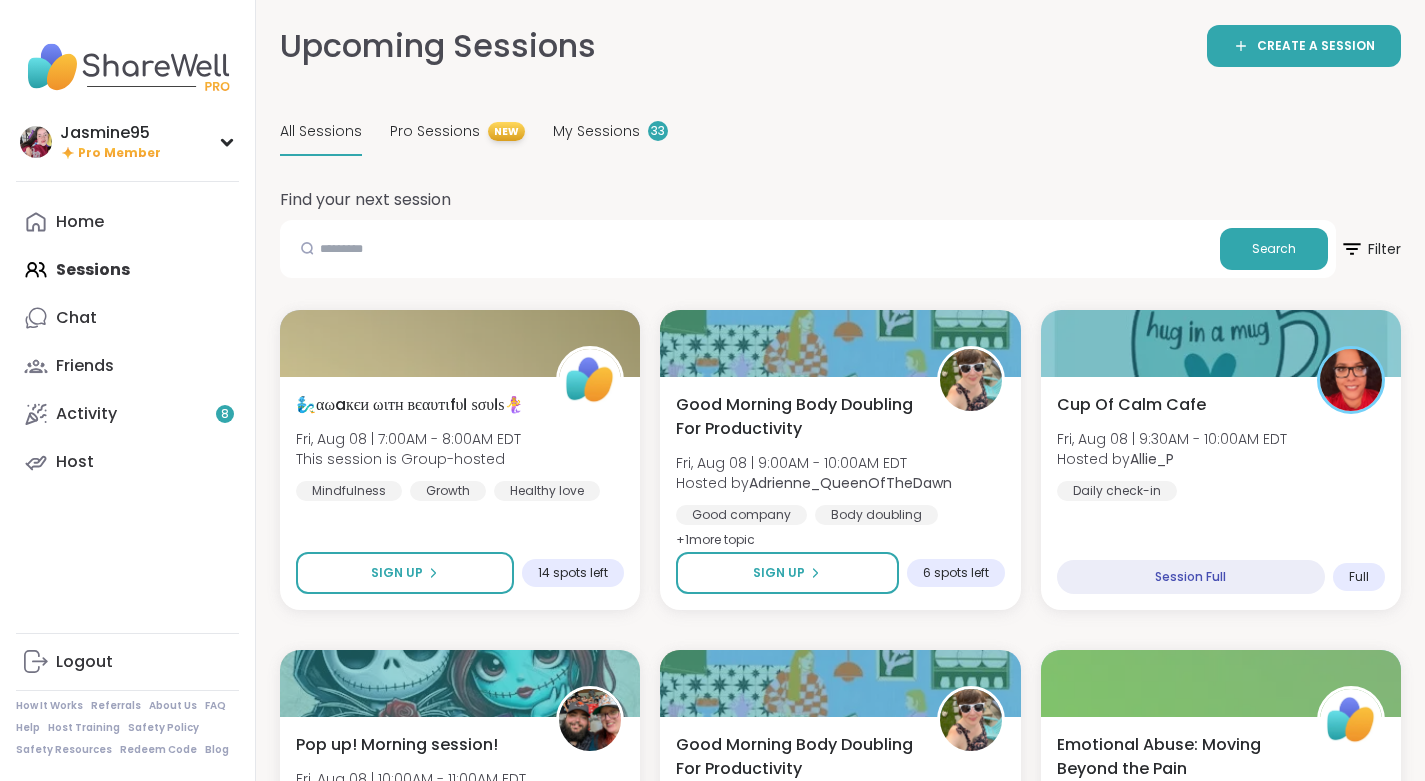 click on "CREATE A SESSION" at bounding box center [1304, 46] 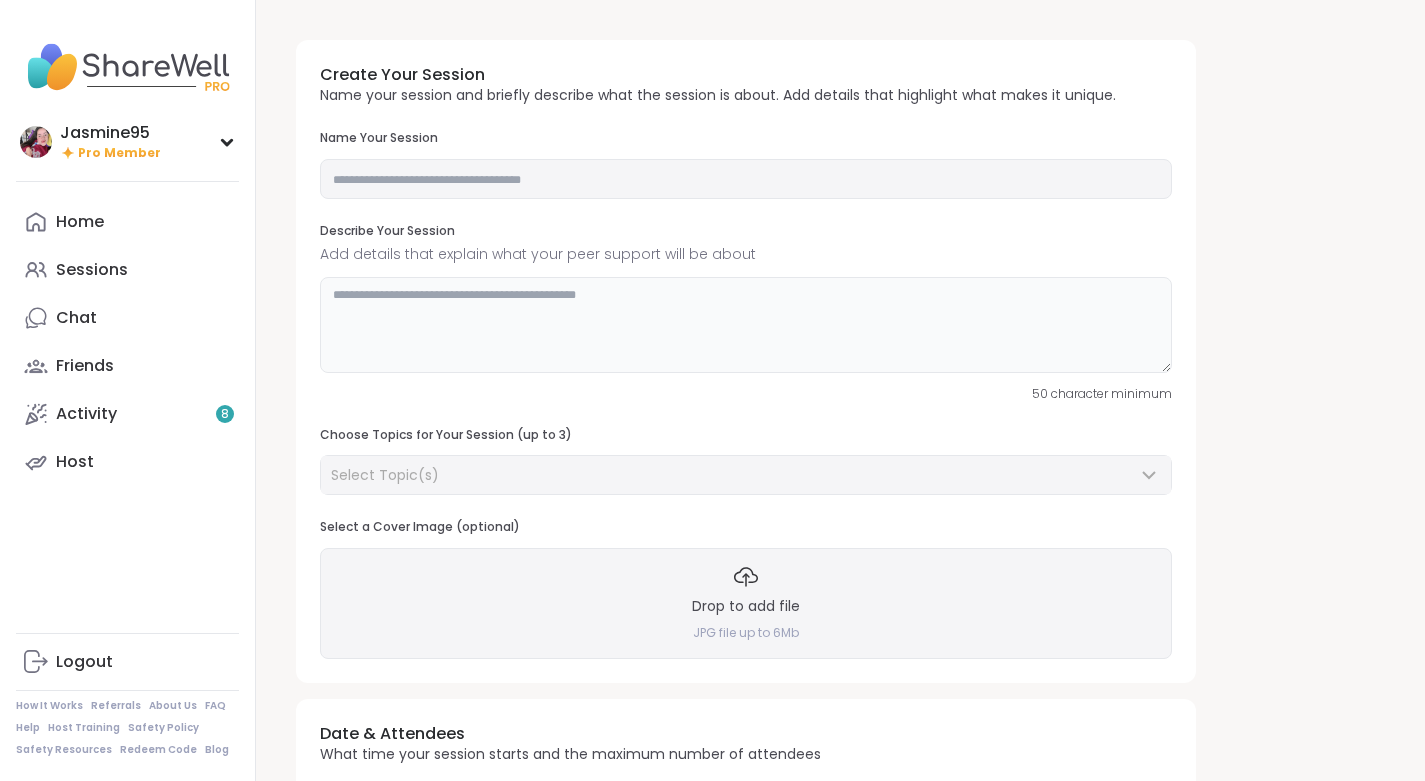 click at bounding box center (746, 325) 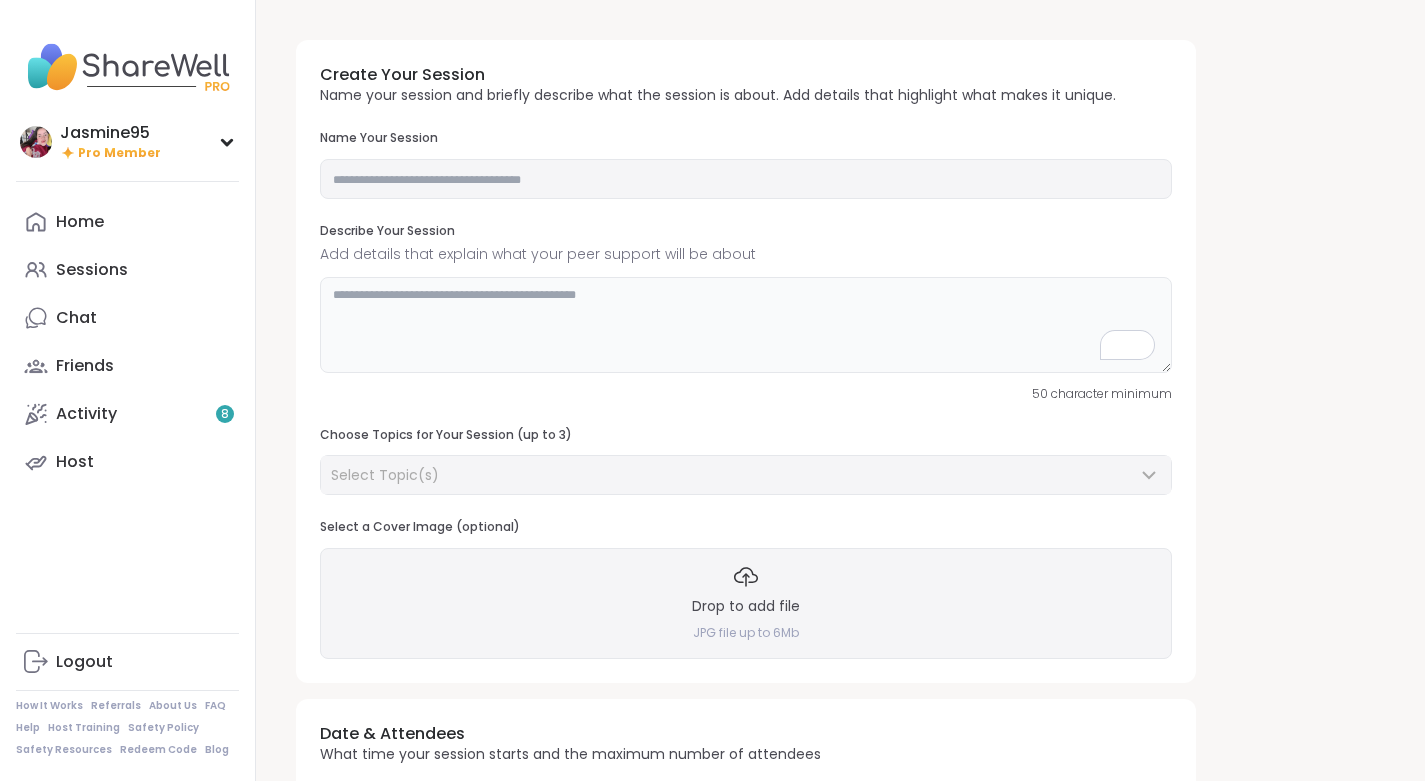 paste on "**********" 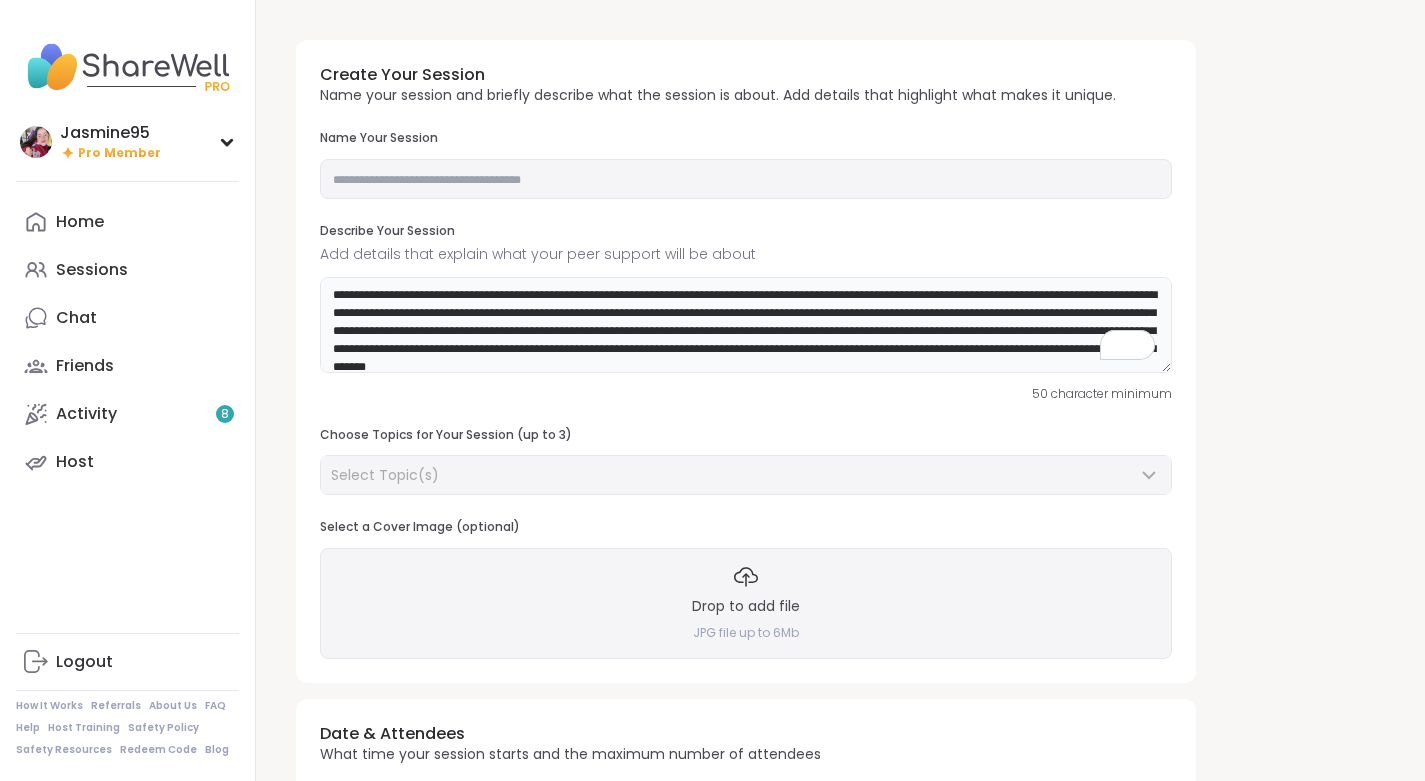 scroll, scrollTop: 3, scrollLeft: 0, axis: vertical 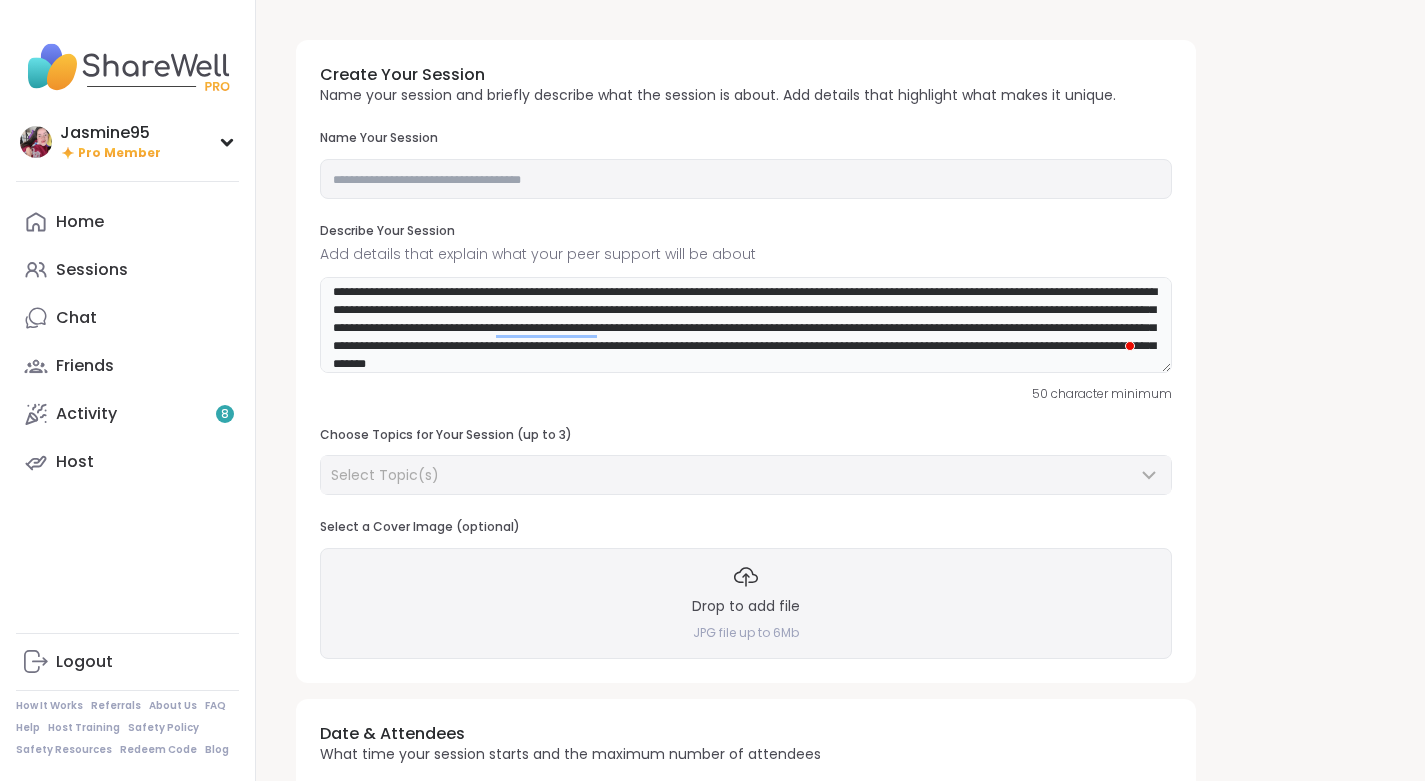 click on "**********" at bounding box center (746, 325) 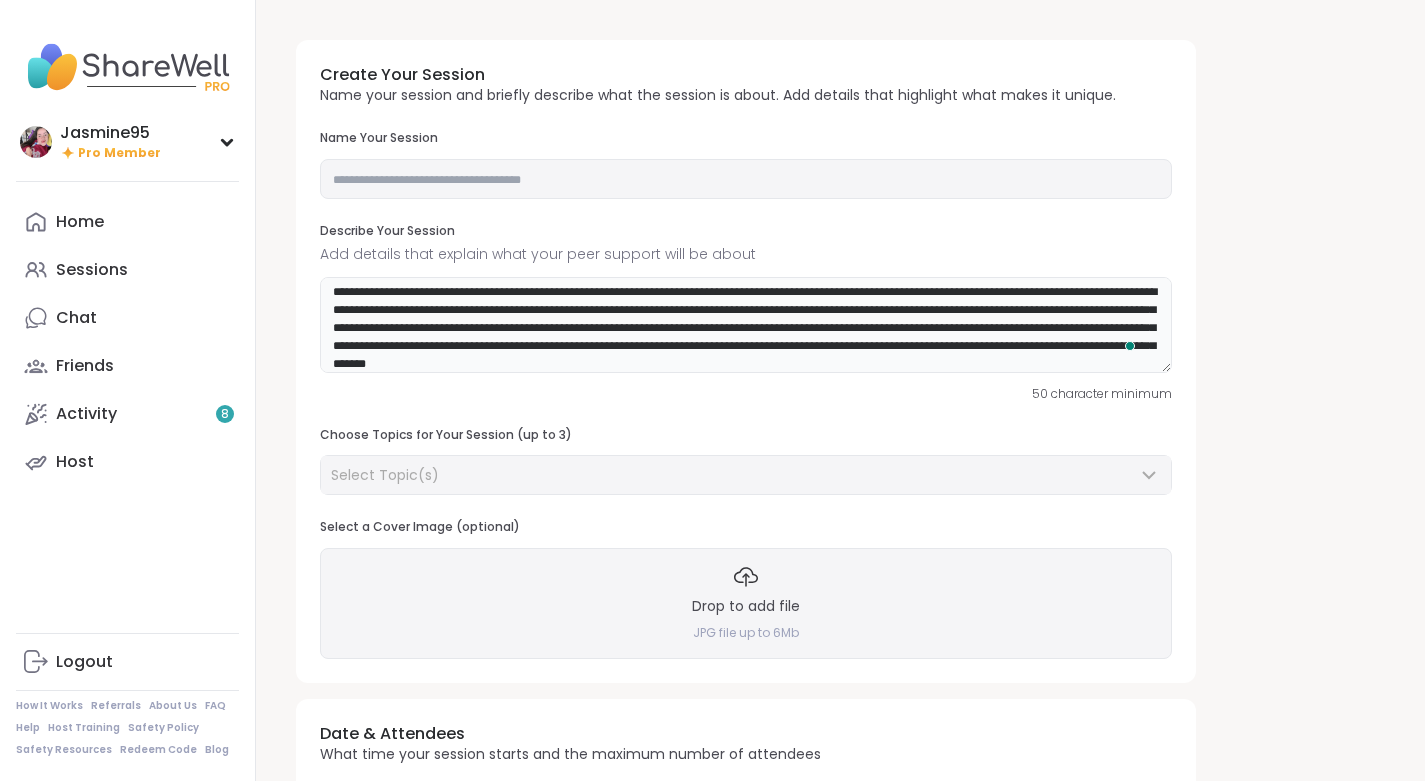 click on "**********" at bounding box center (746, 325) 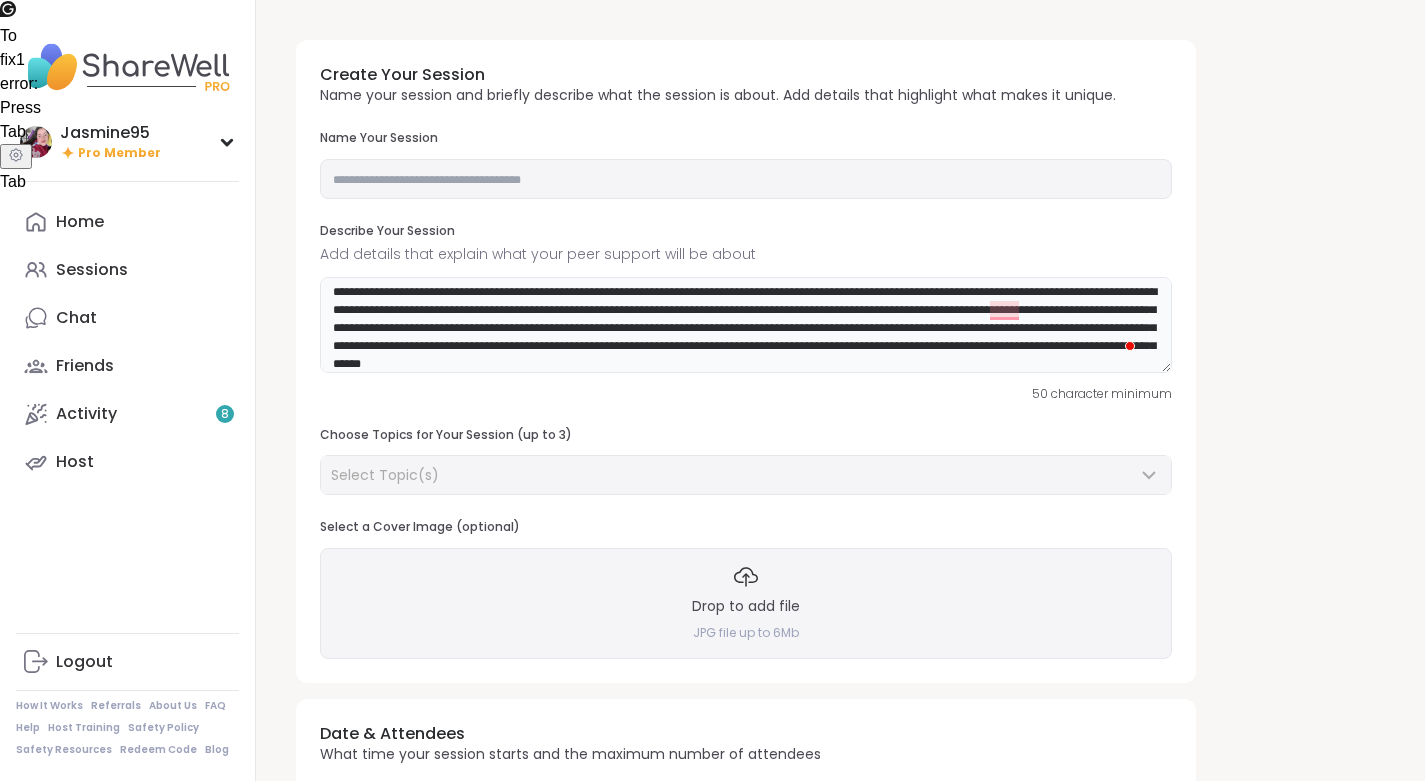 scroll, scrollTop: 0, scrollLeft: 0, axis: both 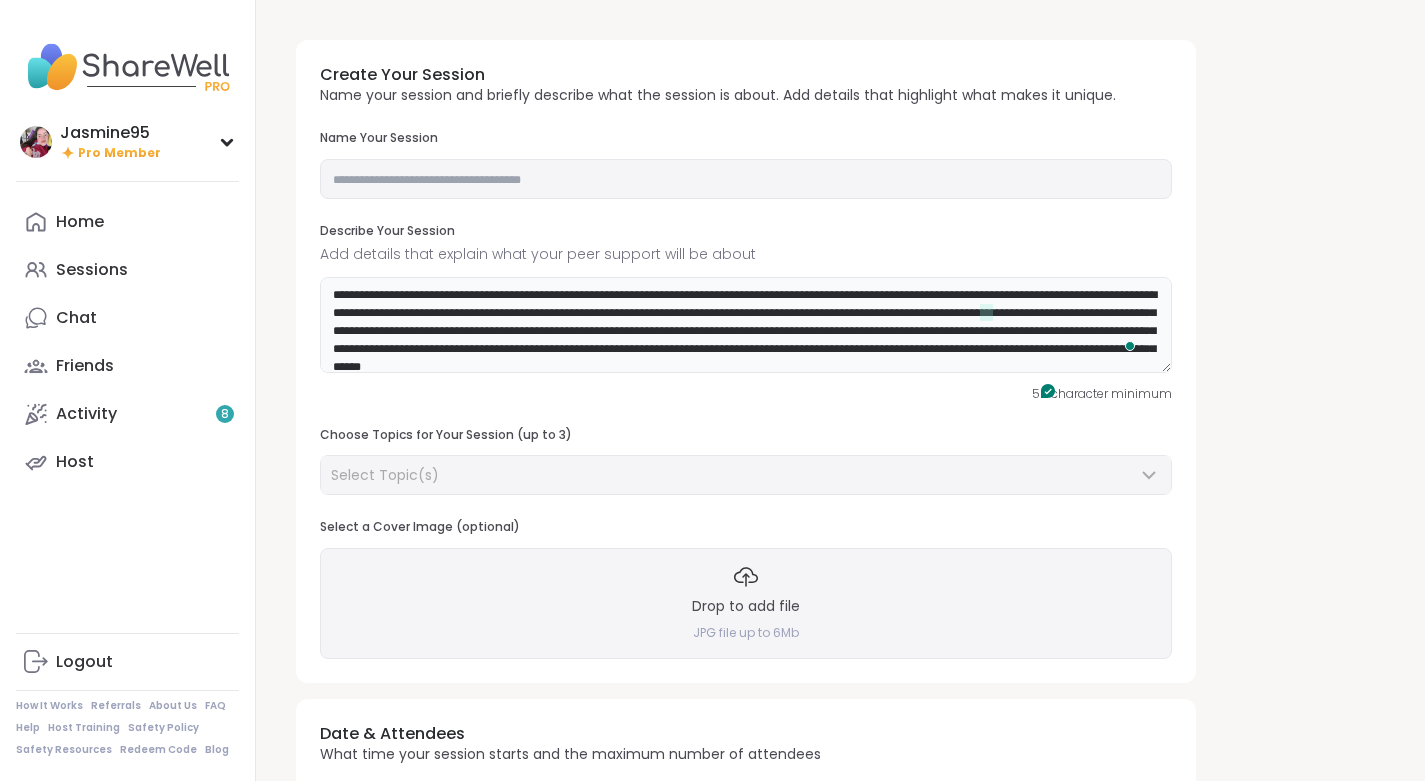 type on "**********" 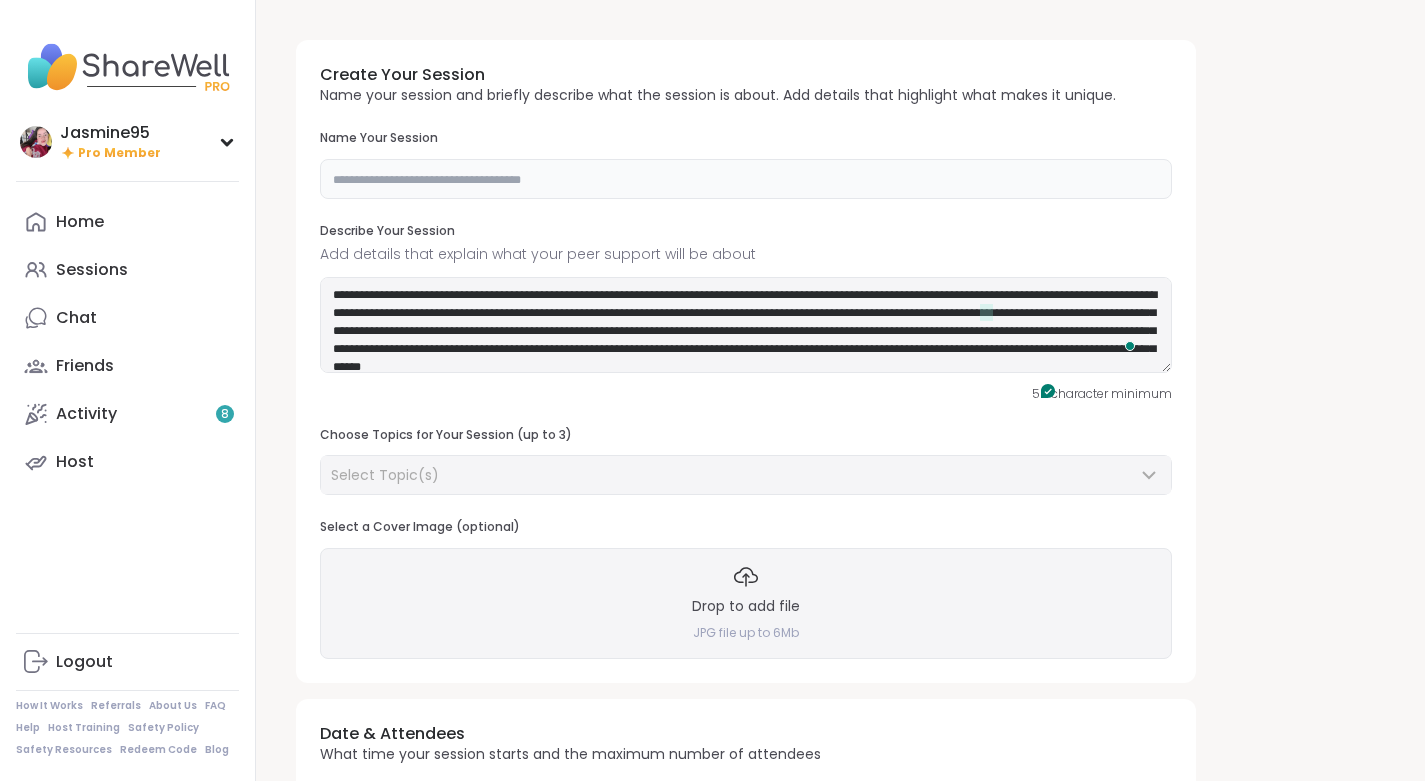click at bounding box center [746, 179] 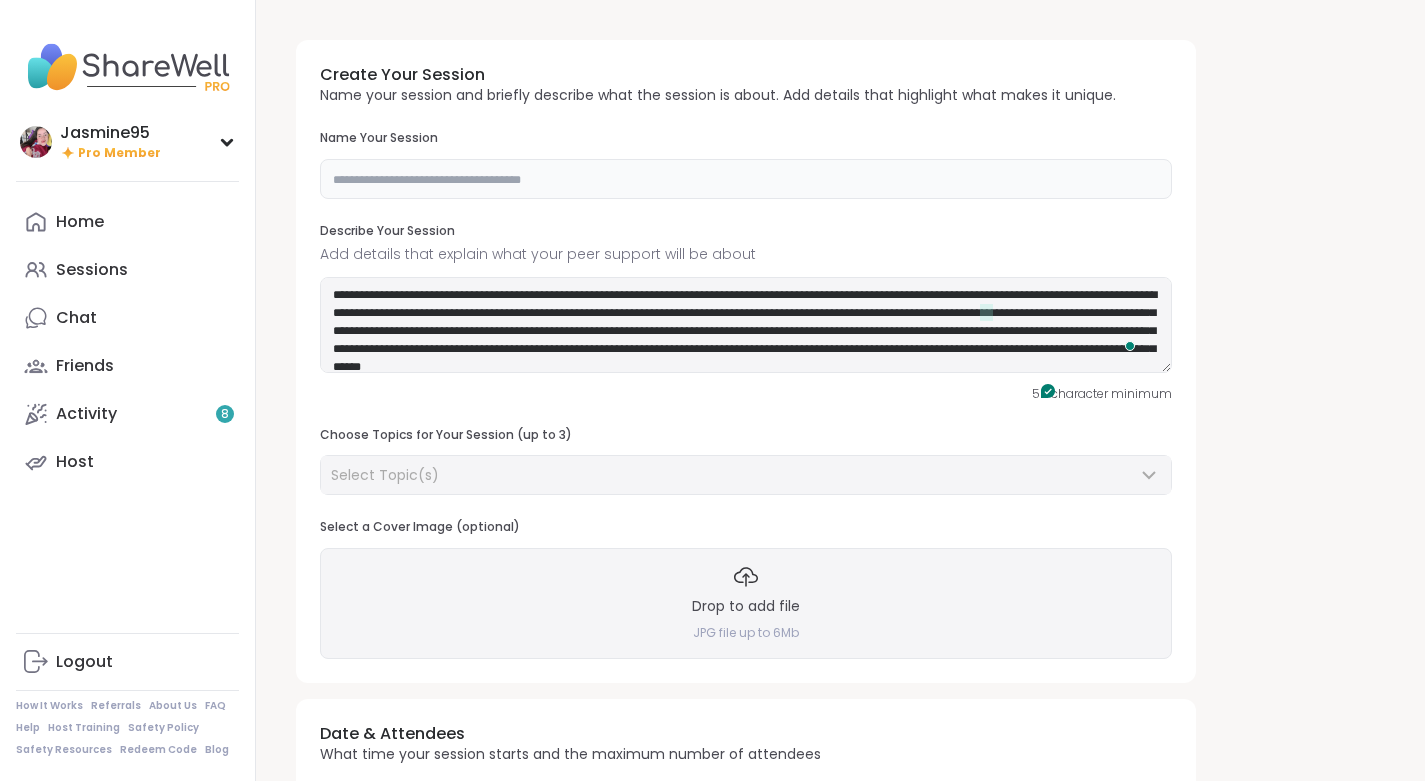 paste on "**********" 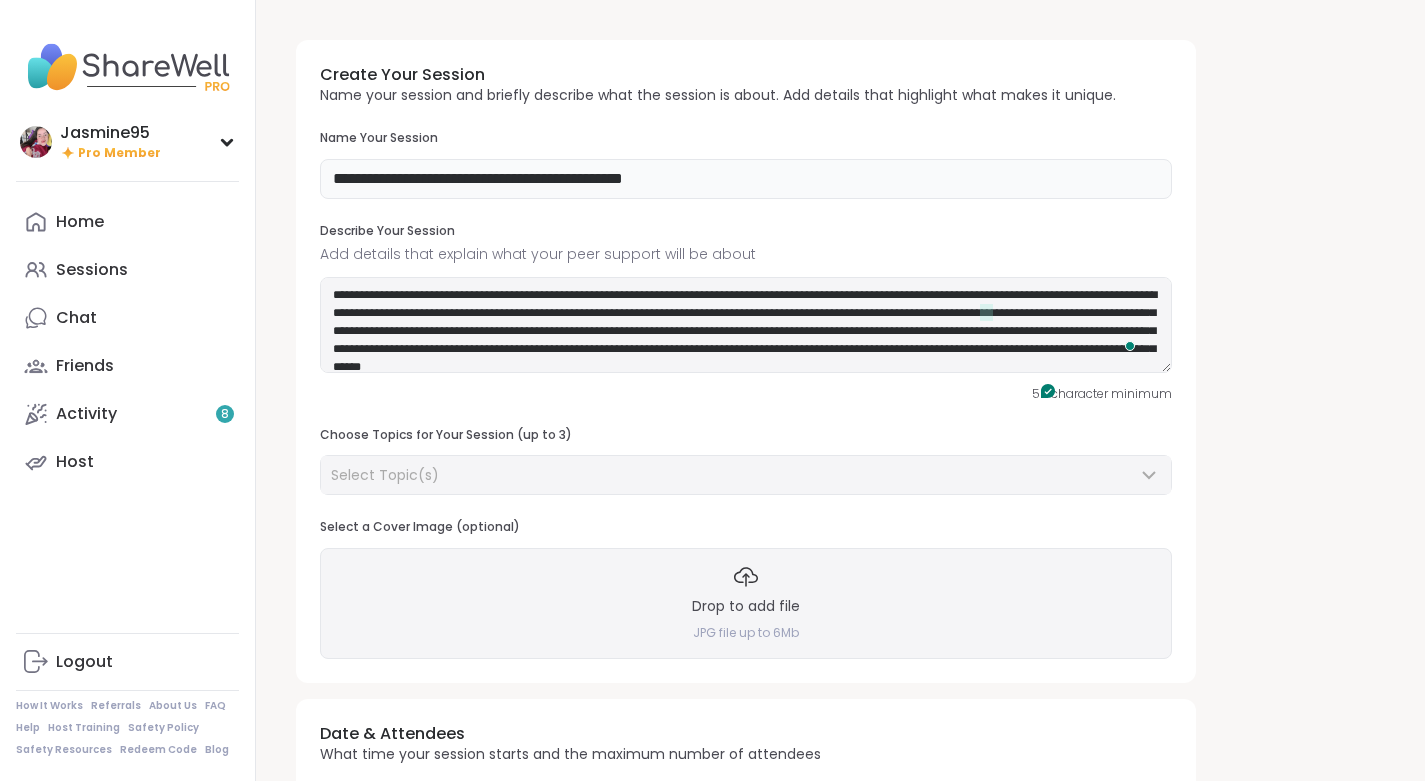 type on "**********" 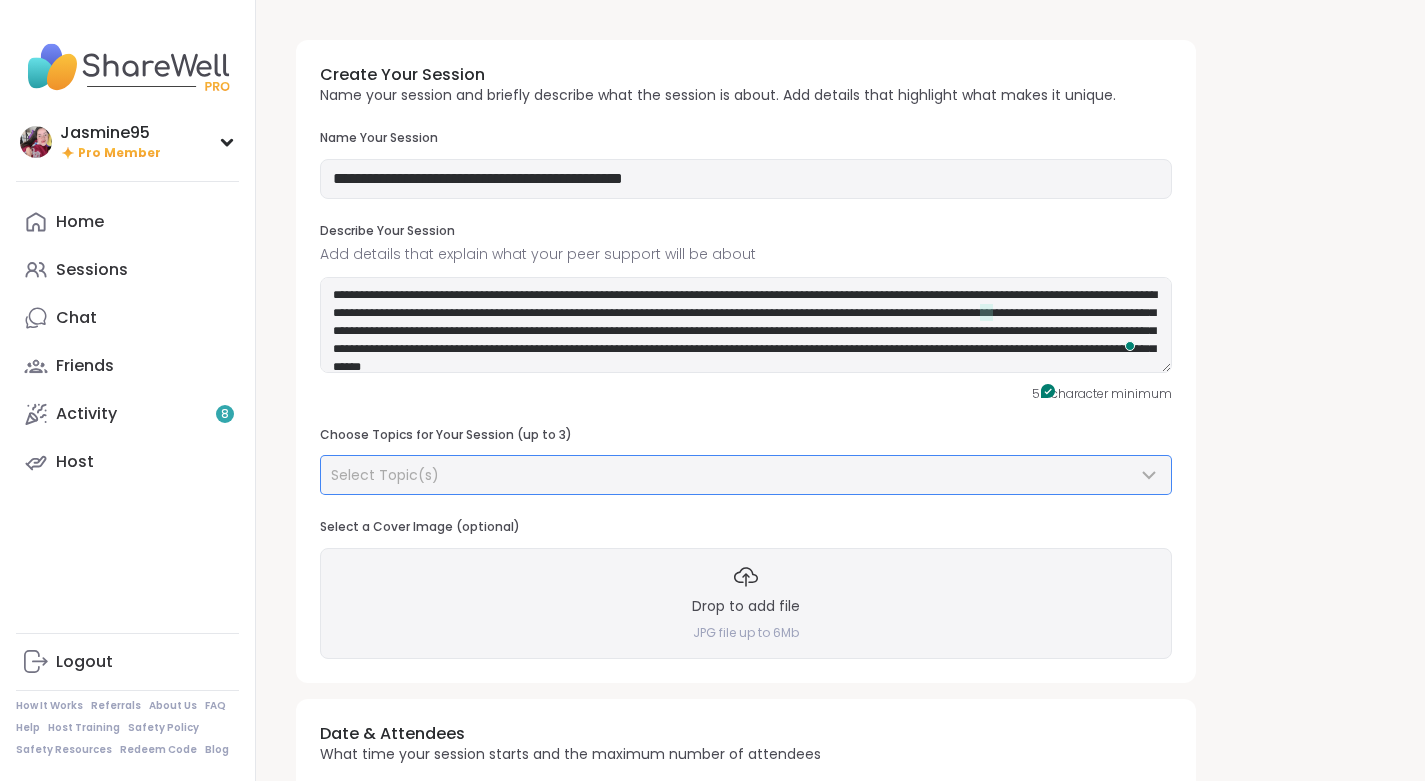 click on "Select Topic(s)" at bounding box center [734, 475] 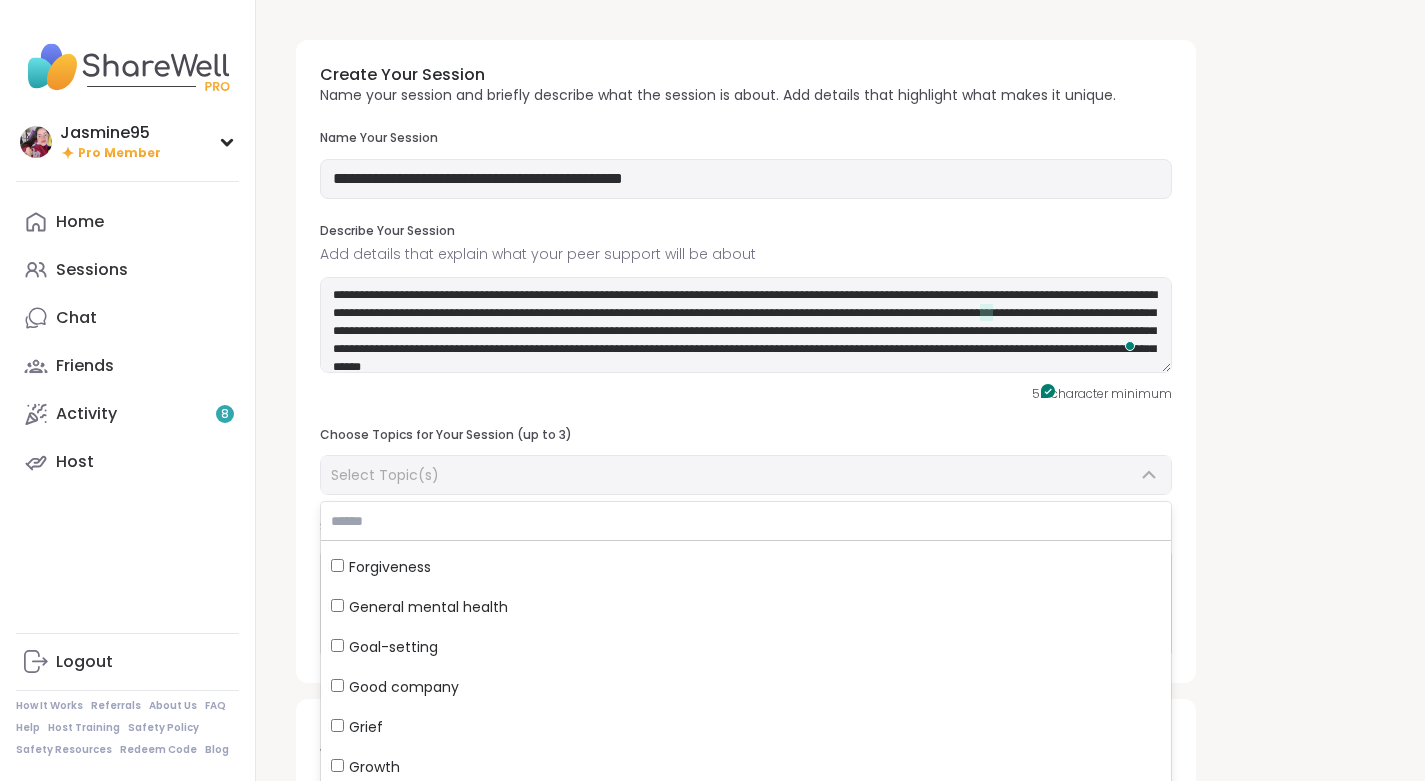 scroll, scrollTop: 555, scrollLeft: 0, axis: vertical 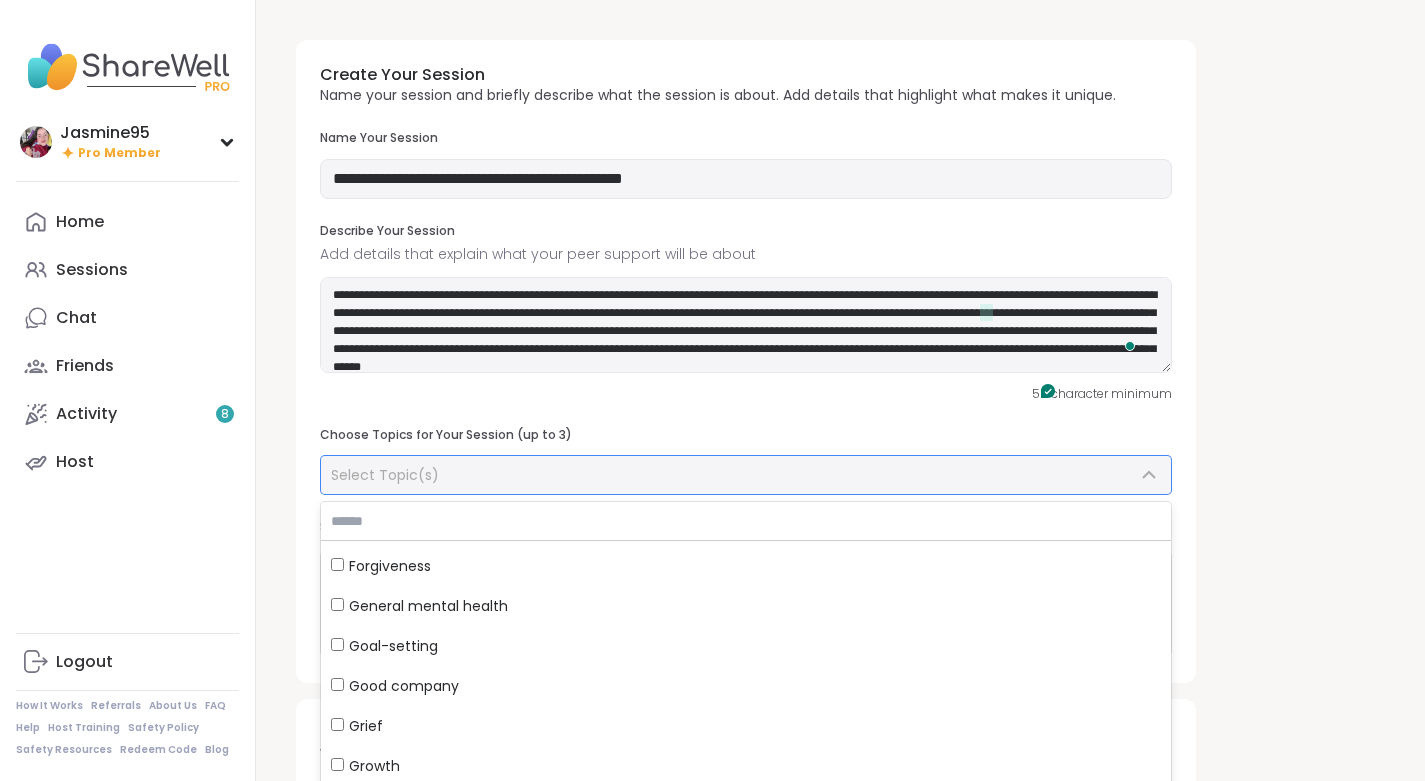 click on "Good company" at bounding box center (404, 686) 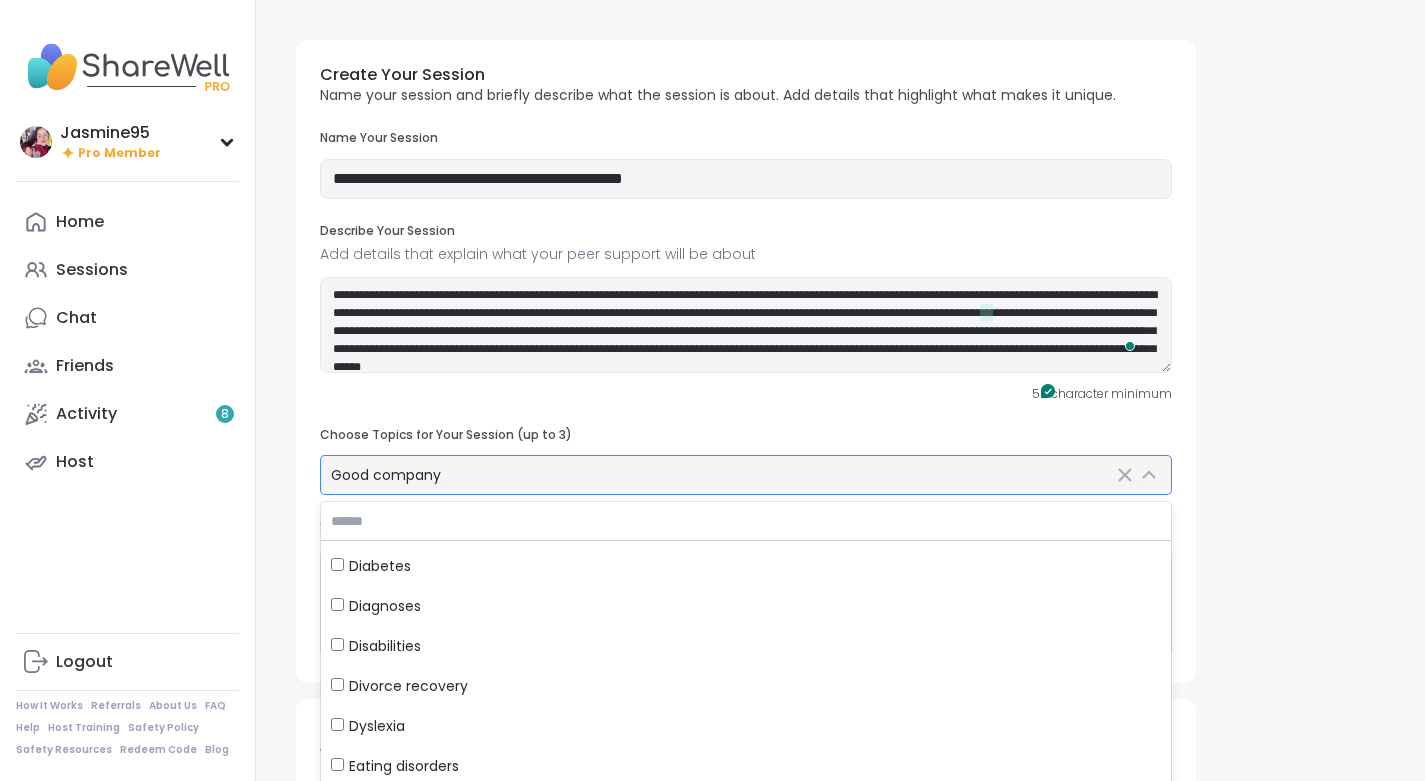 scroll, scrollTop: 3159, scrollLeft: 0, axis: vertical 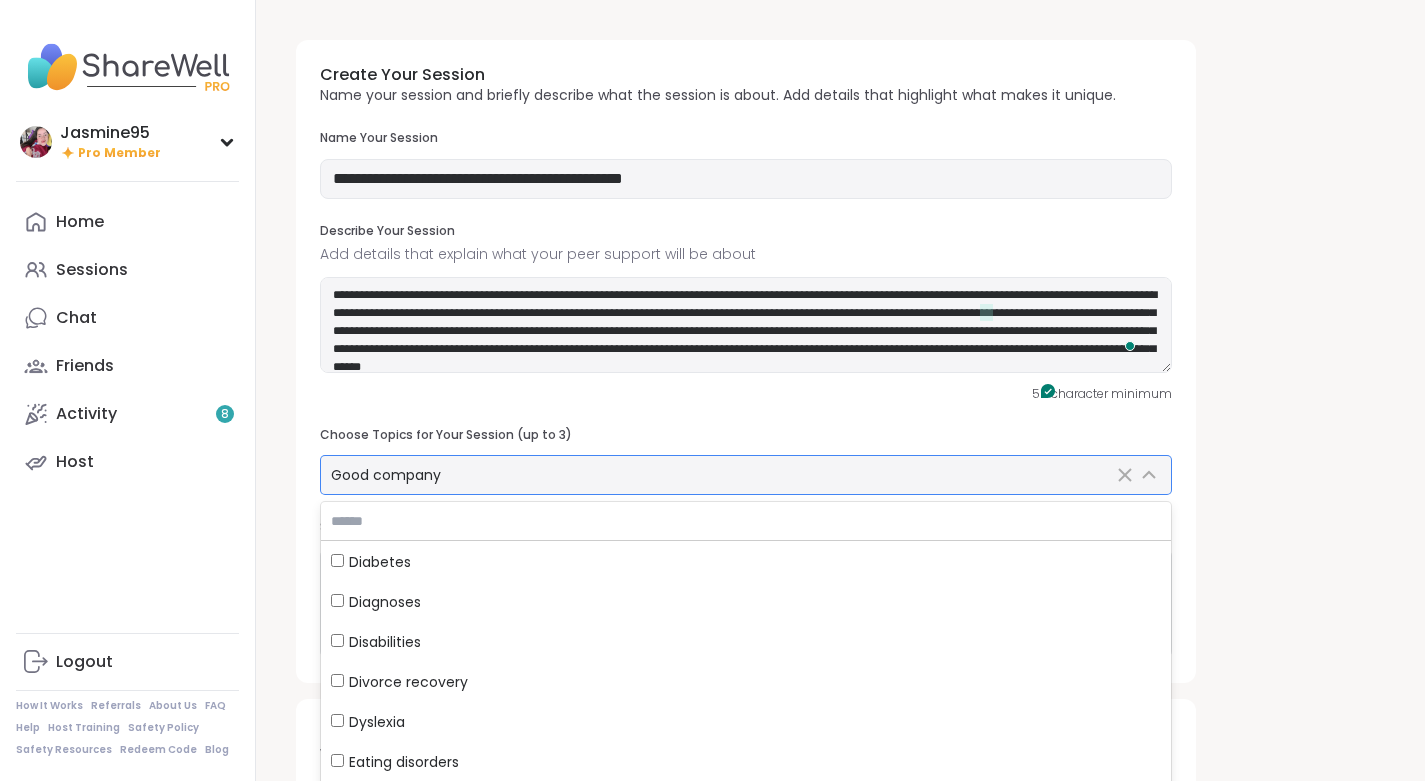 click on "Disabilities" at bounding box center [385, 642] 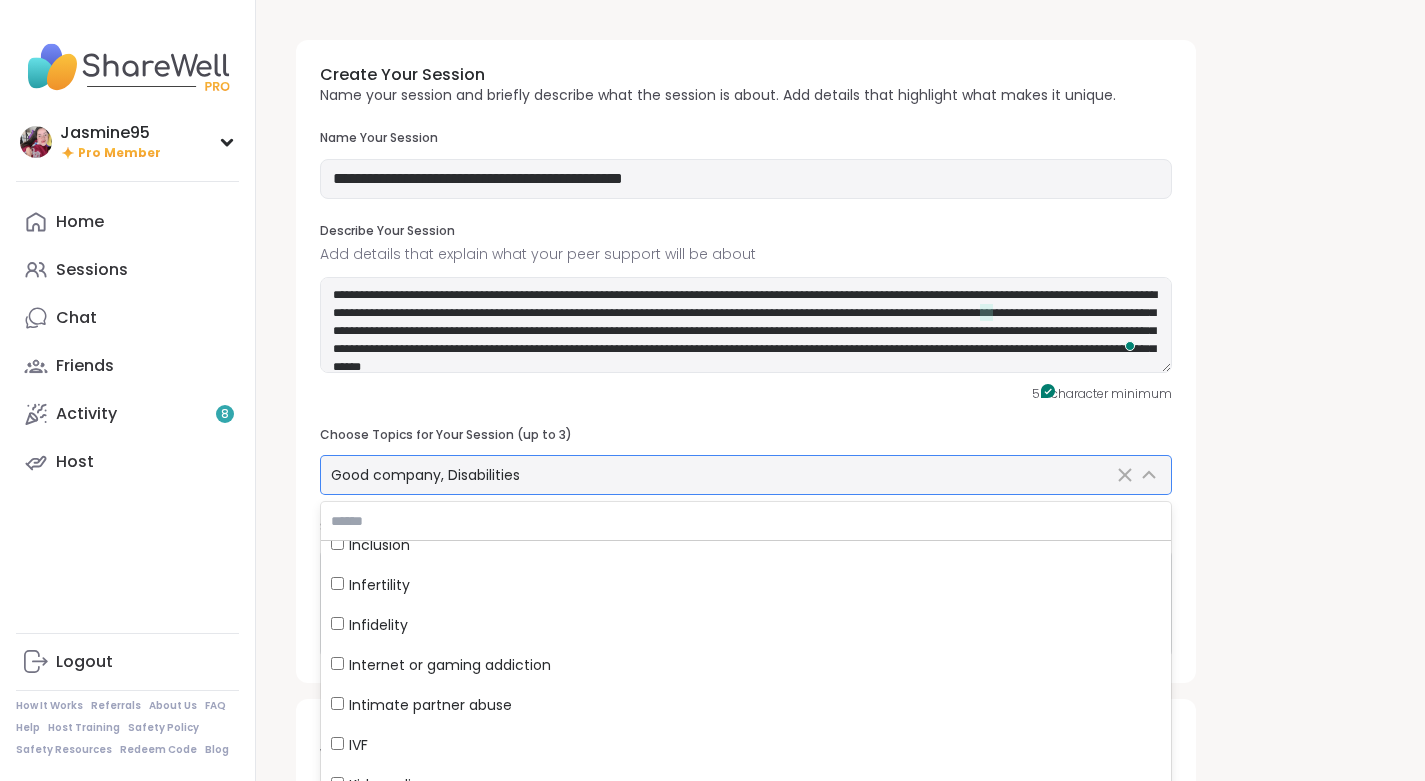 scroll, scrollTop: 4246, scrollLeft: 0, axis: vertical 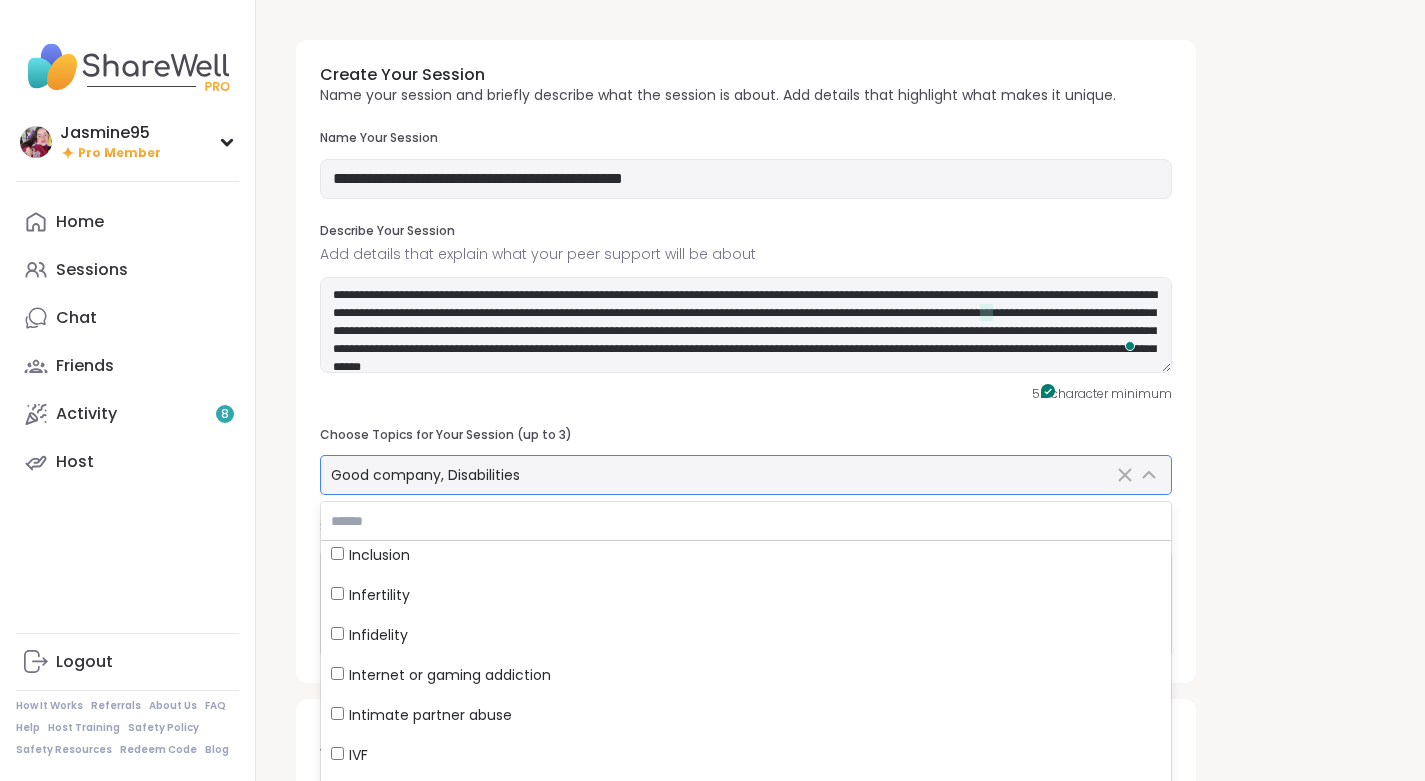 click on "Inclusion" at bounding box center [746, 555] 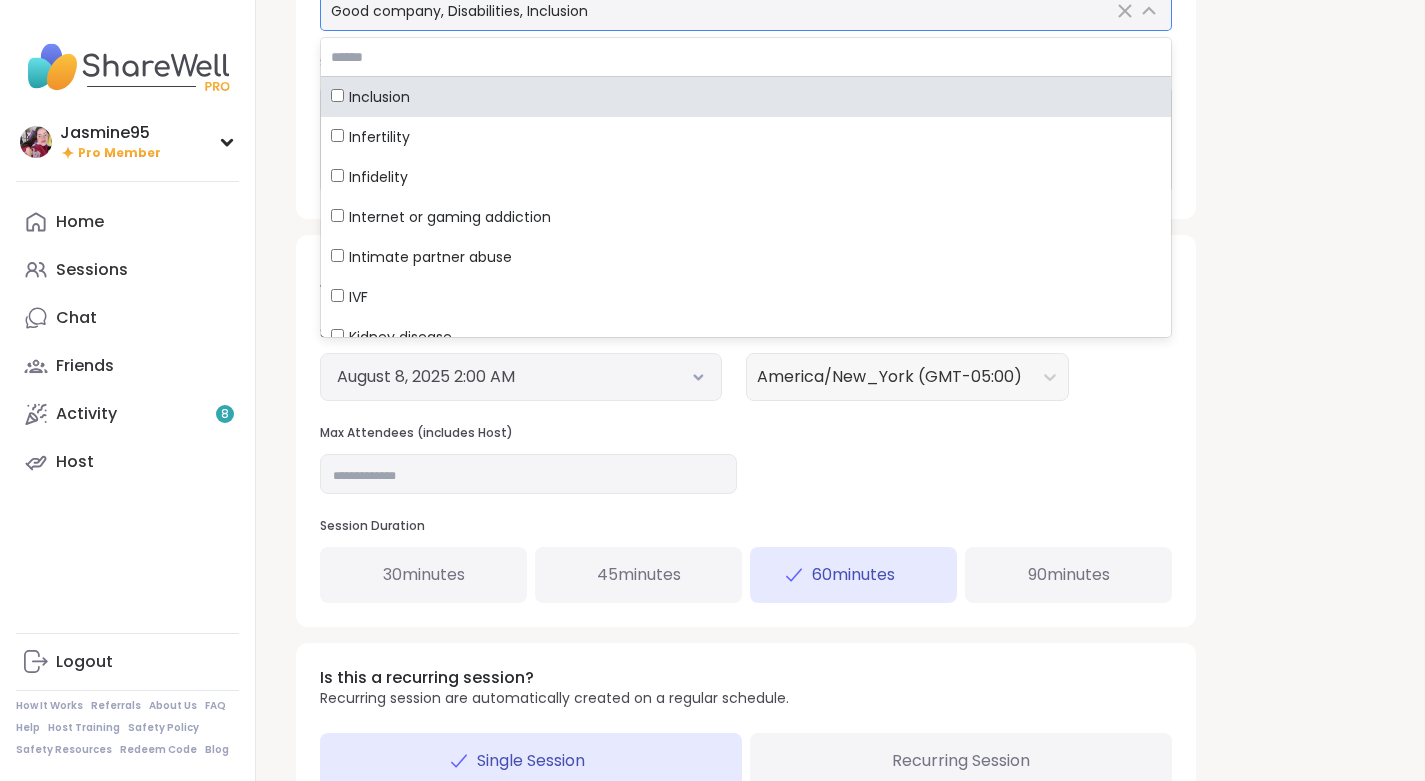scroll, scrollTop: 466, scrollLeft: 0, axis: vertical 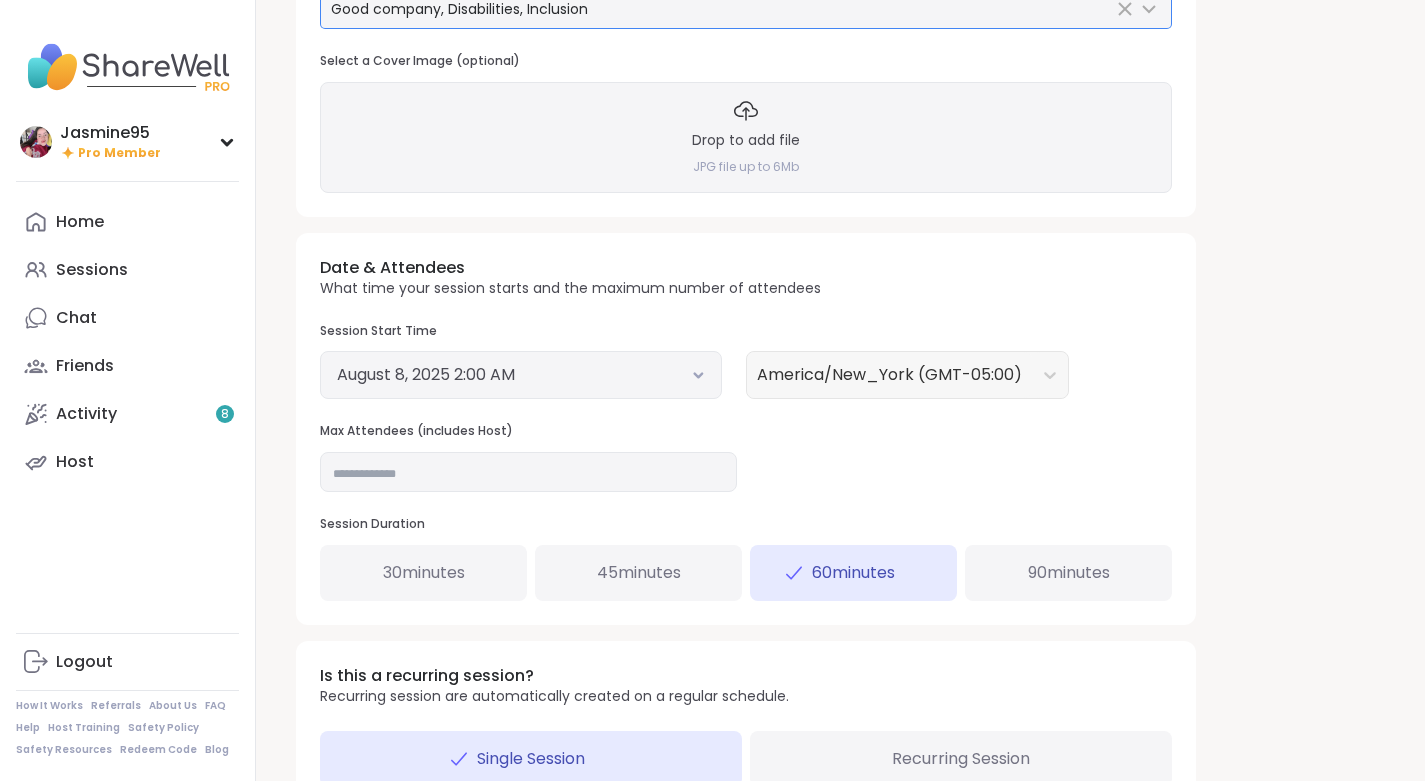 click on "August 8, 2025 2:00 AM" at bounding box center [521, 375] 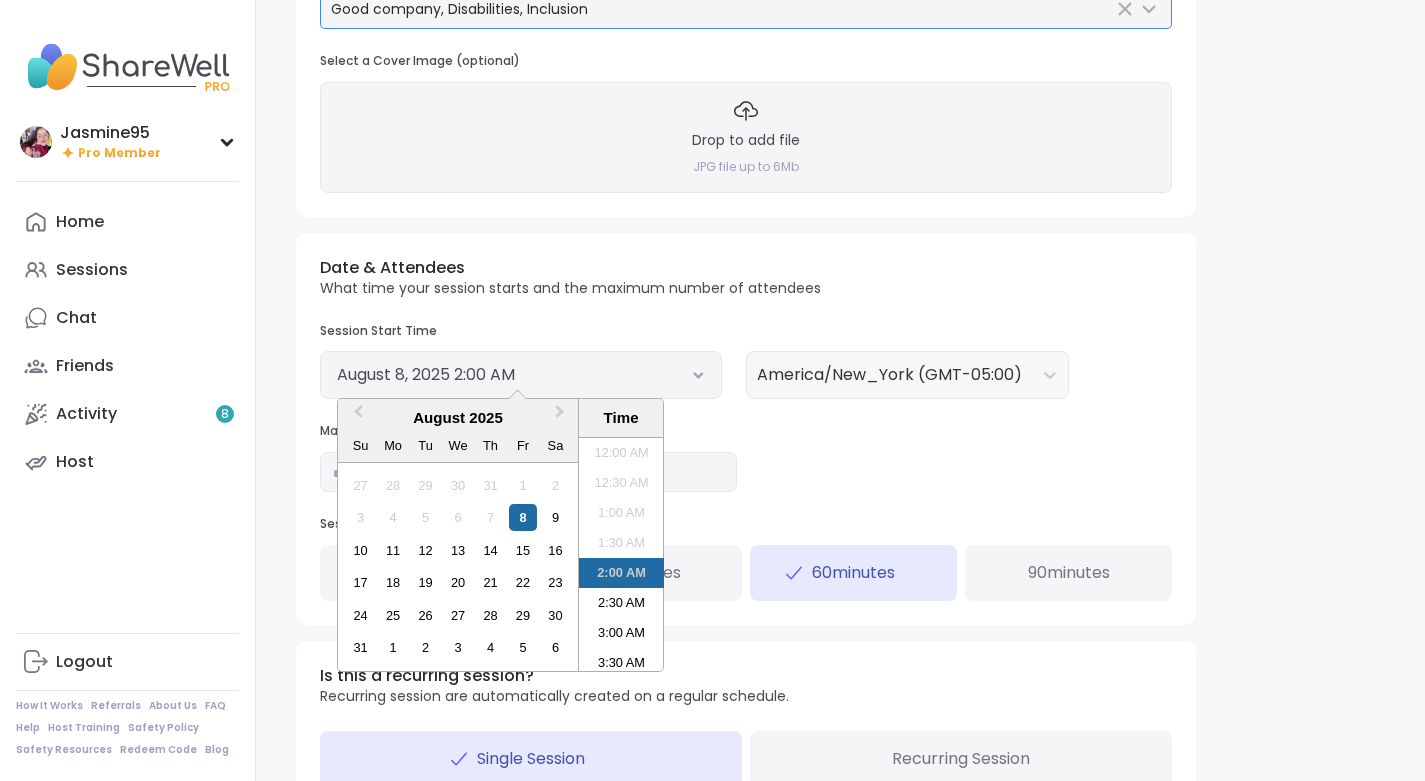 scroll, scrollTop: 18, scrollLeft: 0, axis: vertical 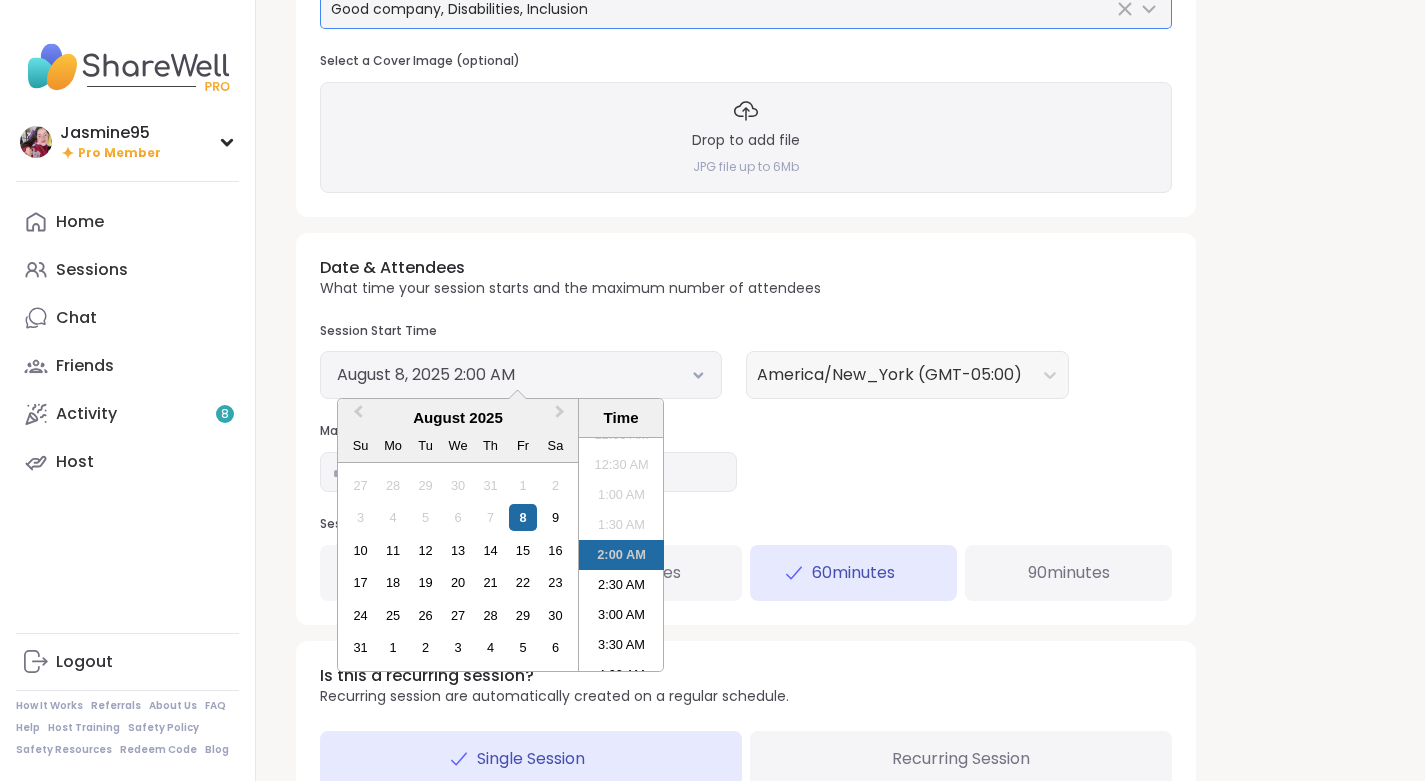 click on "18" at bounding box center (393, 582) 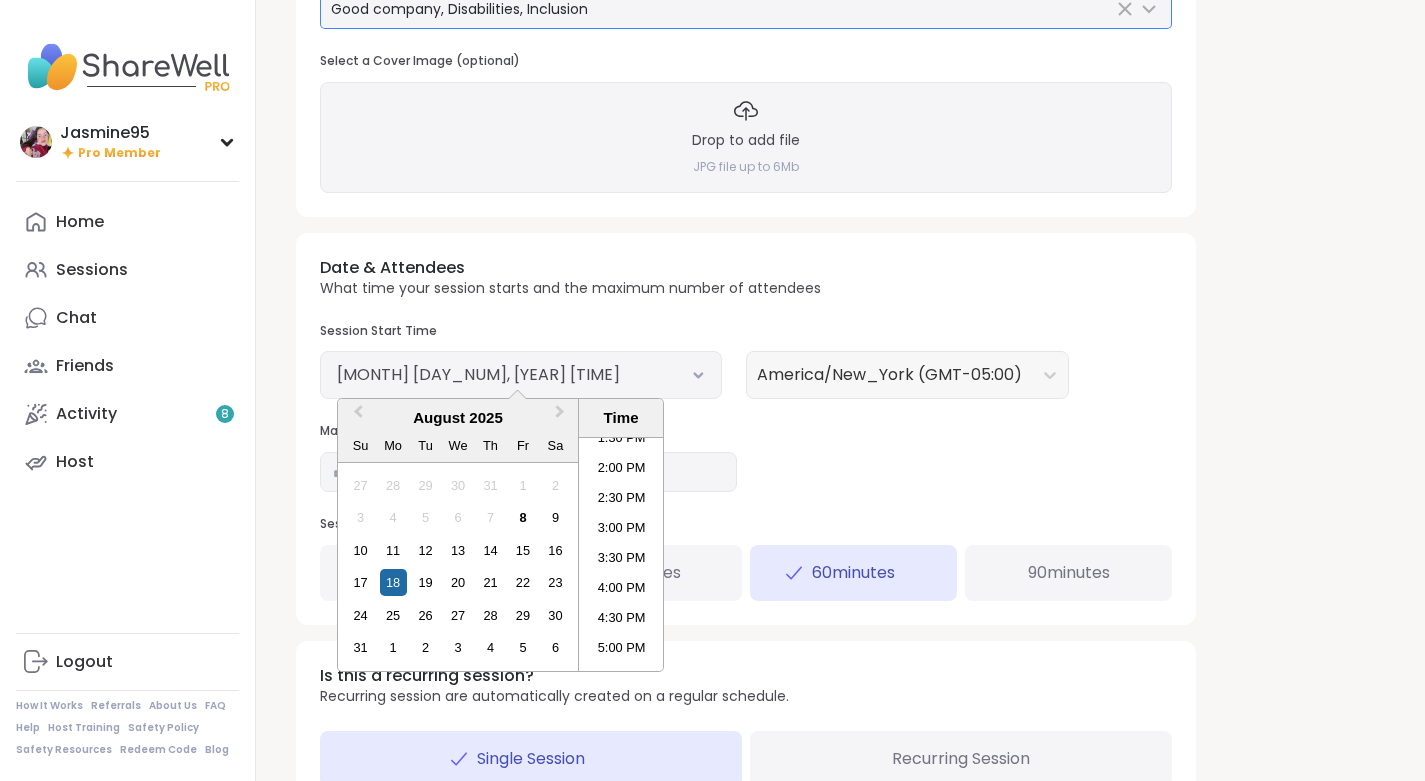scroll, scrollTop: 828, scrollLeft: 0, axis: vertical 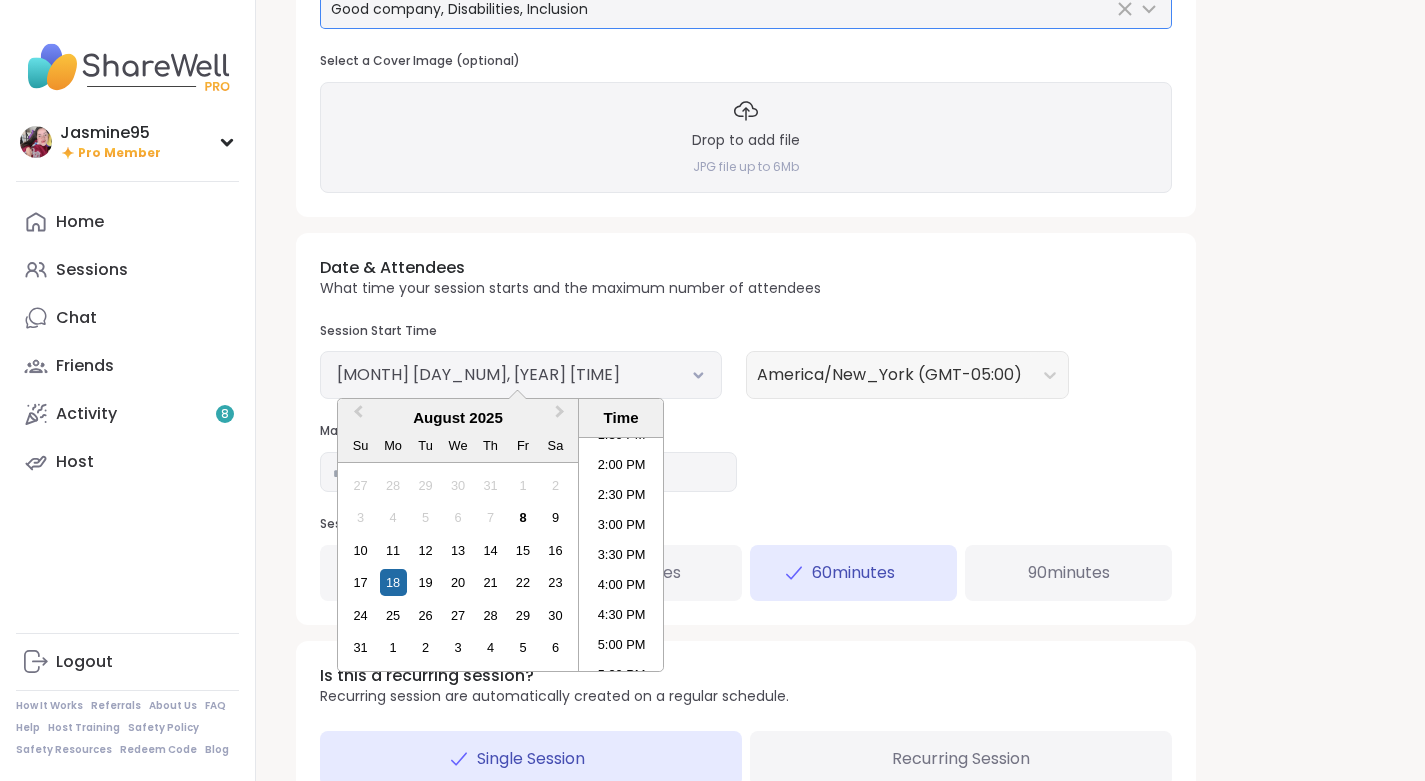 click on "3:00 PM" at bounding box center [621, 525] 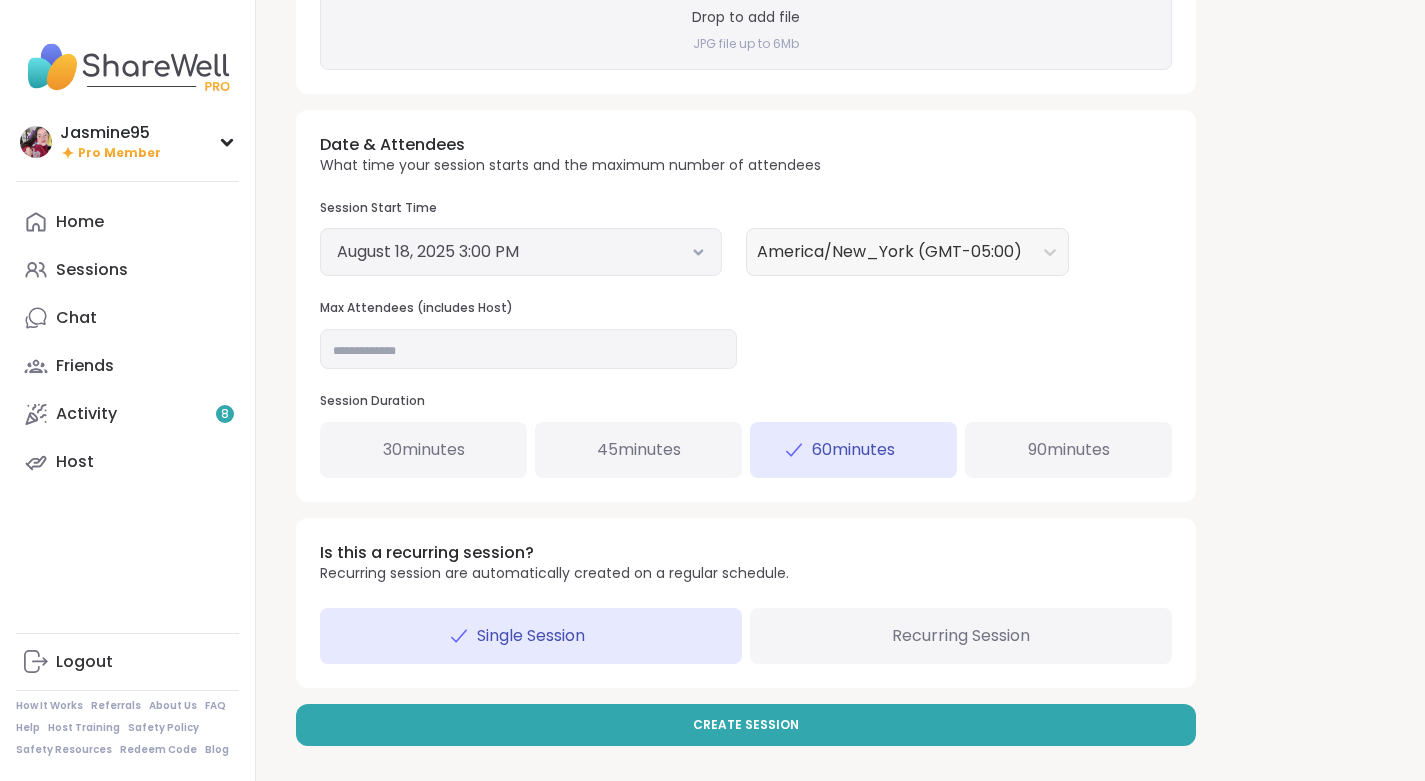 scroll, scrollTop: 590, scrollLeft: 0, axis: vertical 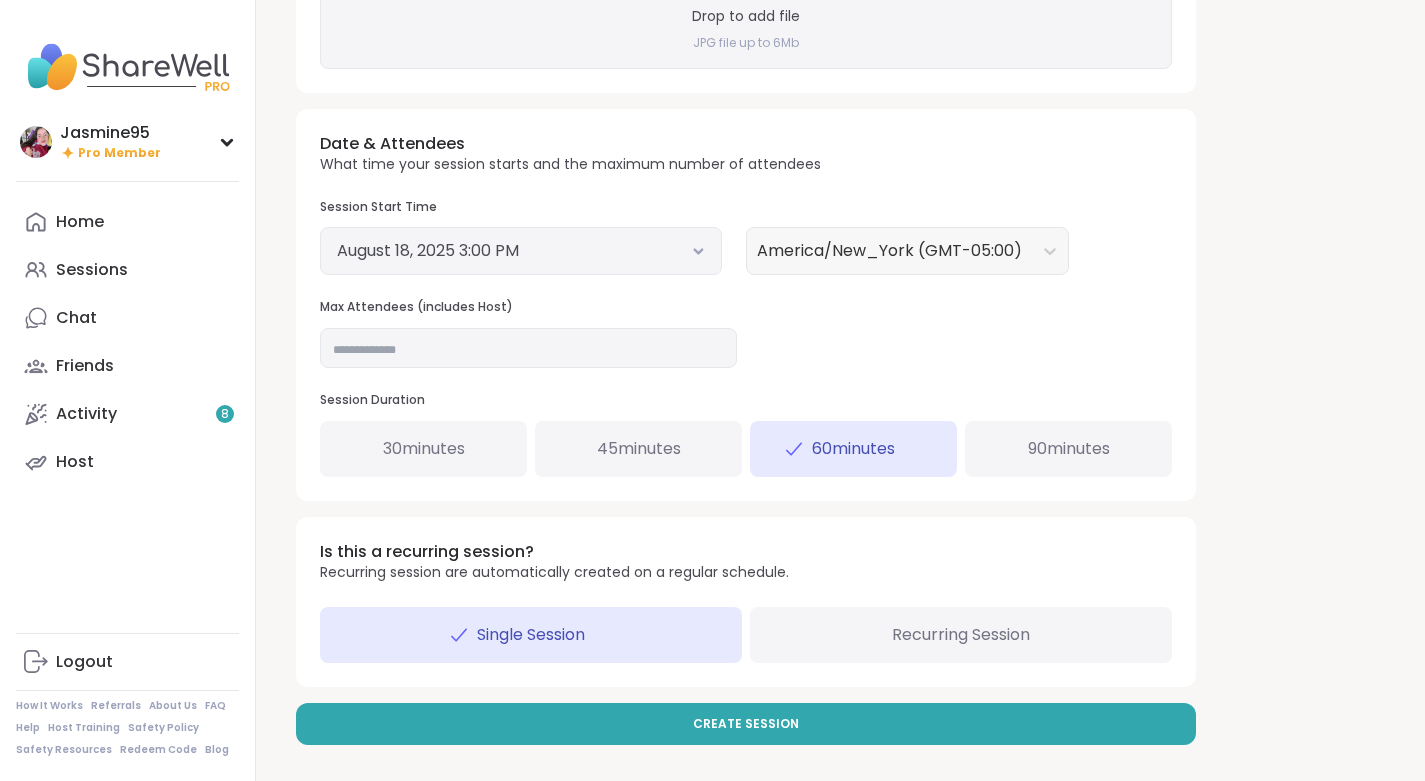 click on "Recurring Session" at bounding box center [961, 635] 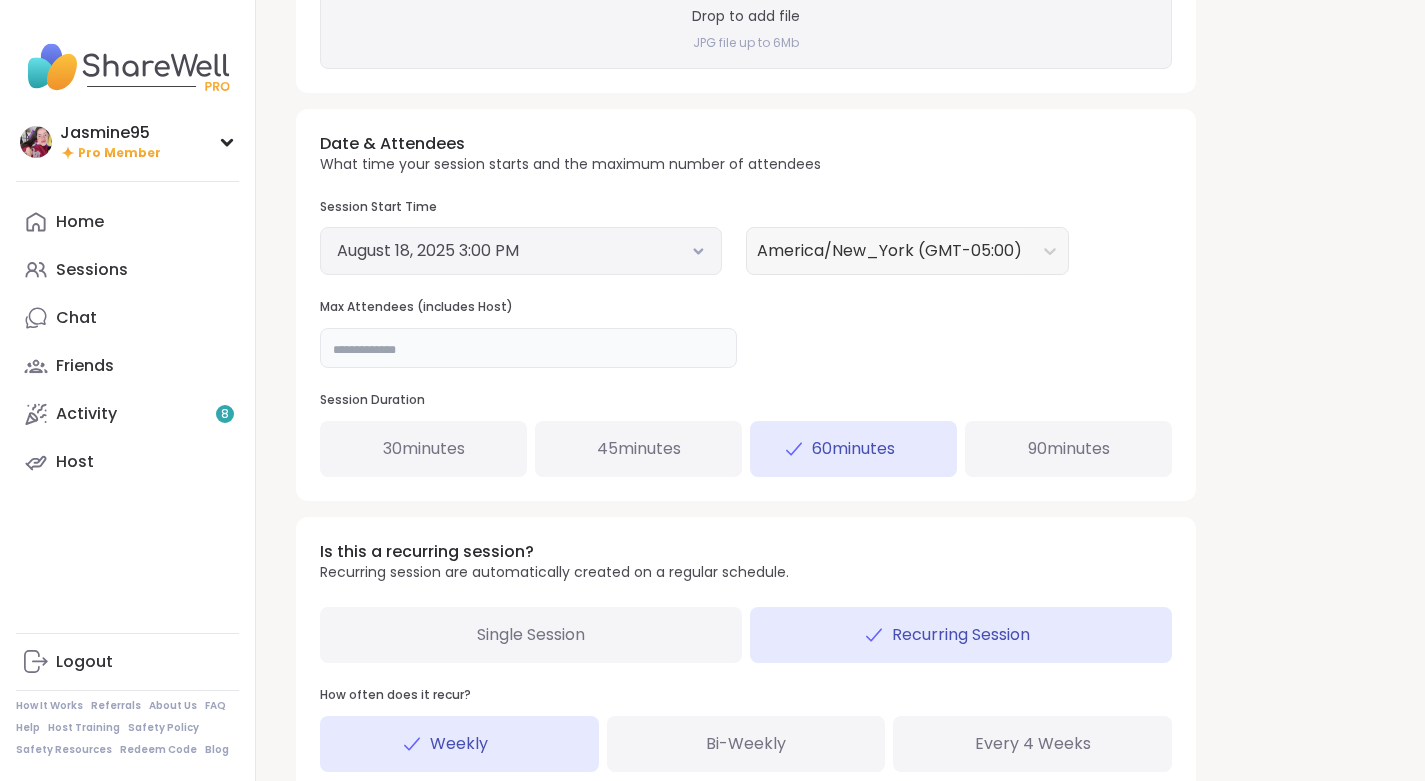 click on "**" at bounding box center [528, 348] 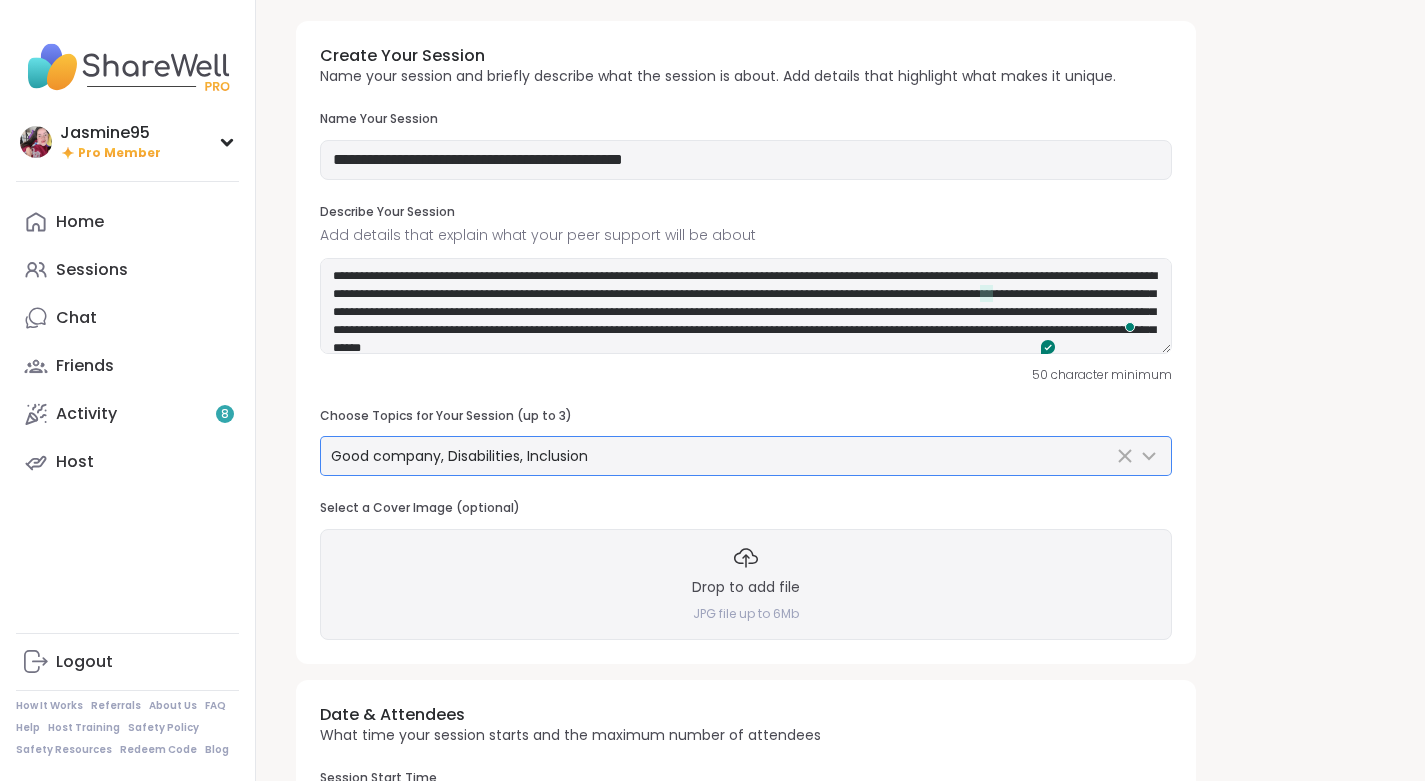scroll, scrollTop: 15, scrollLeft: 0, axis: vertical 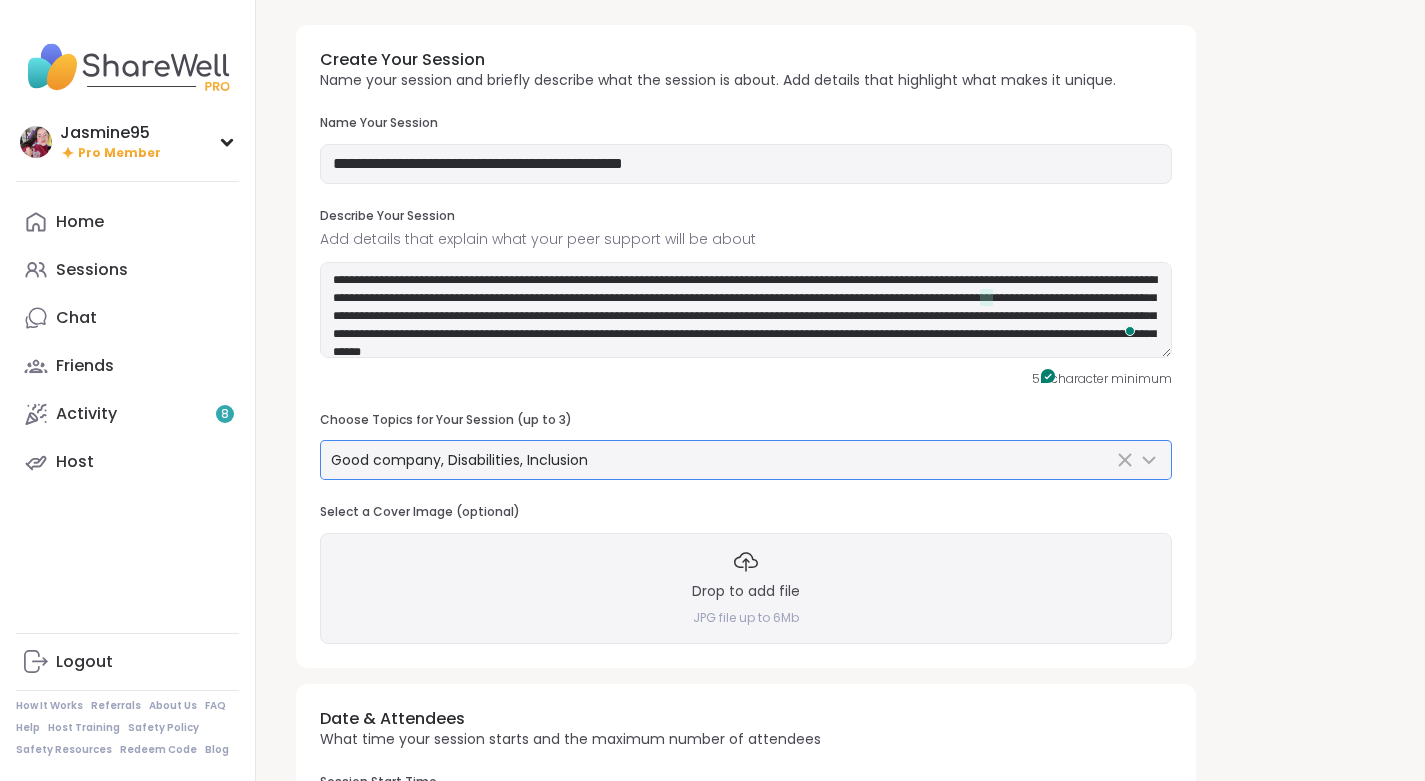 type on "**" 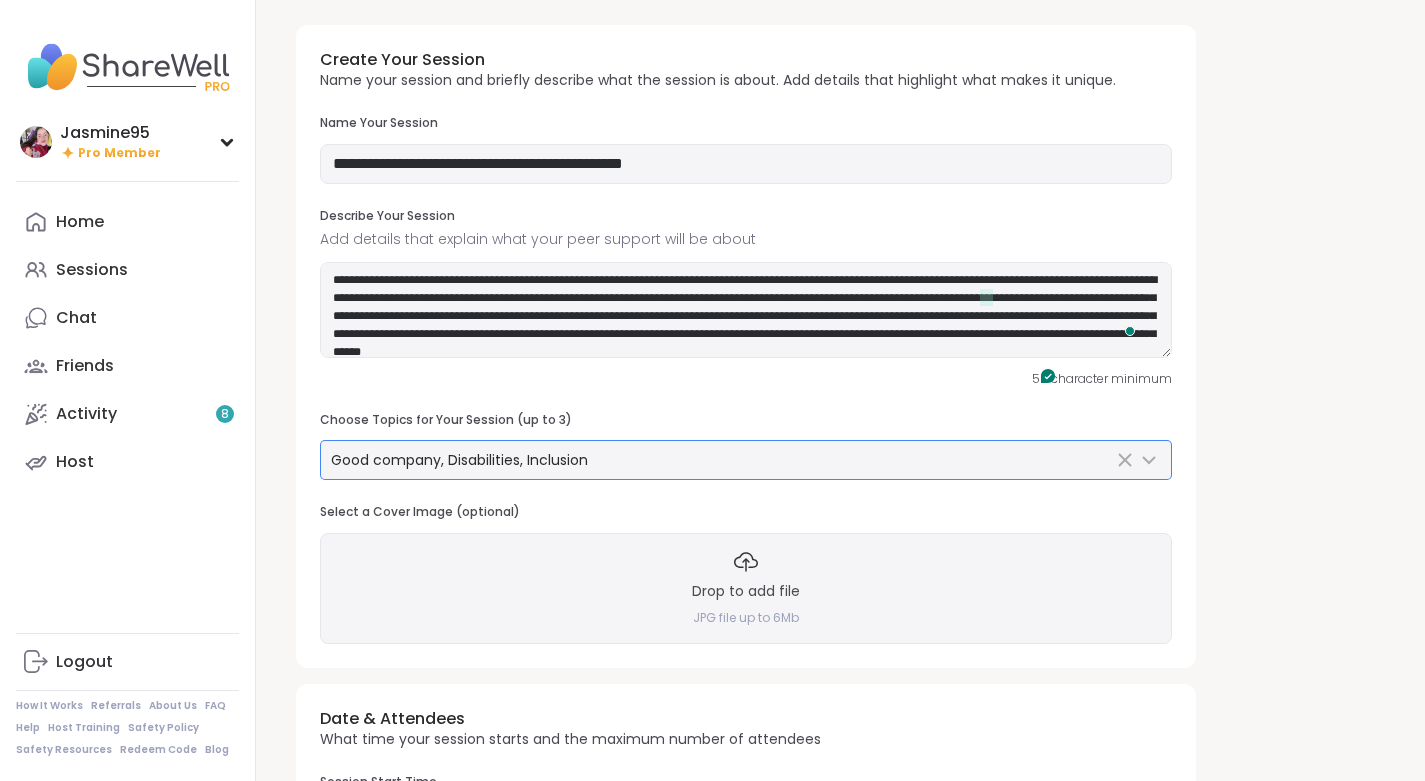 click on "Drop to add file" at bounding box center (746, 592) 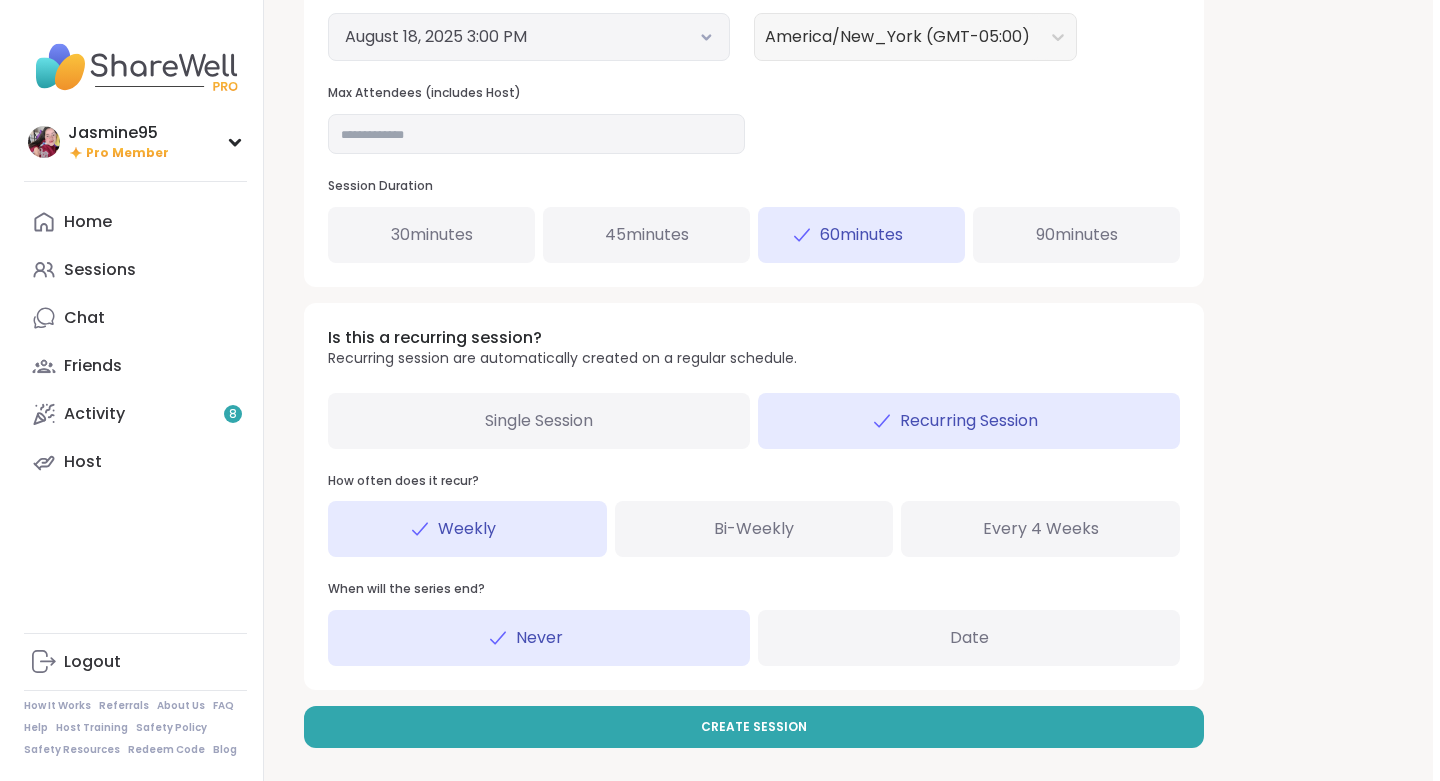scroll, scrollTop: 877, scrollLeft: 0, axis: vertical 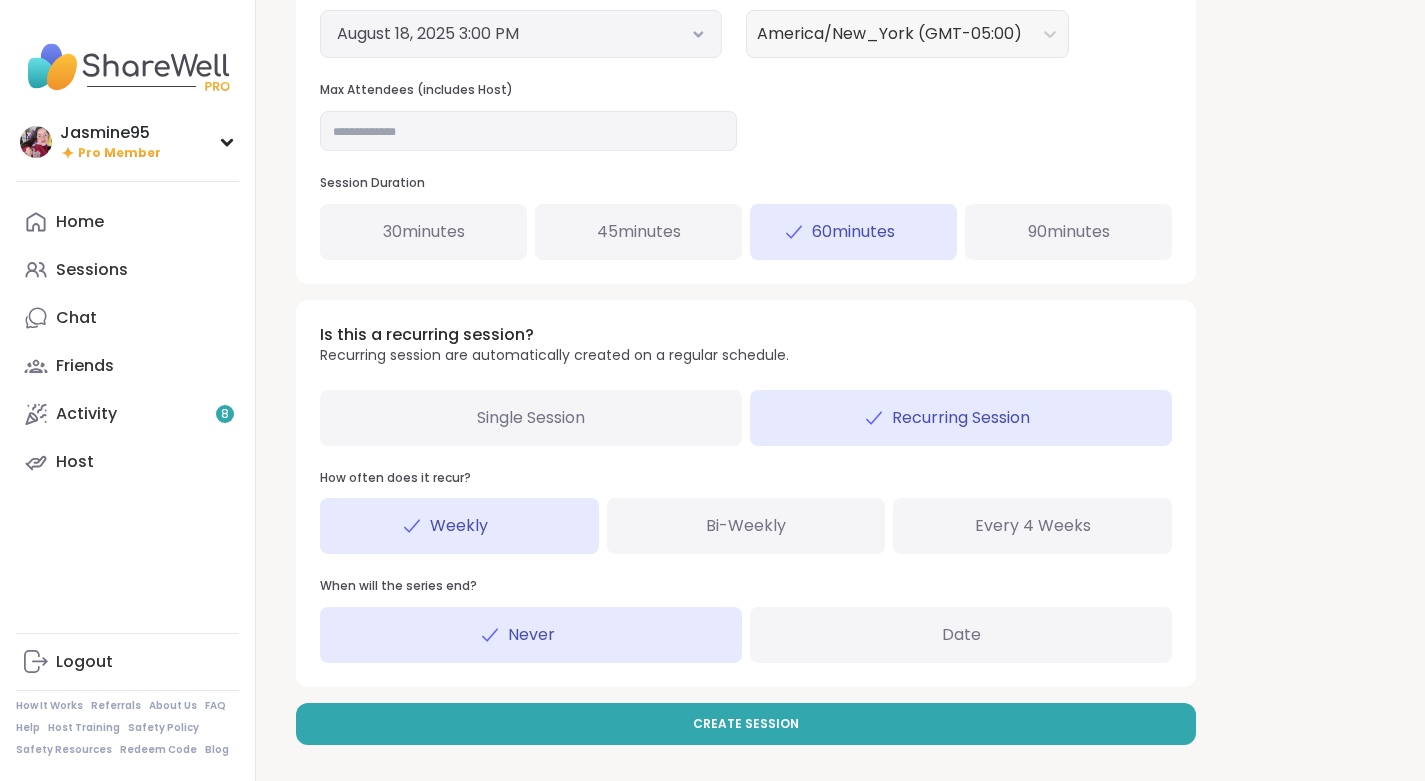 click on "Create Session" at bounding box center [746, 724] 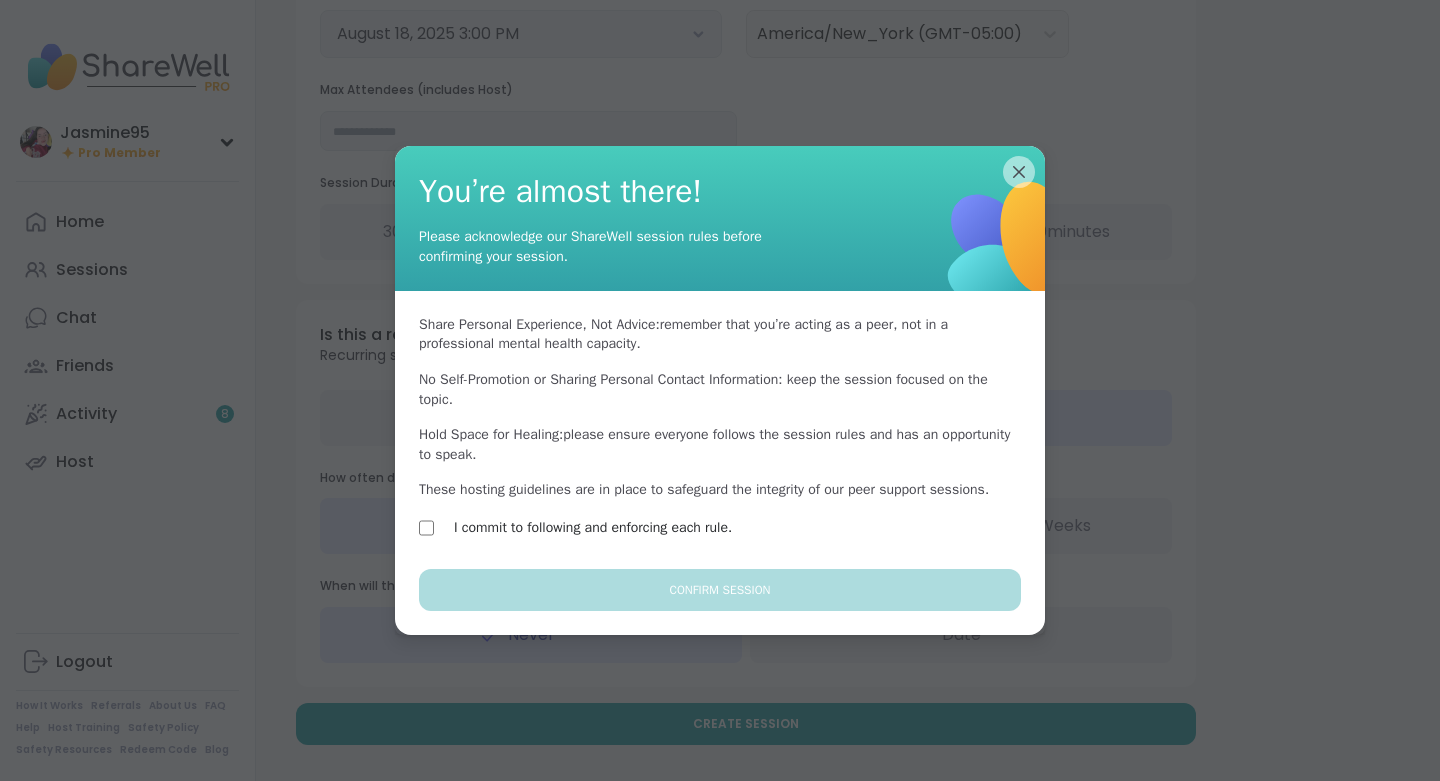 click on "I commit to following and enforcing each rule." at bounding box center (593, 528) 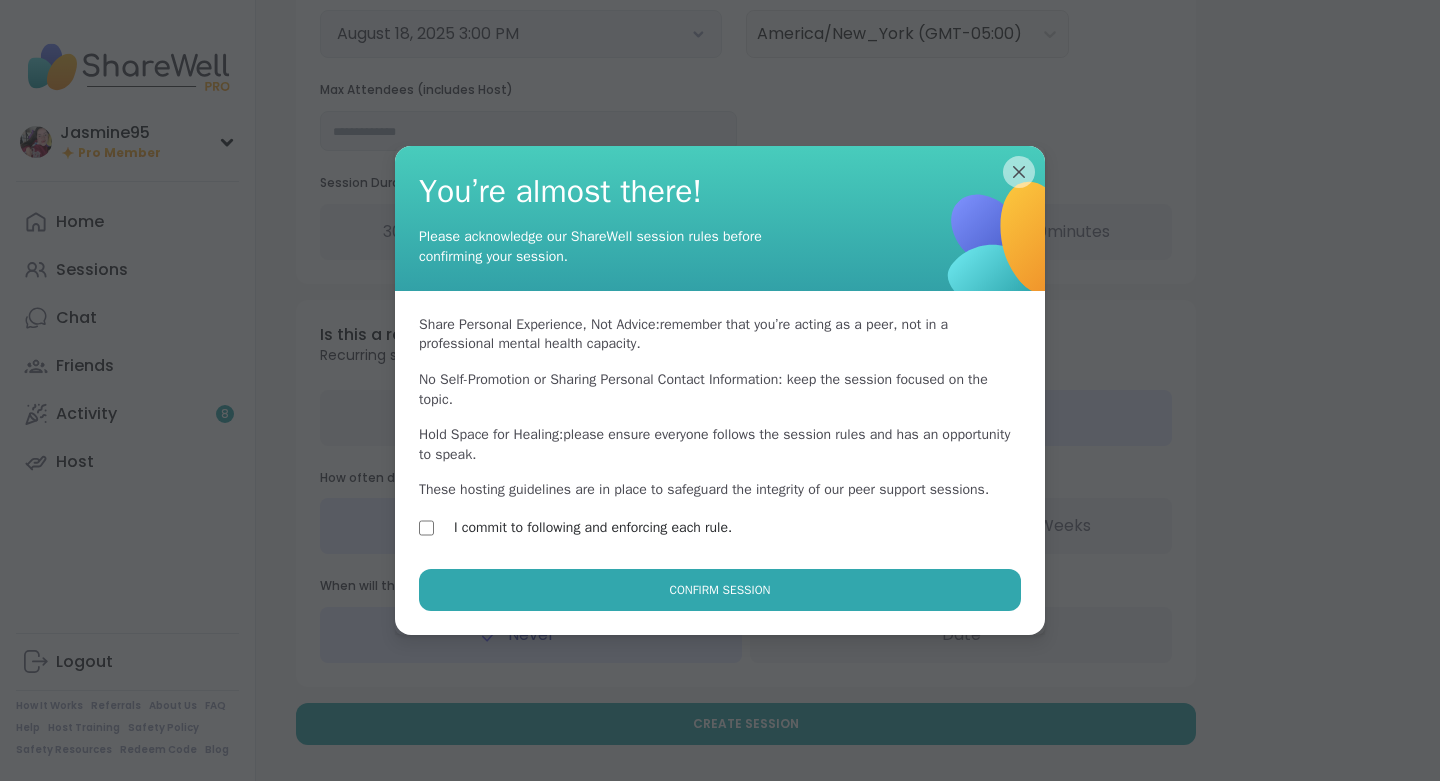 click on "Confirm Session" at bounding box center [720, 590] 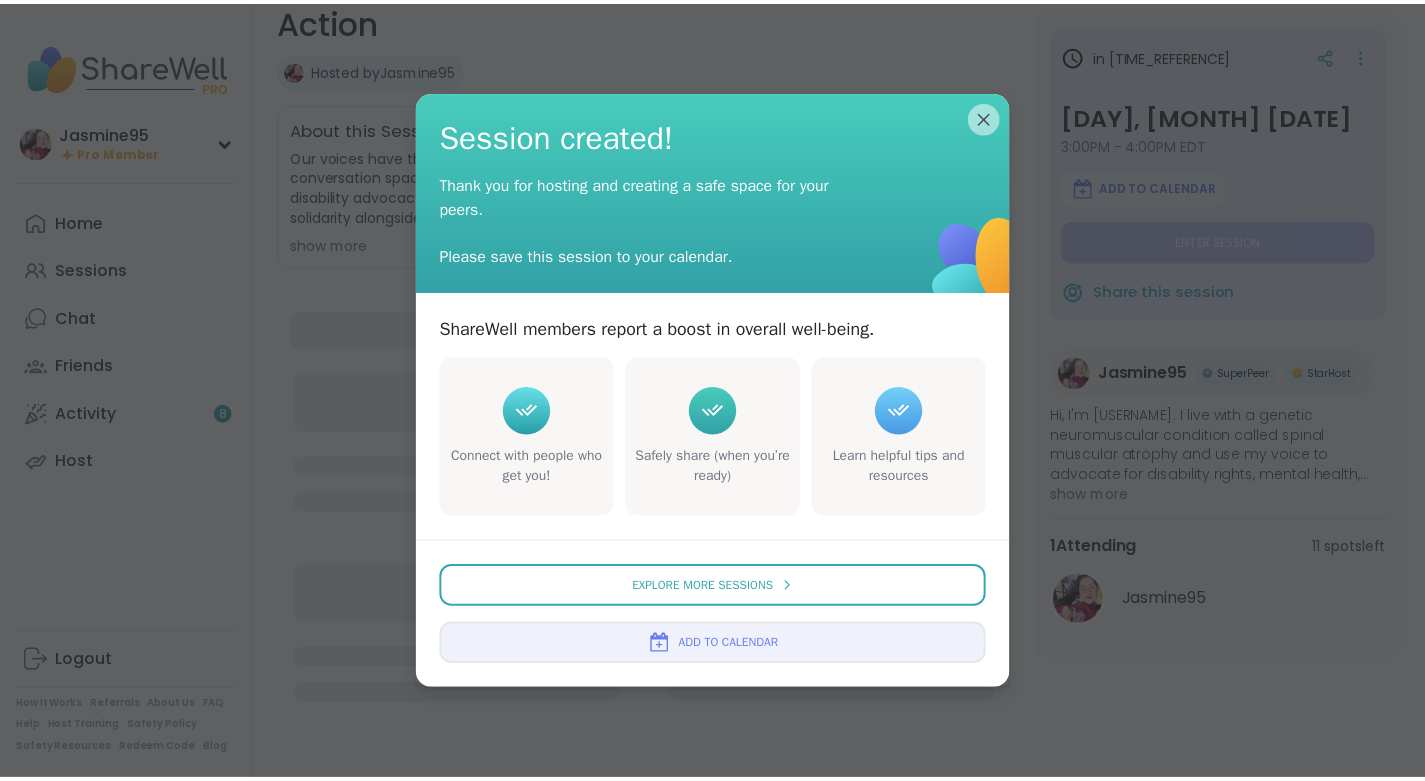 scroll, scrollTop: 0, scrollLeft: 0, axis: both 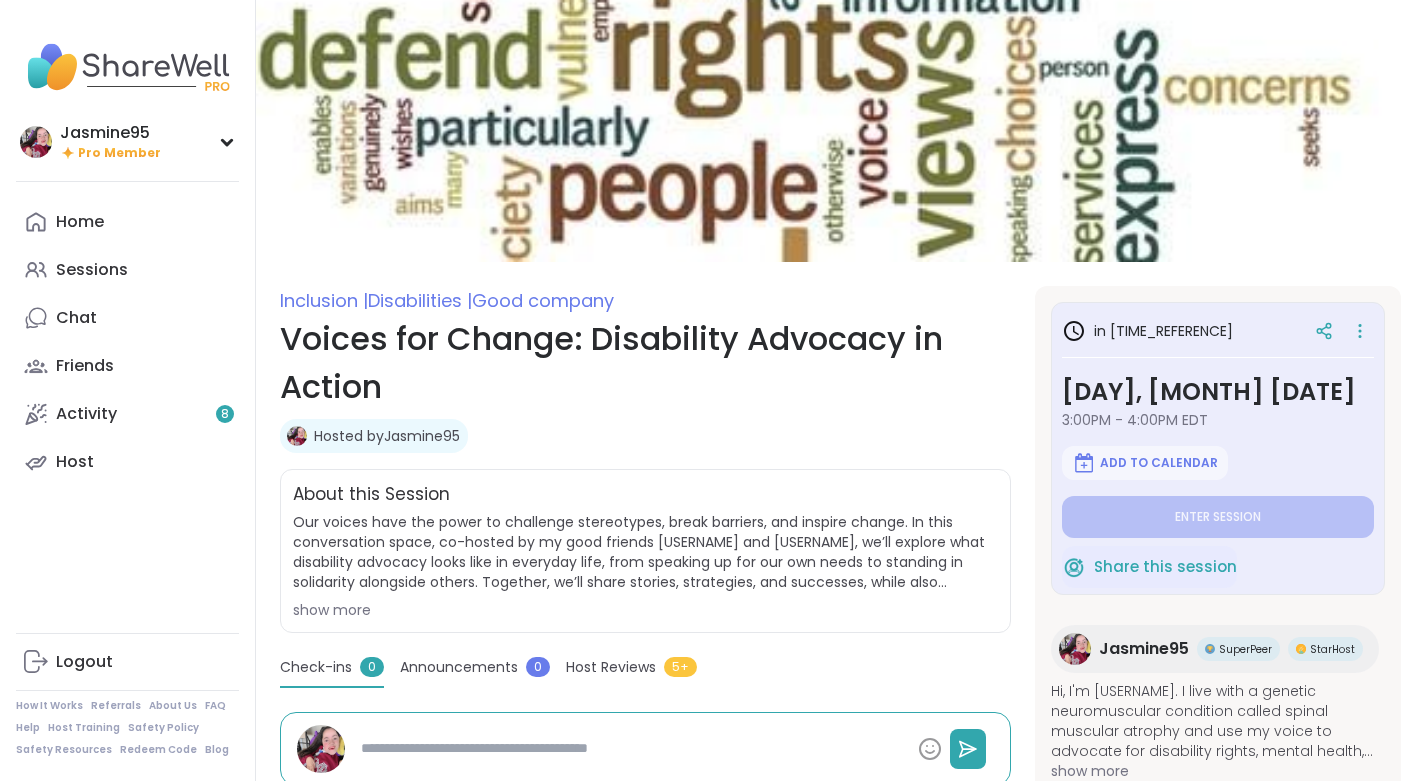click on "Sessions" at bounding box center (92, 270) 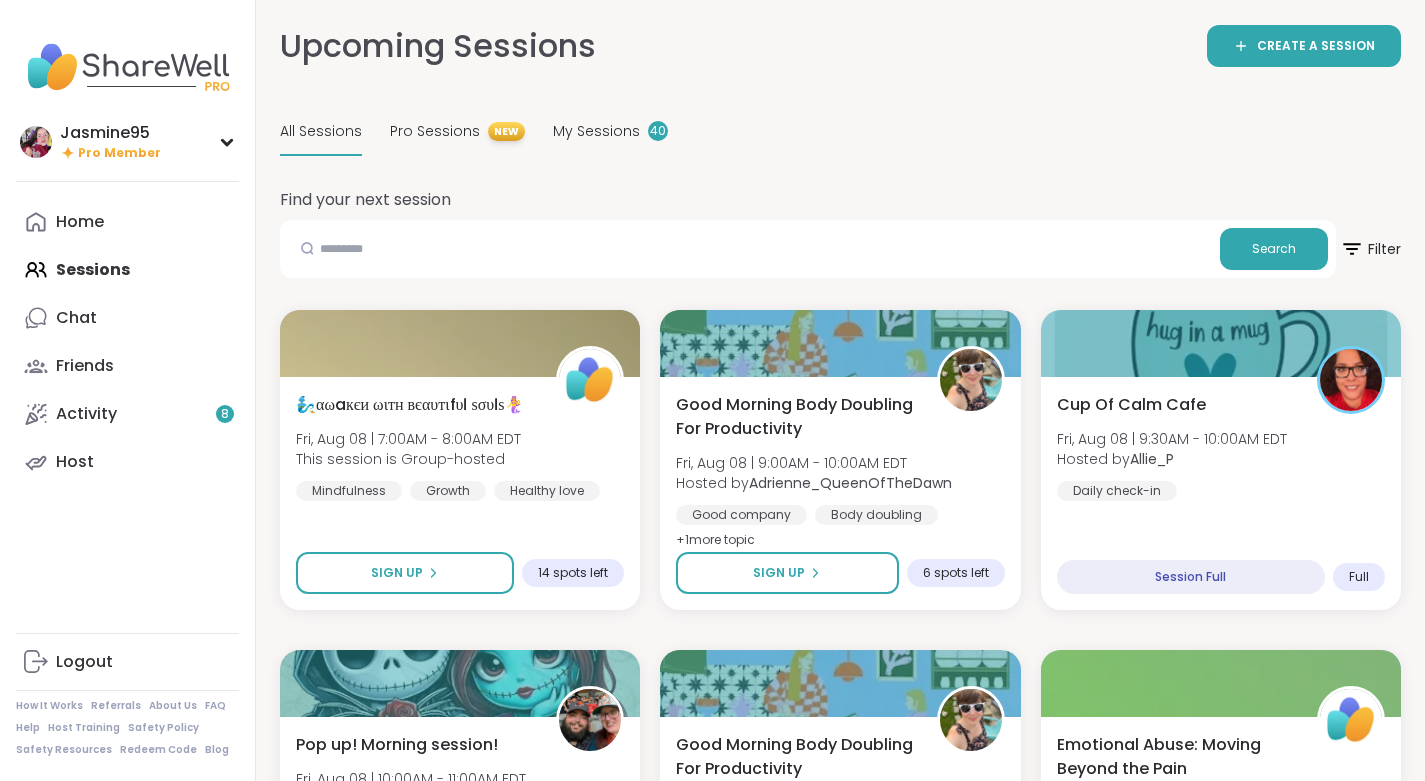 click on "CREATE A SESSION" at bounding box center (1304, 46) 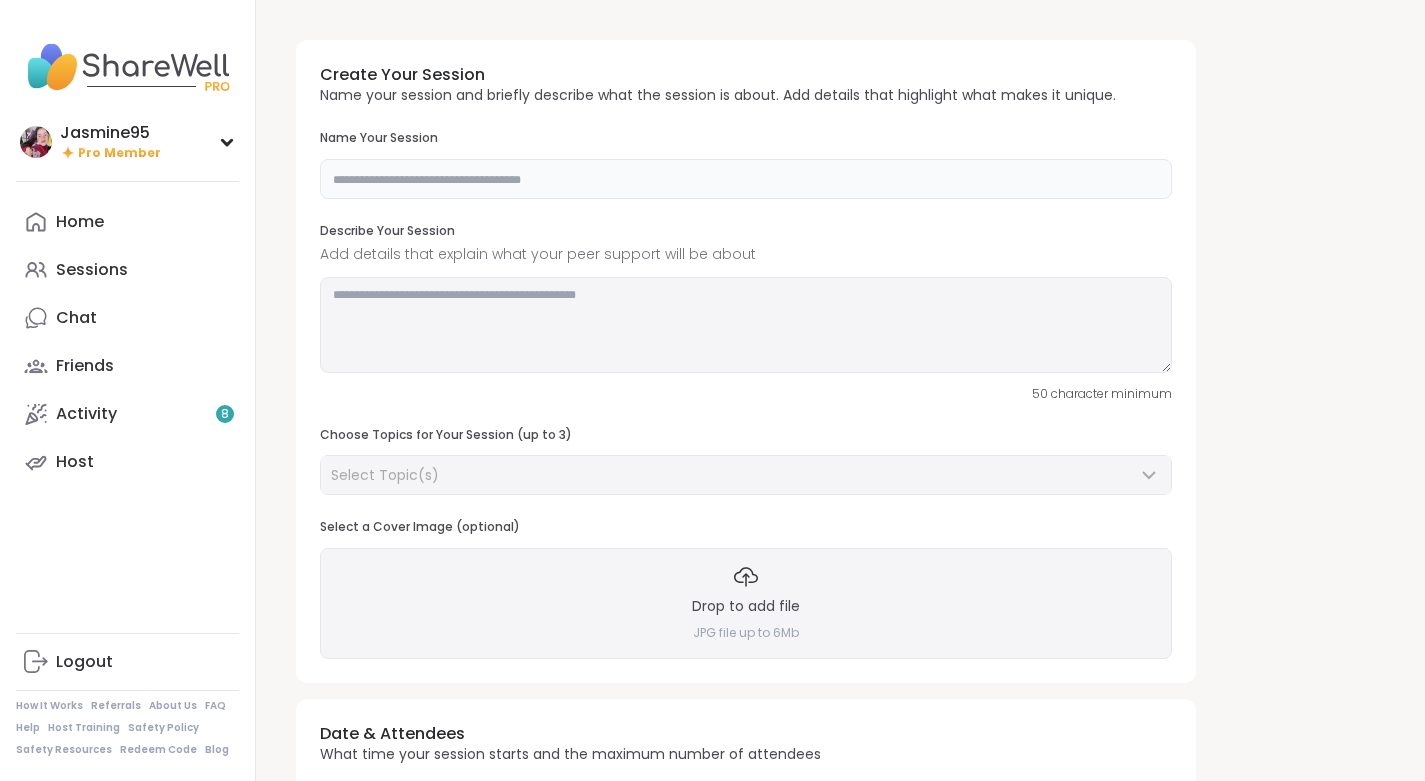 click at bounding box center [746, 179] 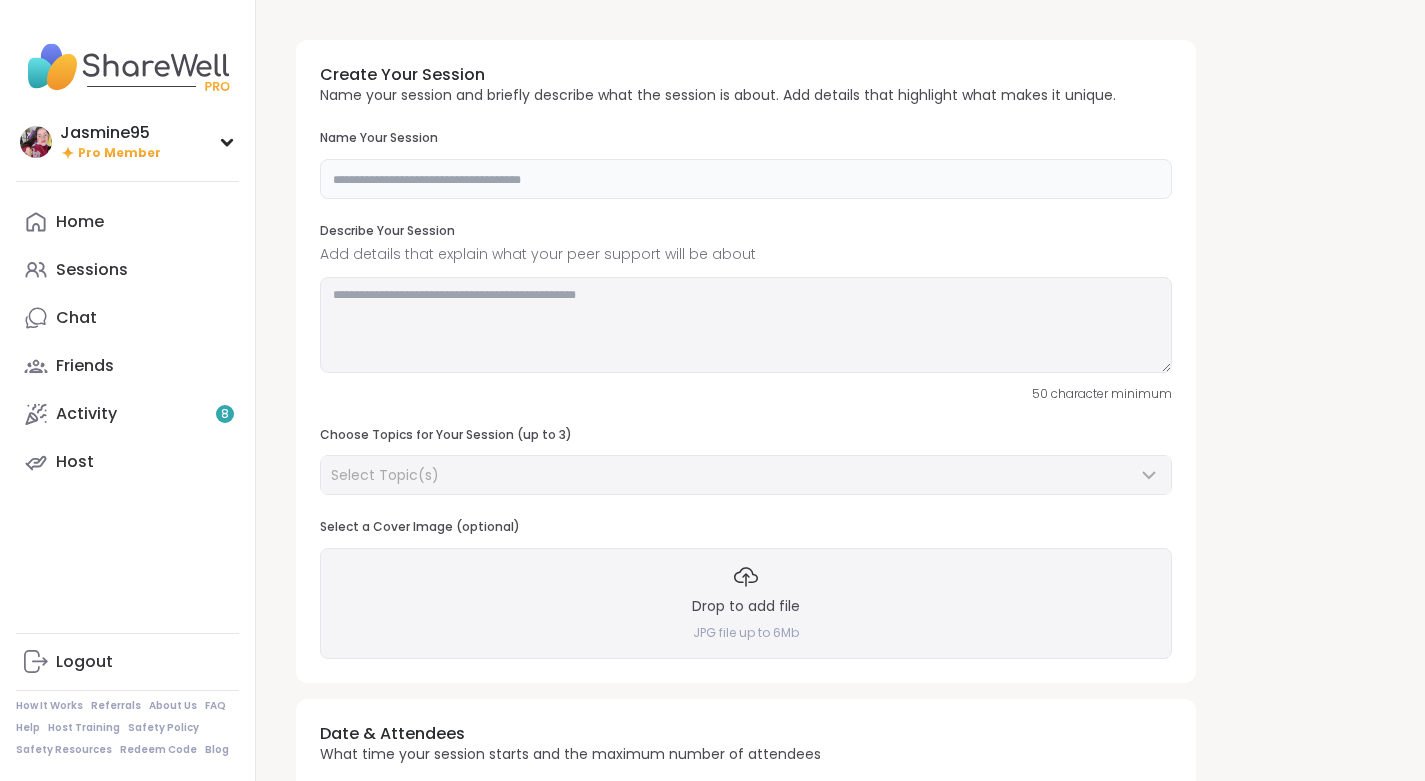 paste on "**********" 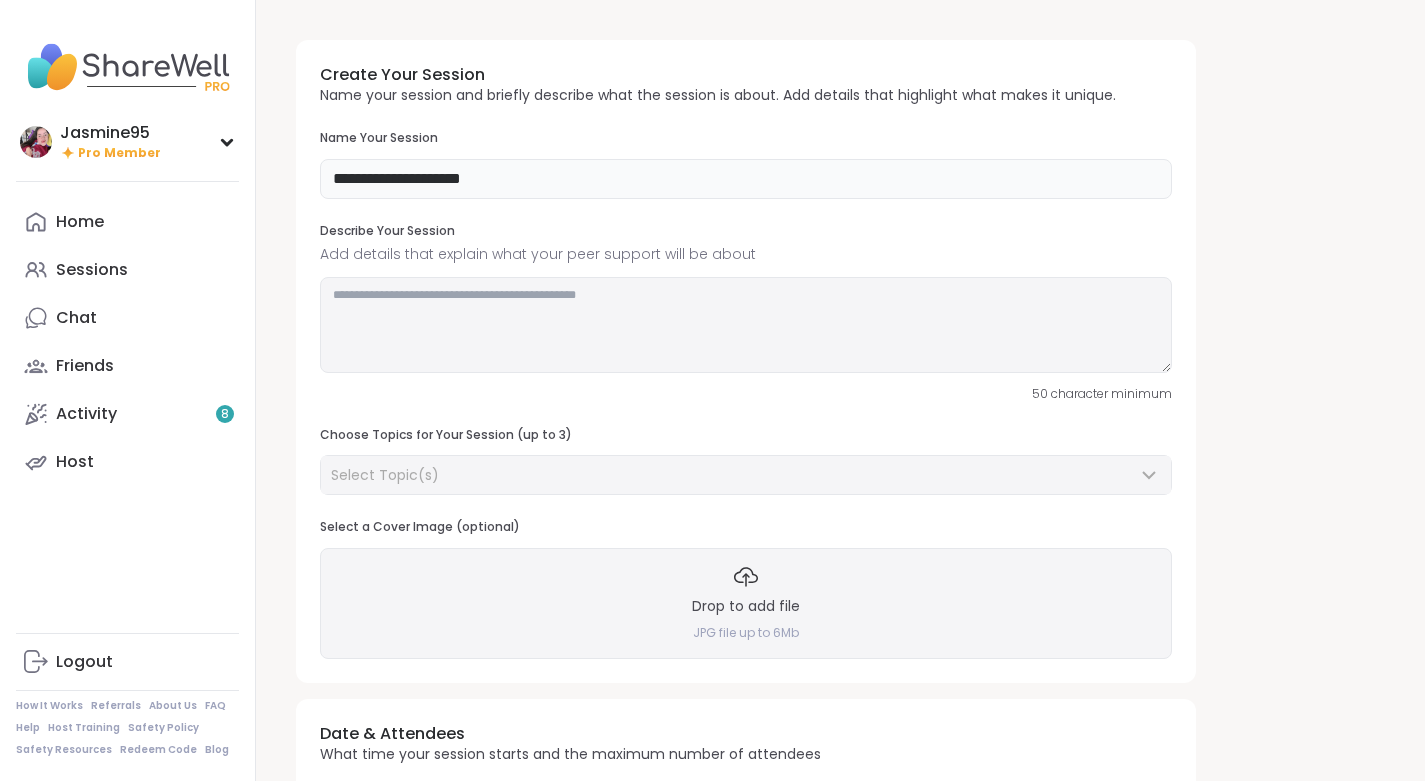 type on "**********" 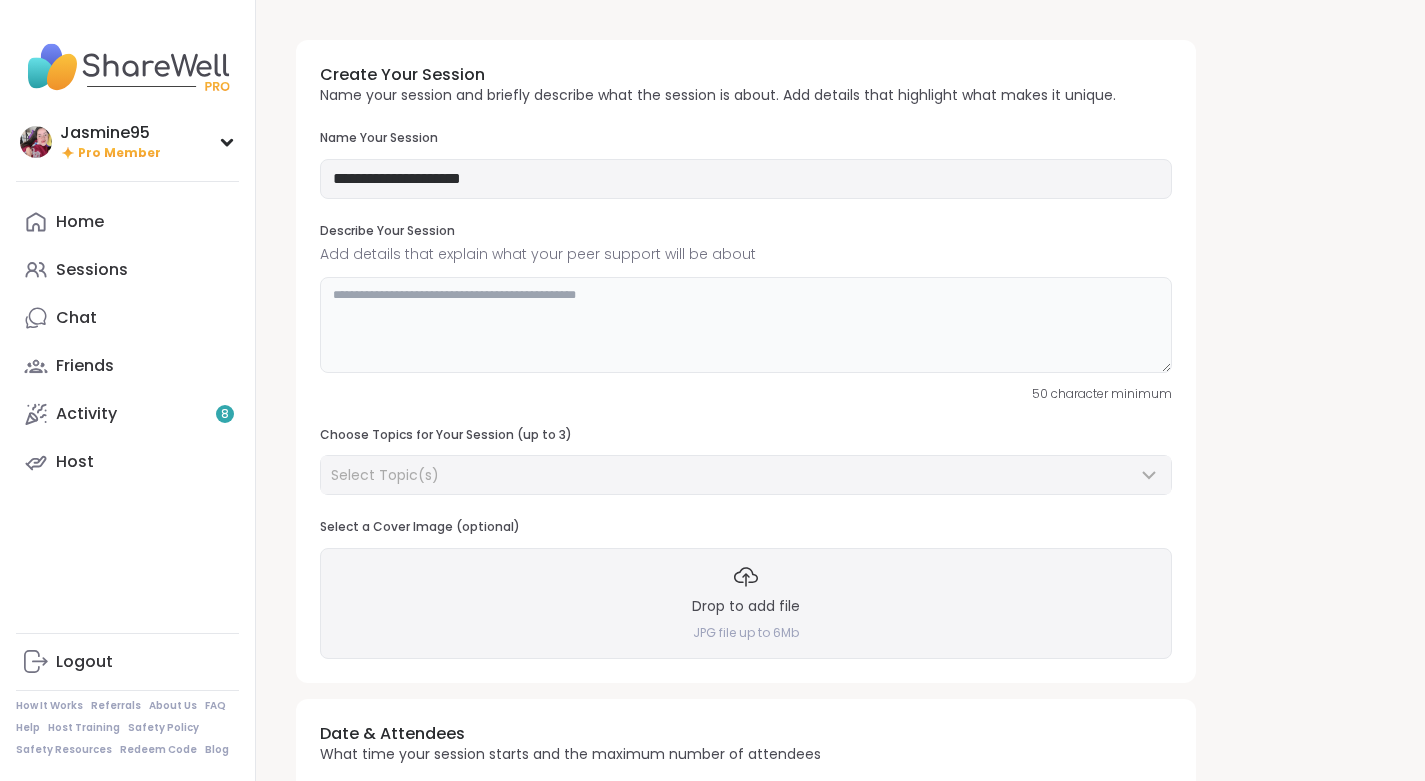 click at bounding box center (746, 325) 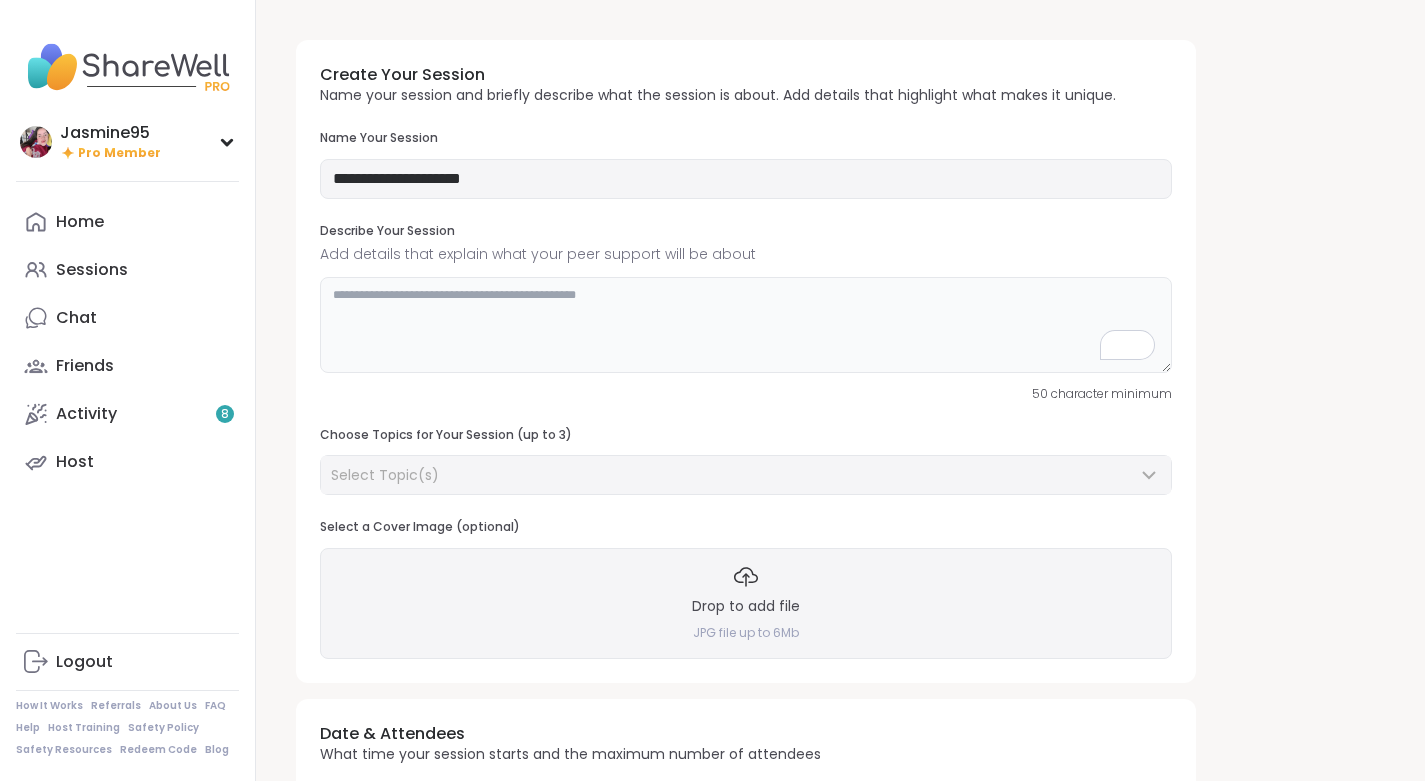 paste on "**********" 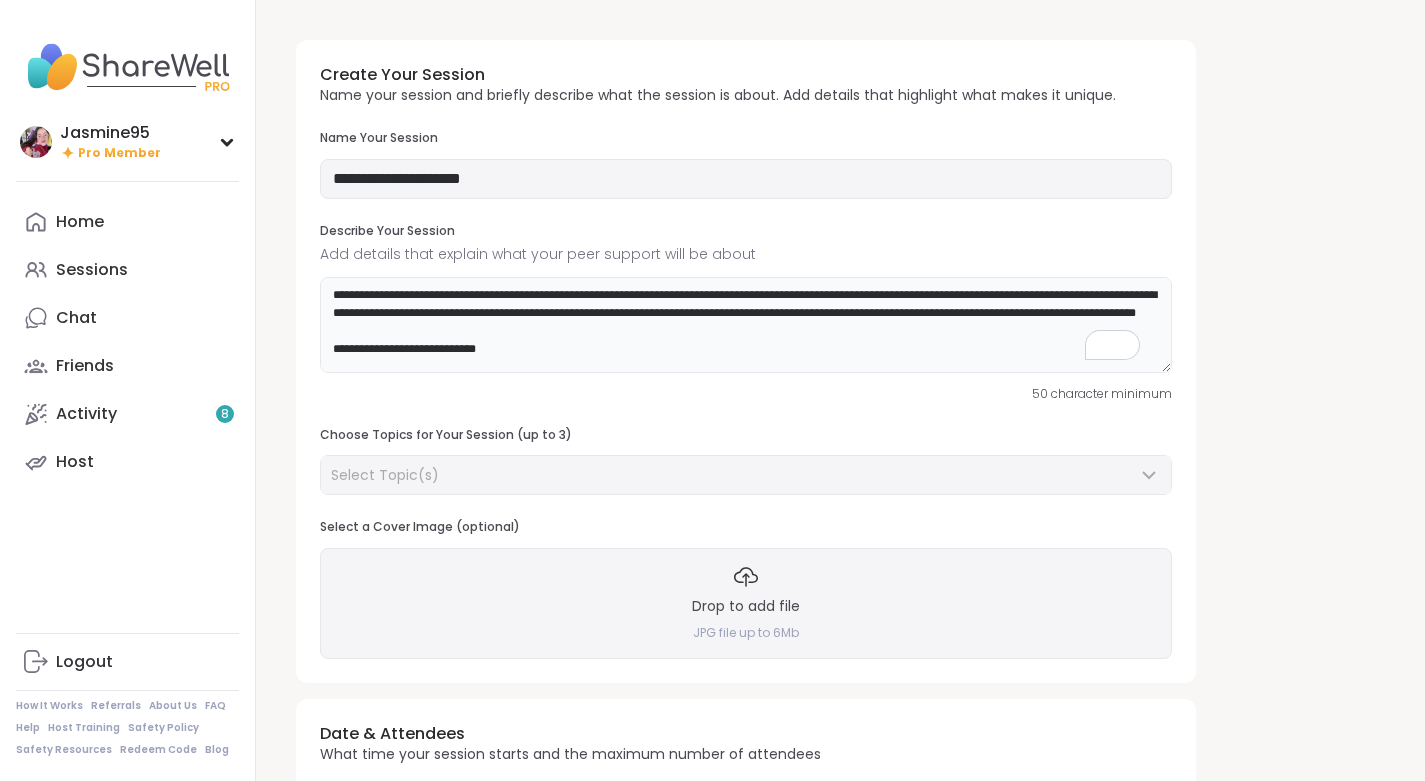 scroll, scrollTop: 201, scrollLeft: 0, axis: vertical 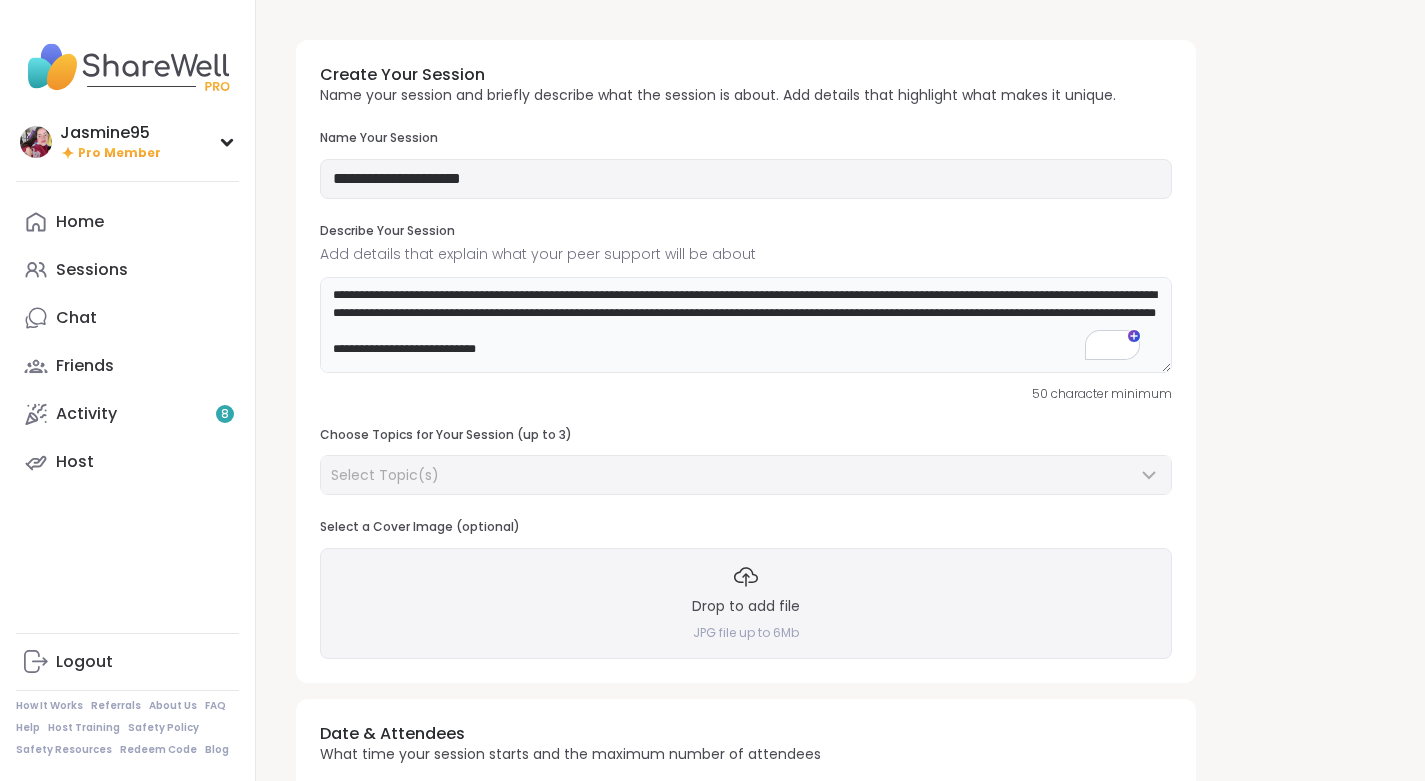 click at bounding box center [746, 325] 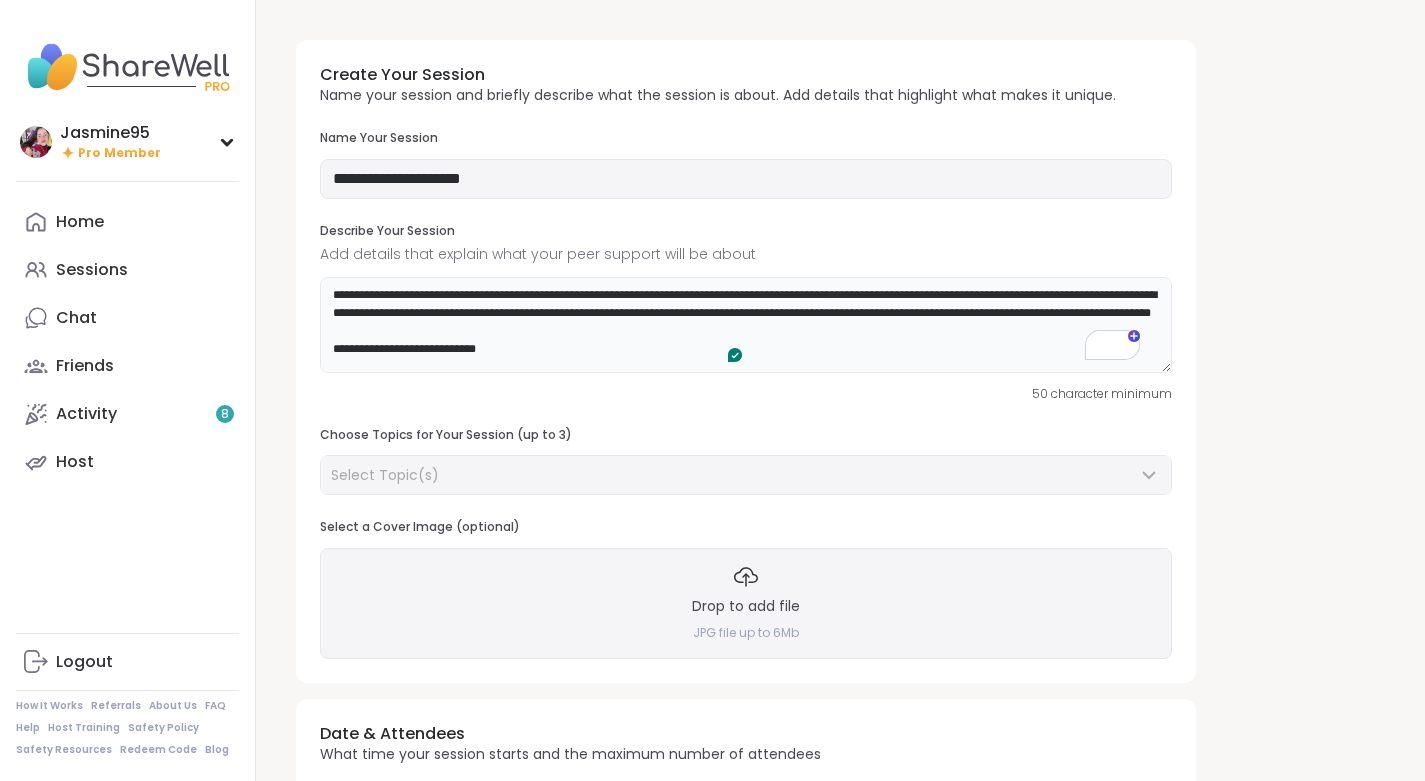 click at bounding box center (746, 325) 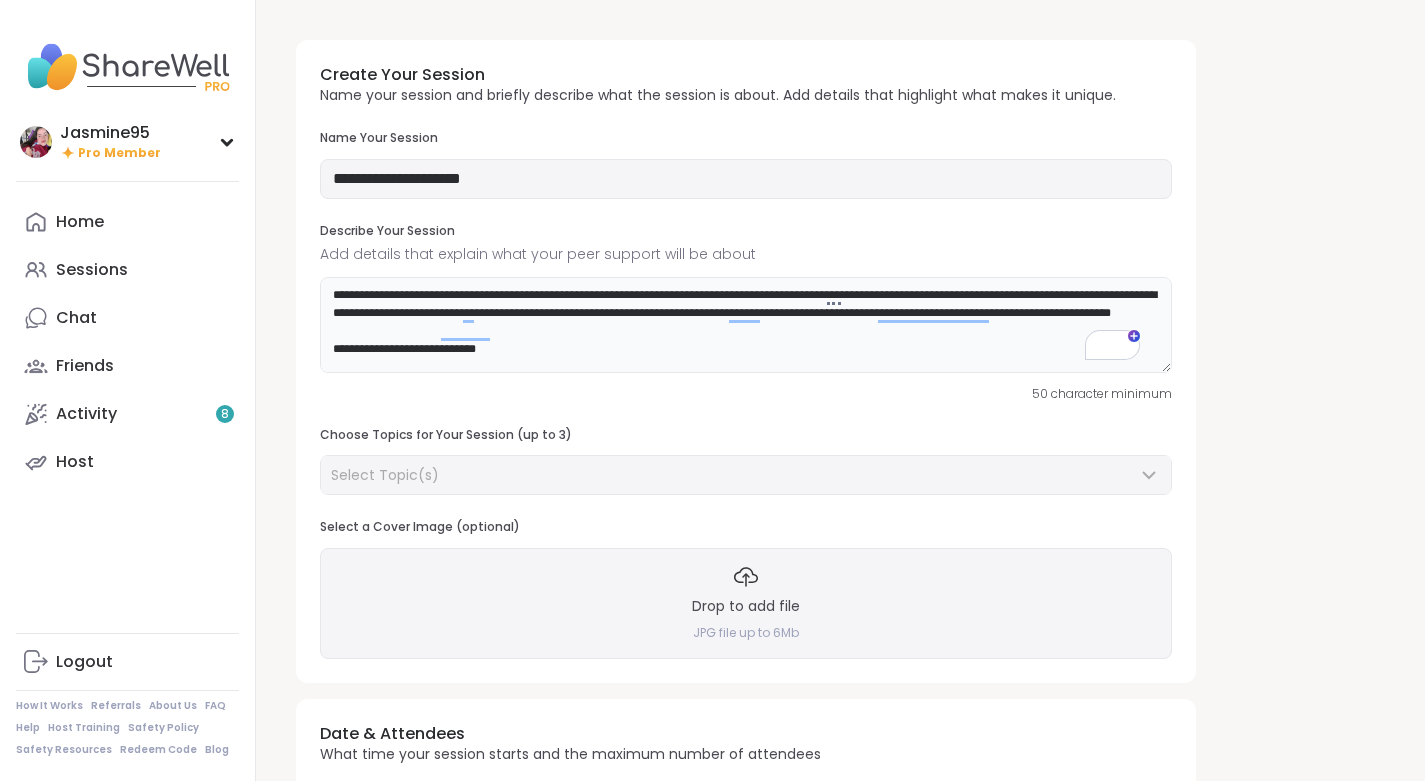 click at bounding box center [746, 325] 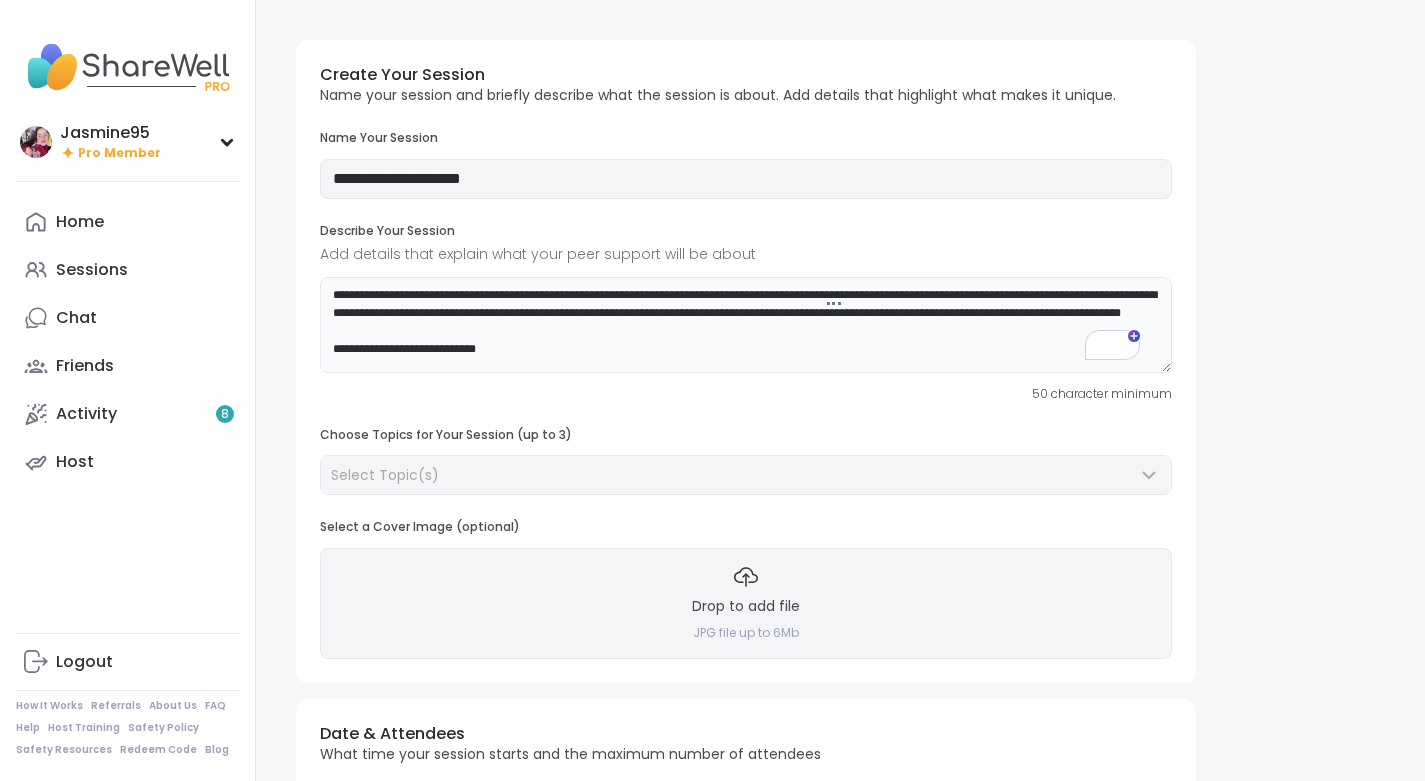 scroll, scrollTop: 4, scrollLeft: 0, axis: vertical 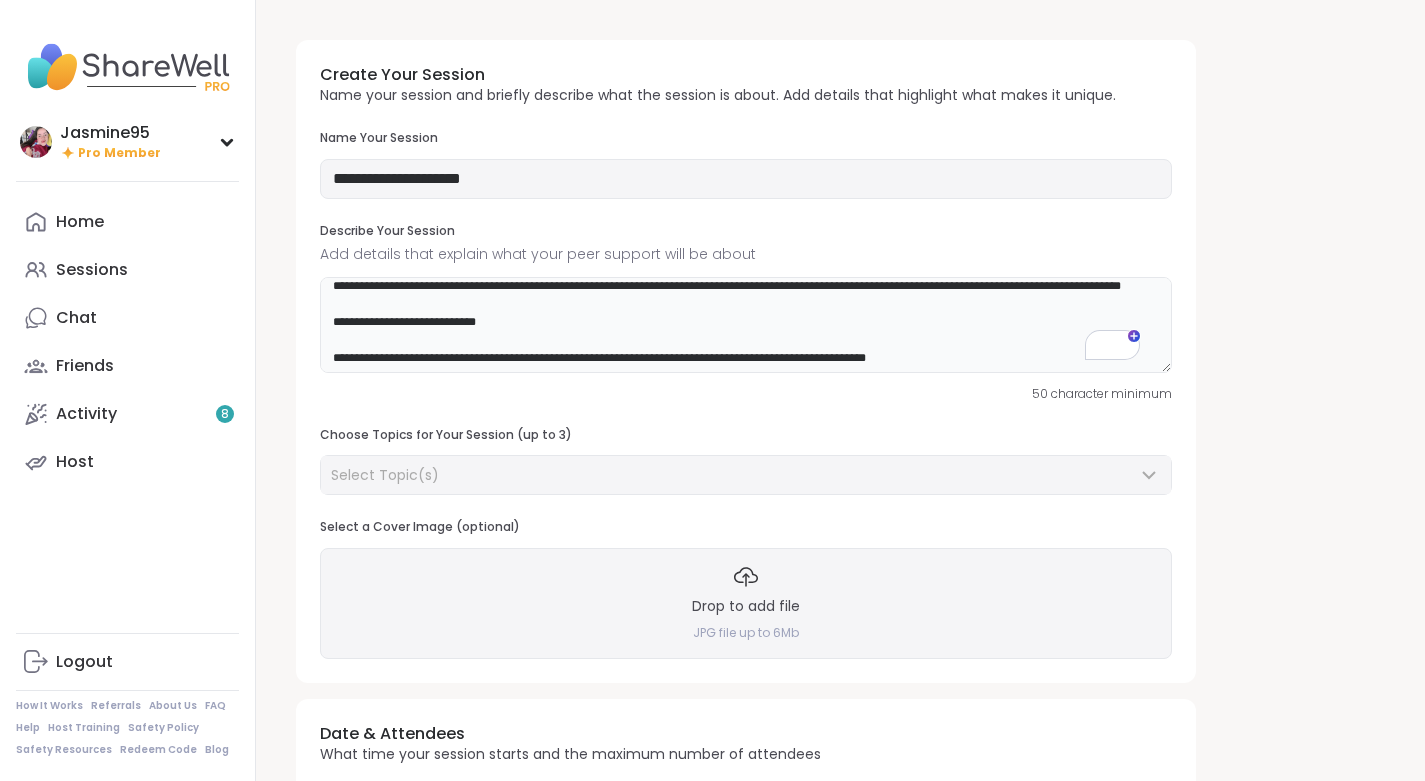 click at bounding box center [746, 325] 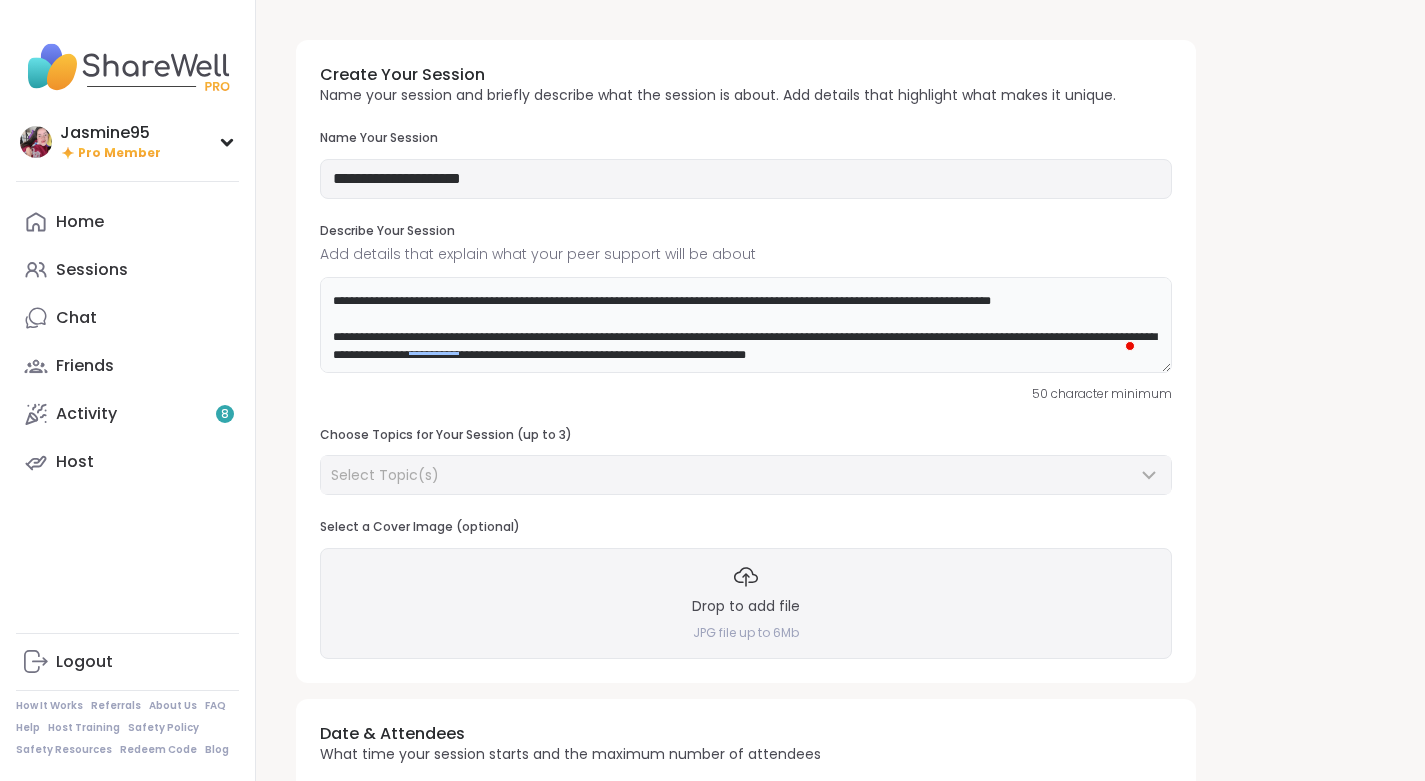 click at bounding box center (746, 325) 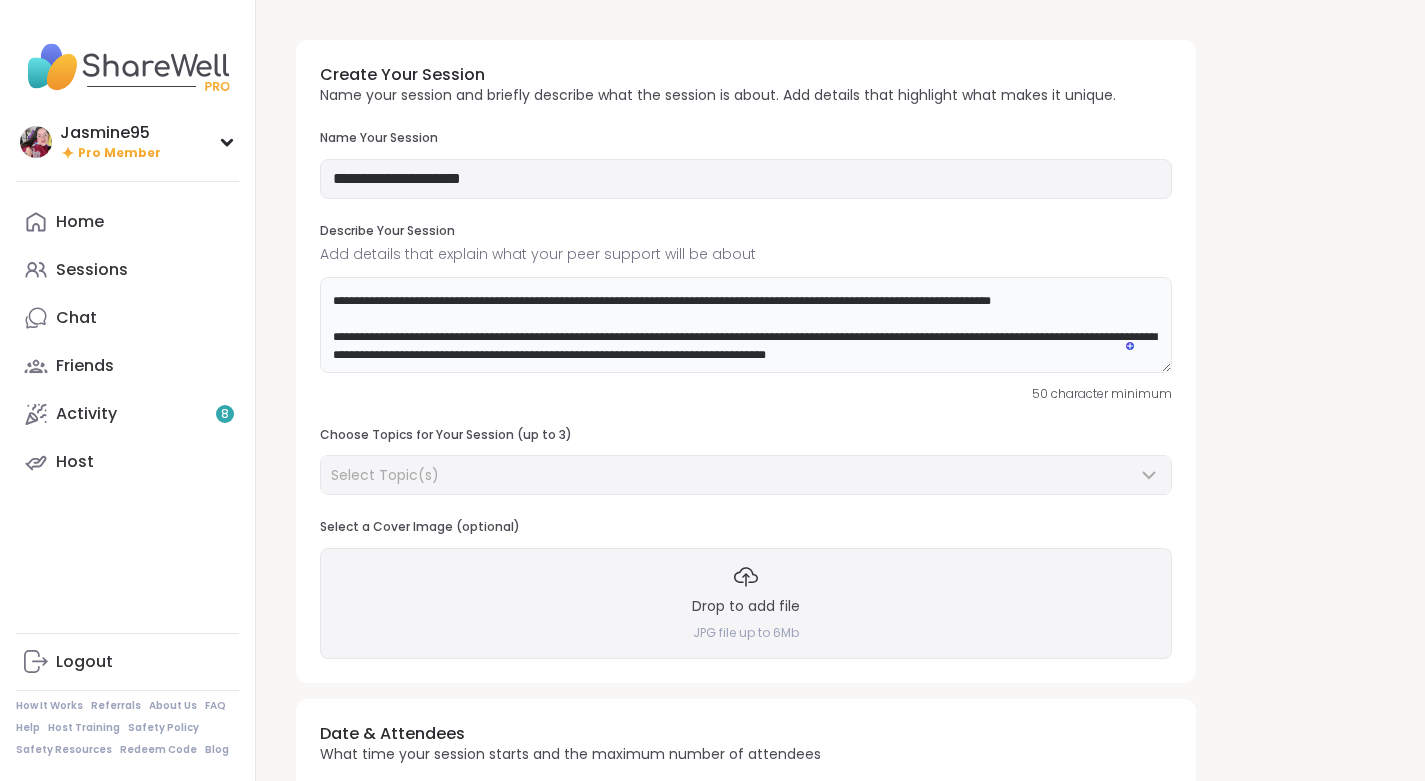 click at bounding box center [746, 325] 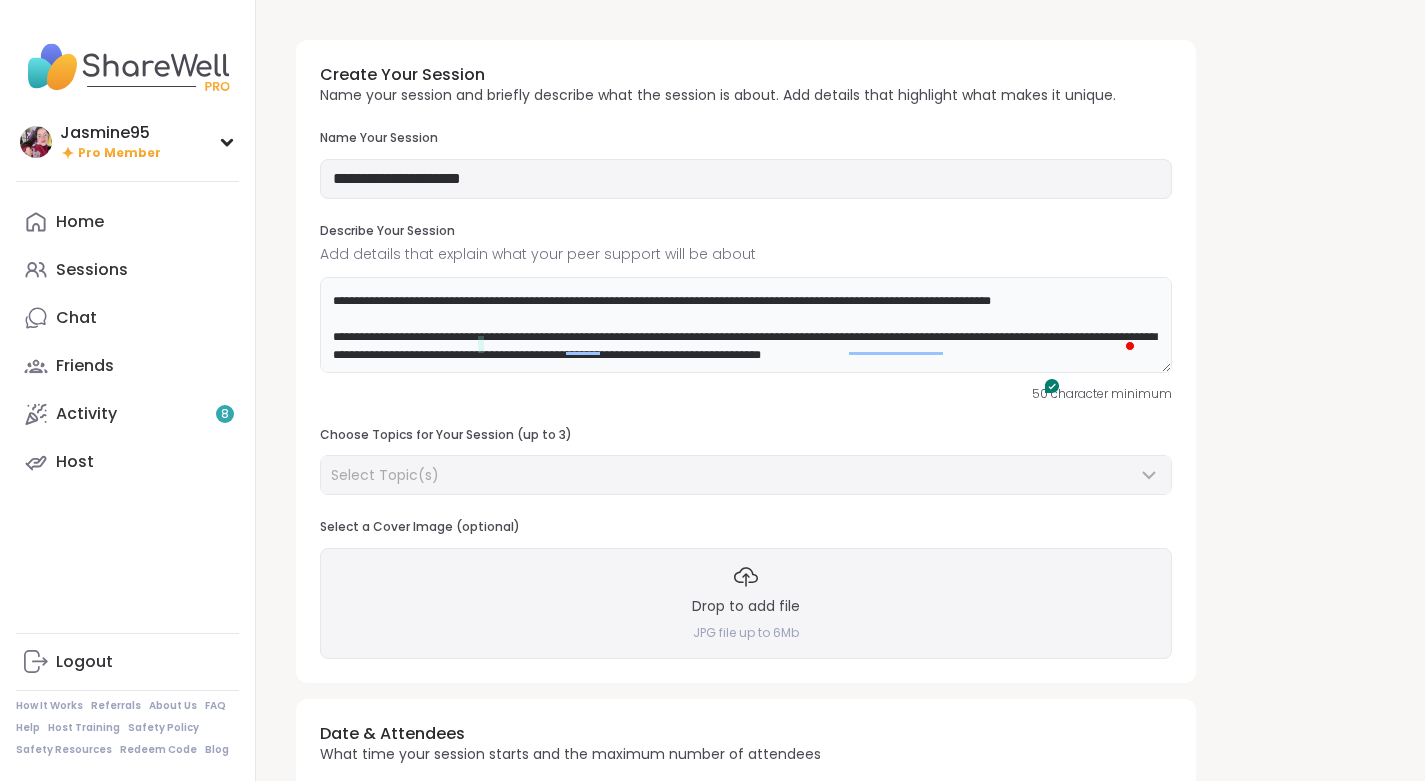 click at bounding box center (746, 325) 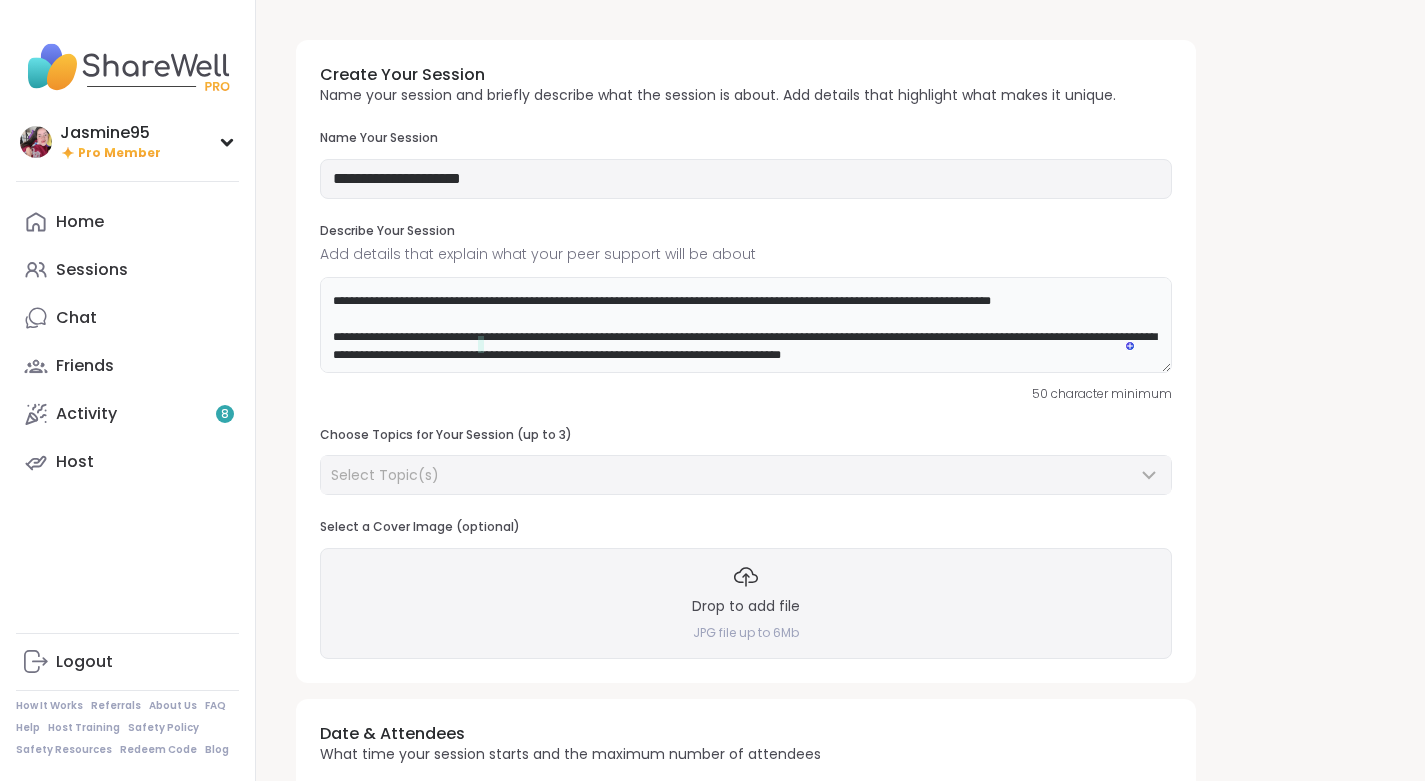 type on "**********" 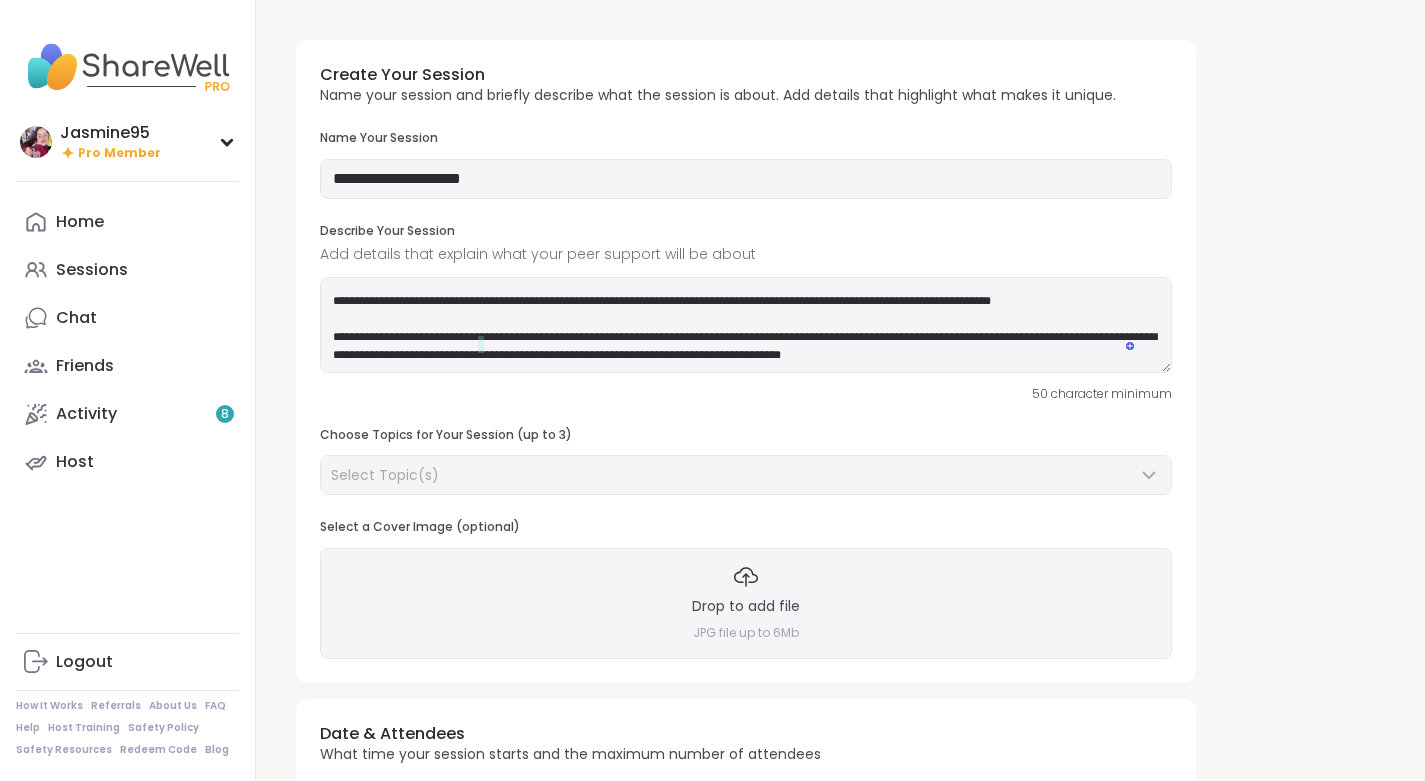 click 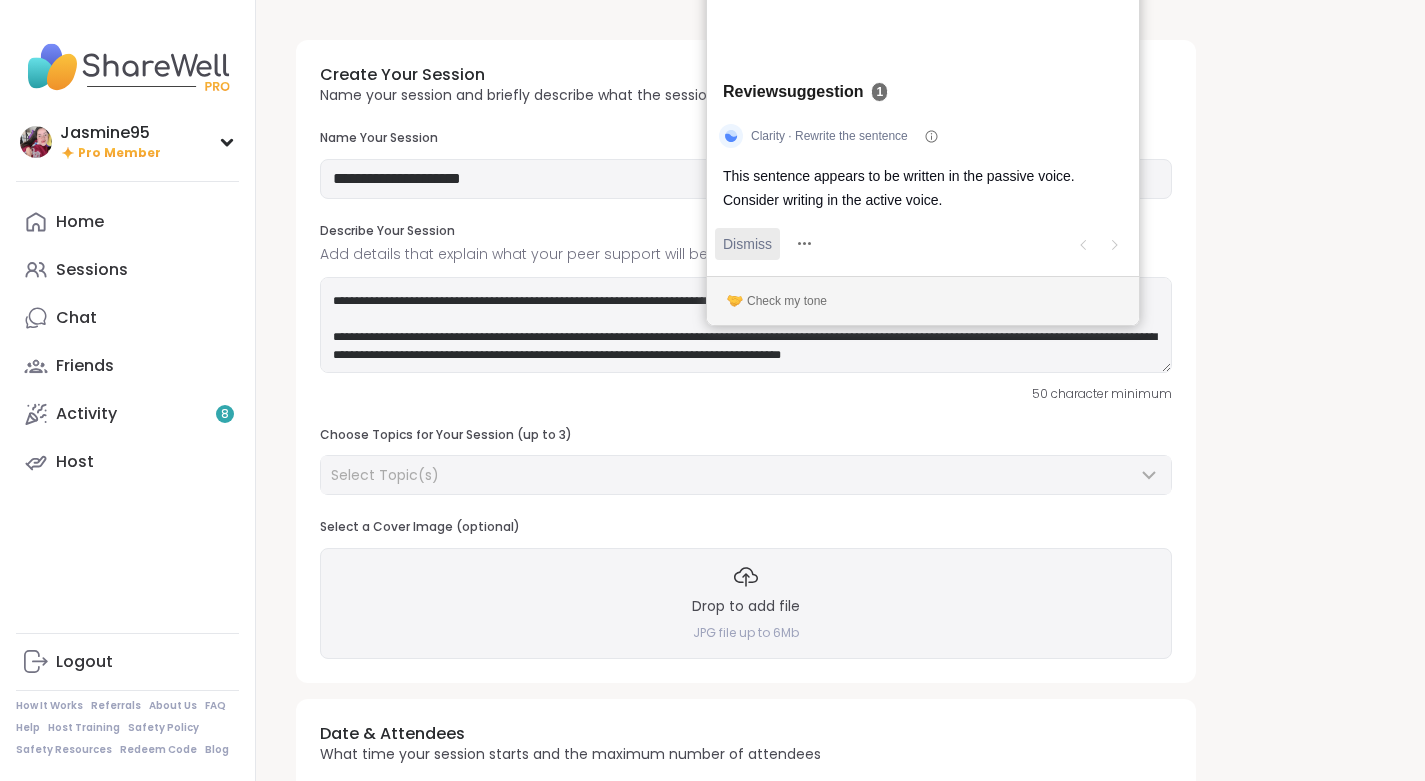 click on "Dismiss" at bounding box center [747, 243] 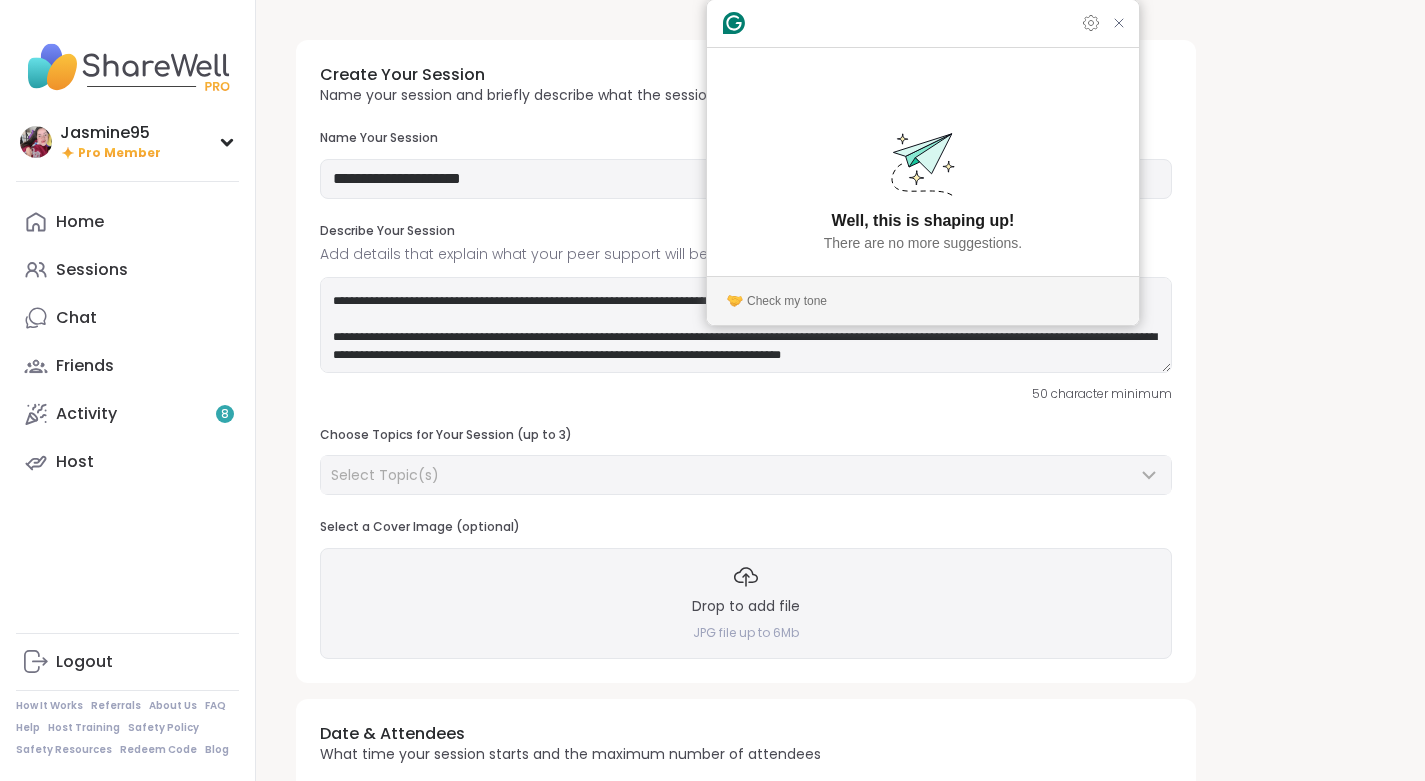 click 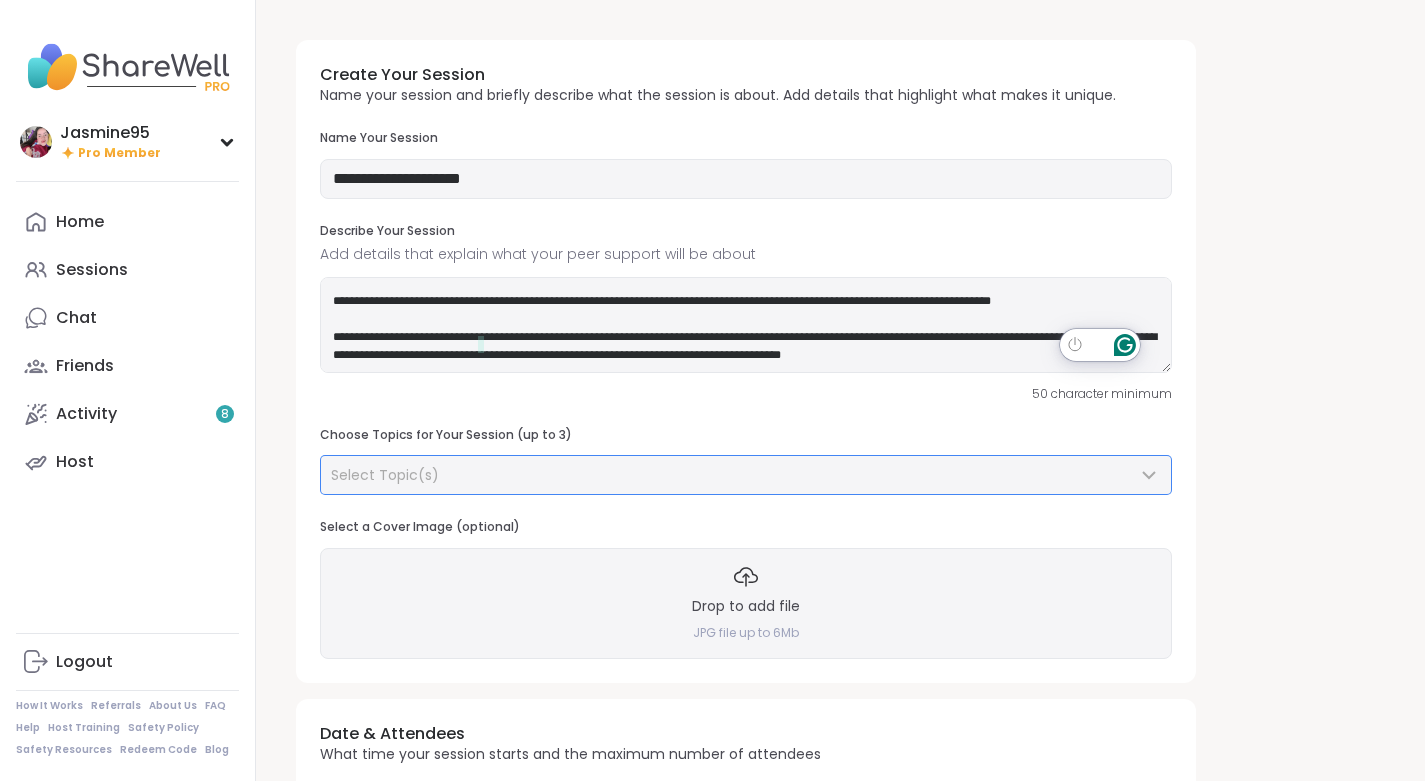 click on "Select Topic(s)" at bounding box center [734, 475] 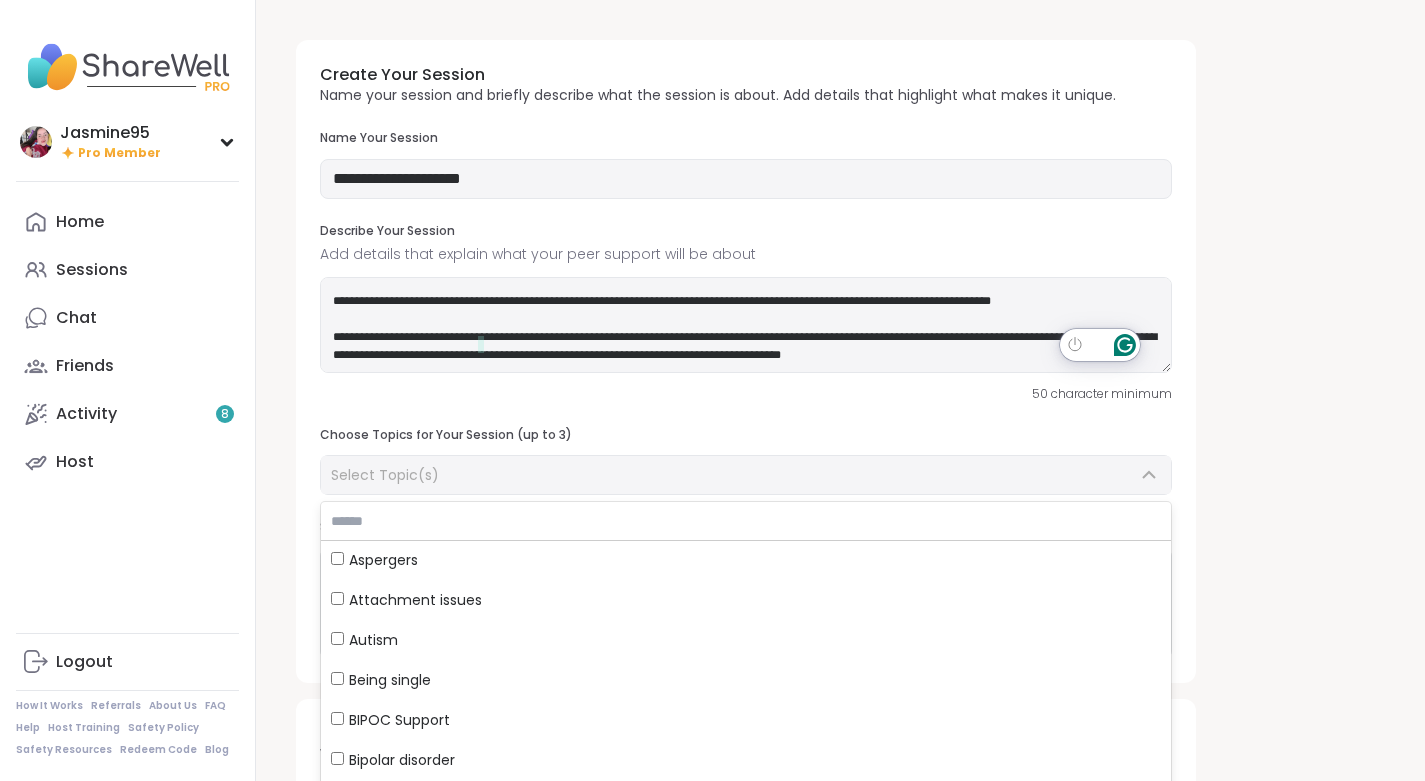 scroll, scrollTop: 2121, scrollLeft: 0, axis: vertical 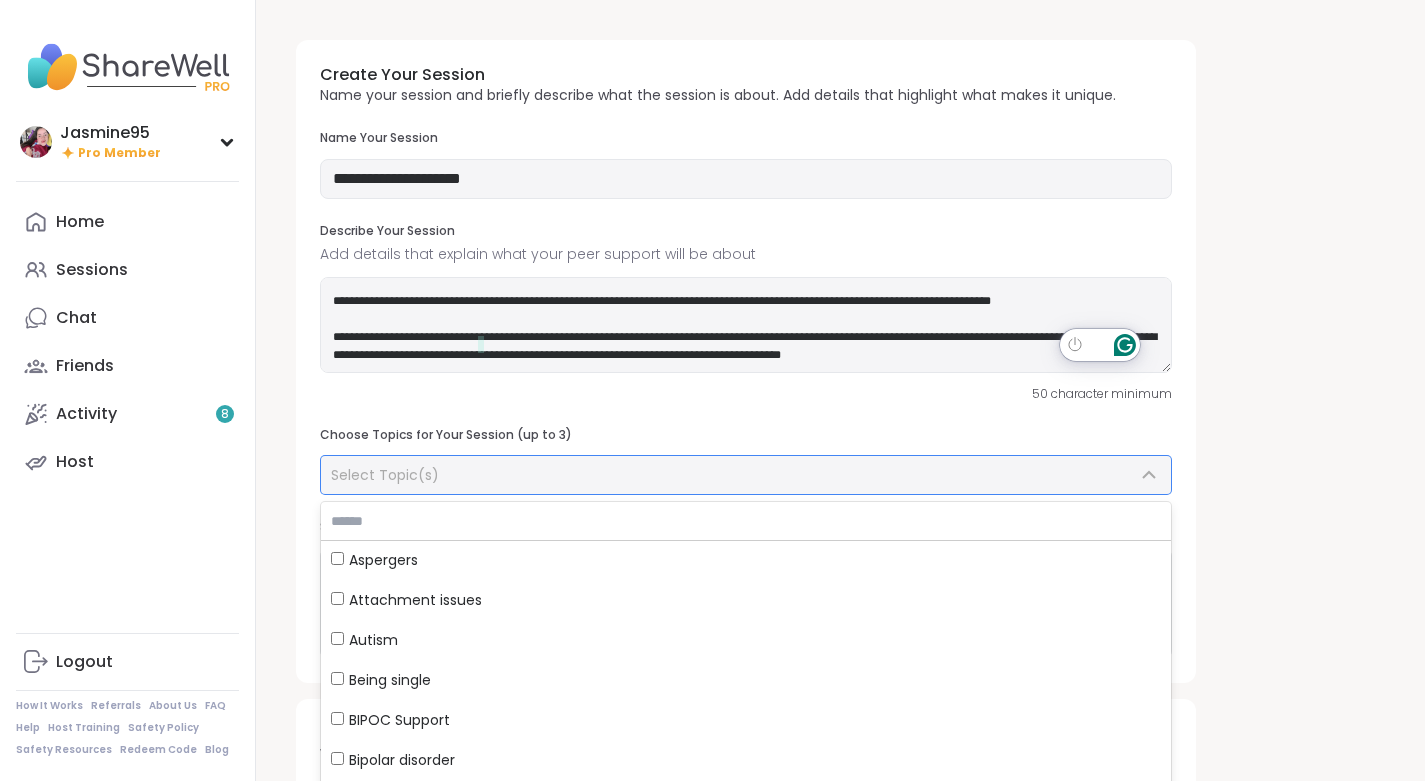 click on "Attachment issues" at bounding box center [415, 600] 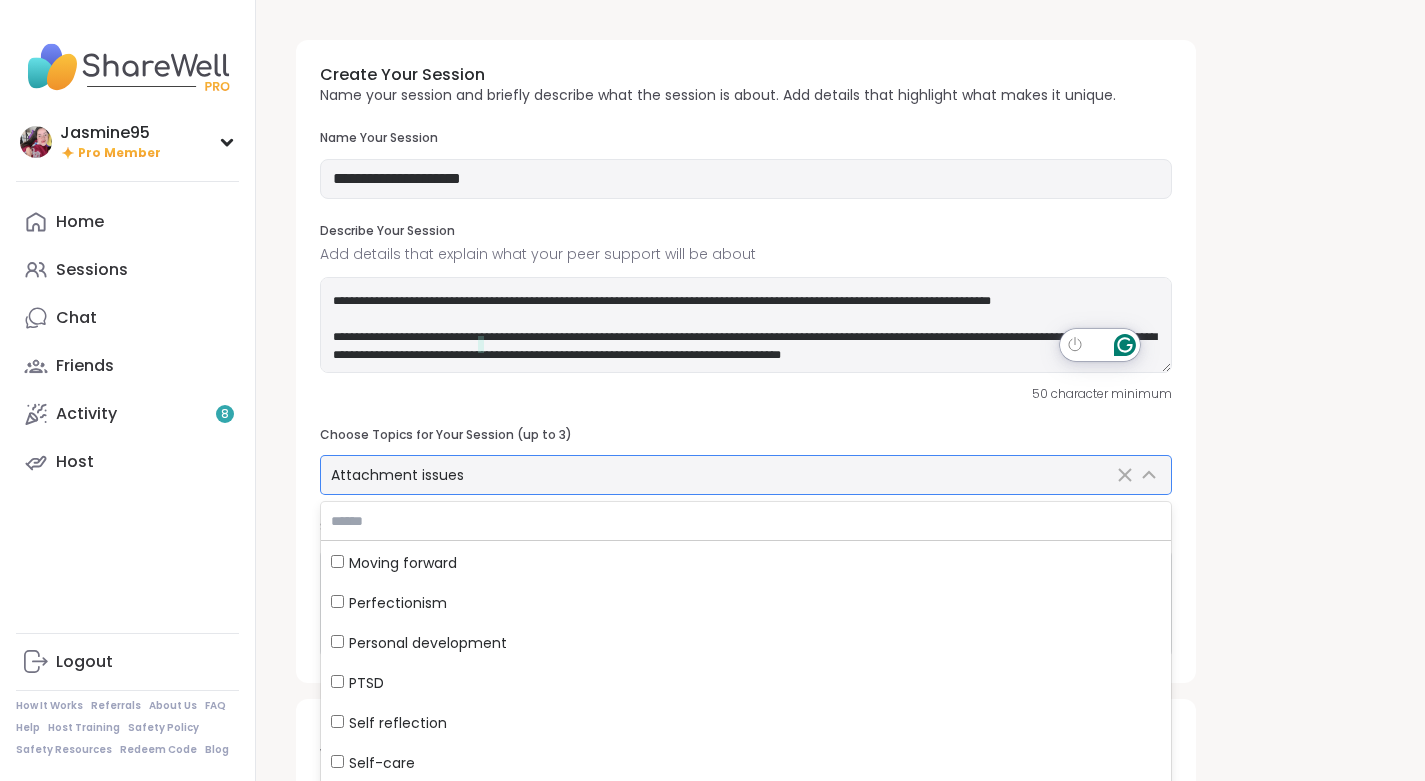 scroll, scrollTop: 1276, scrollLeft: 0, axis: vertical 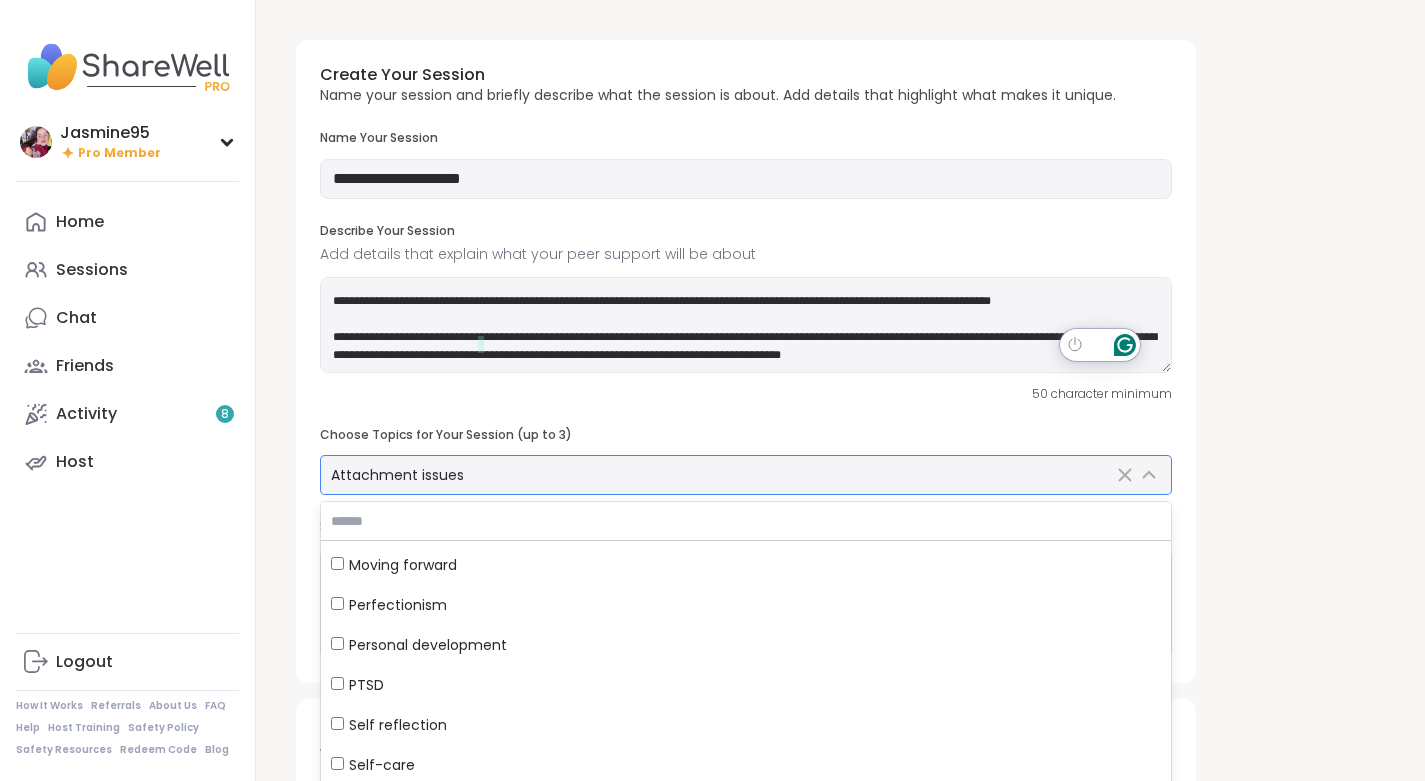 click on "Self reflection" at bounding box center (398, 725) 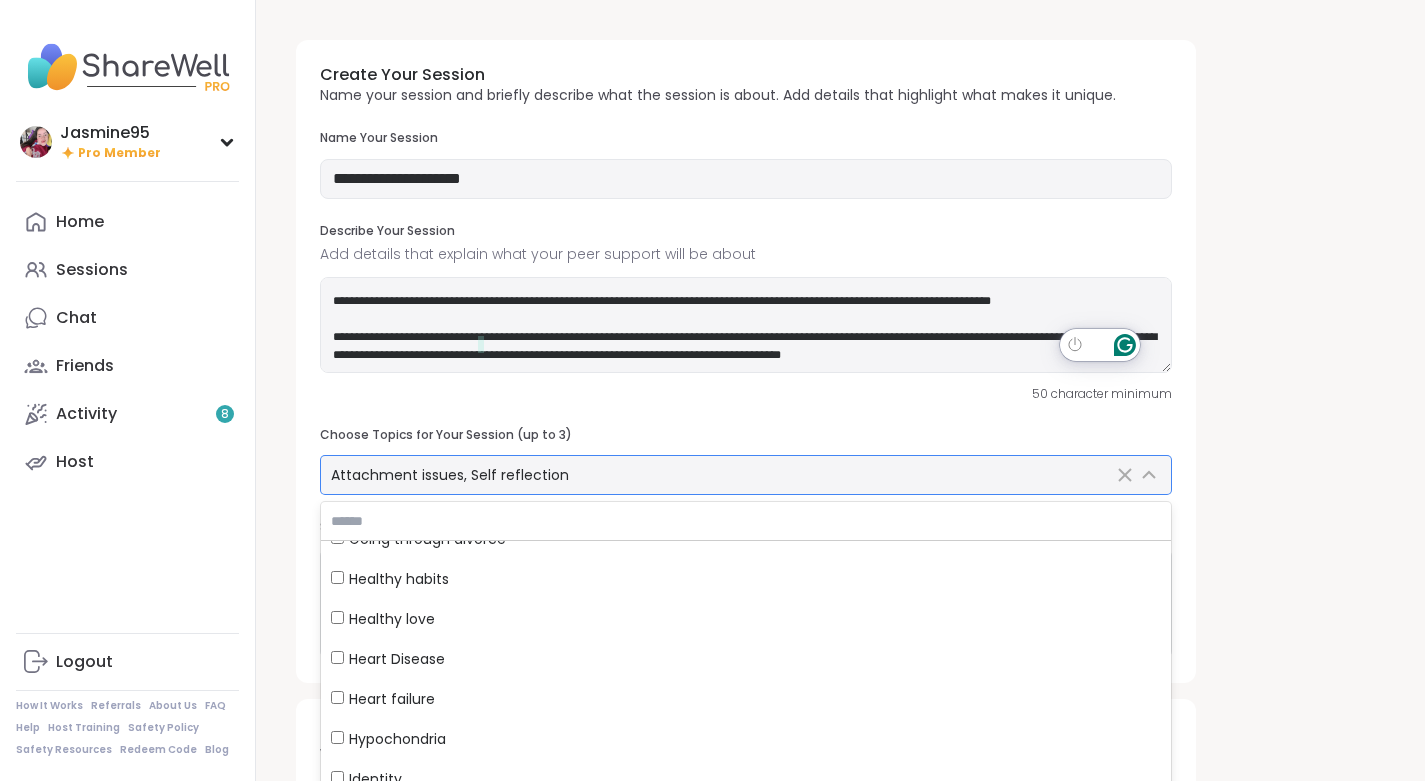 scroll, scrollTop: 3944, scrollLeft: 0, axis: vertical 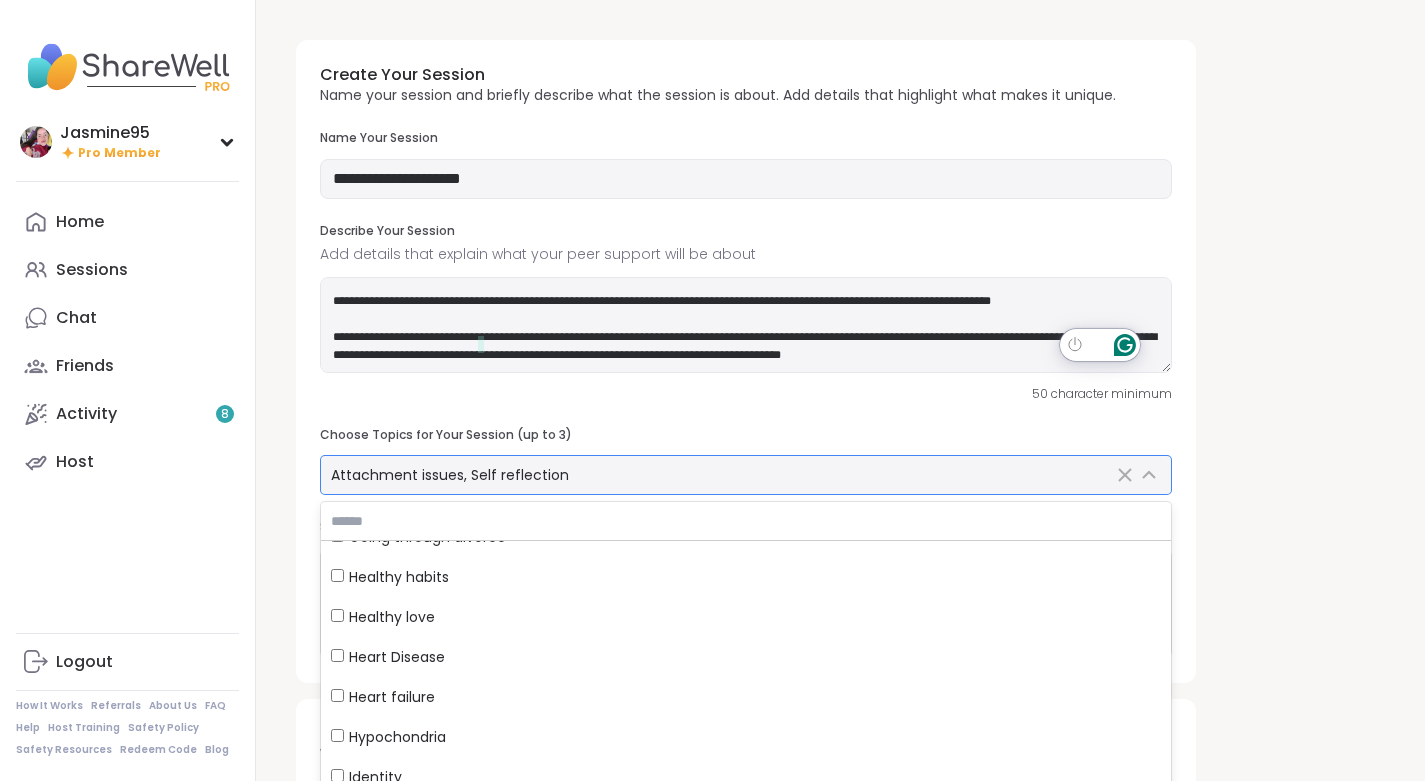 click on "Healthy habits" at bounding box center [399, 577] 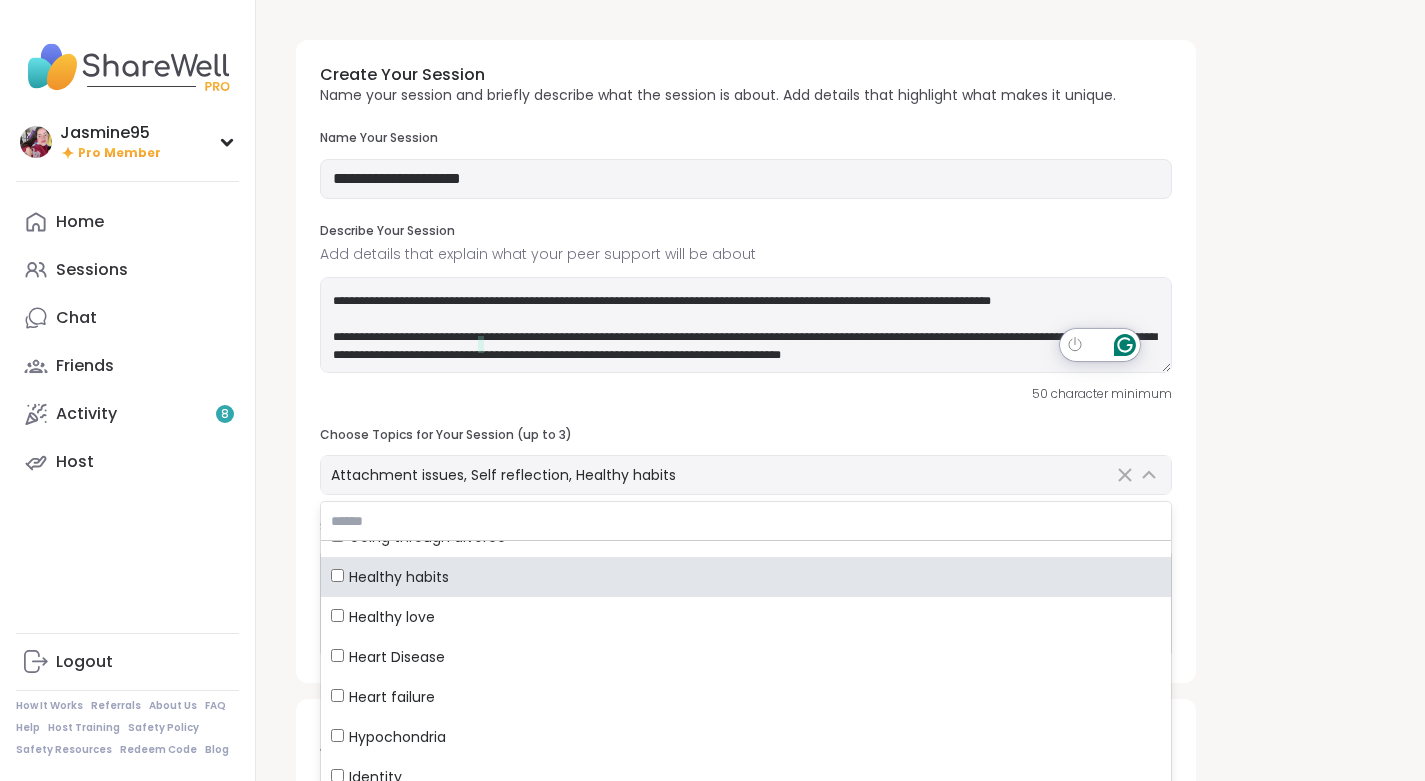 click on "**********" at bounding box center [840, 687] 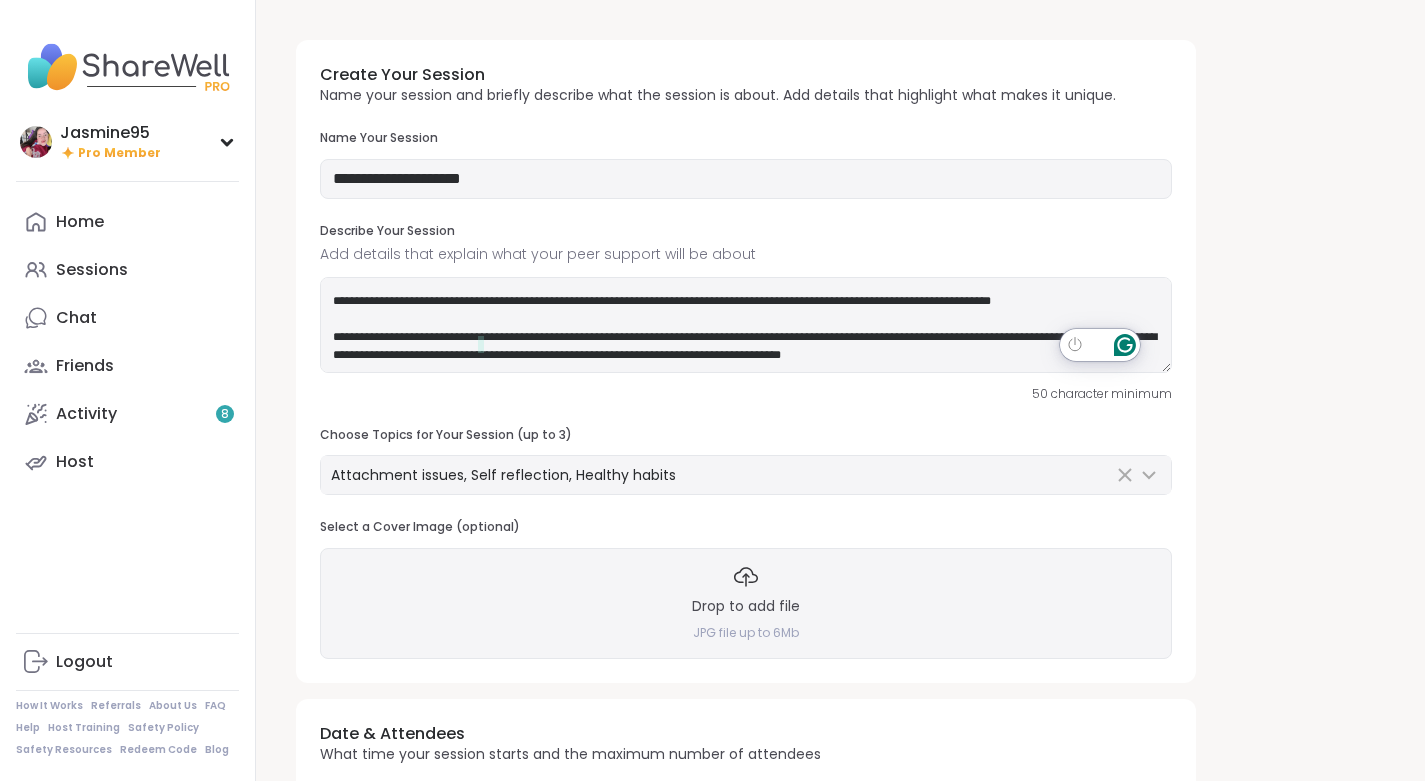click on "Drop to add file" at bounding box center [746, 607] 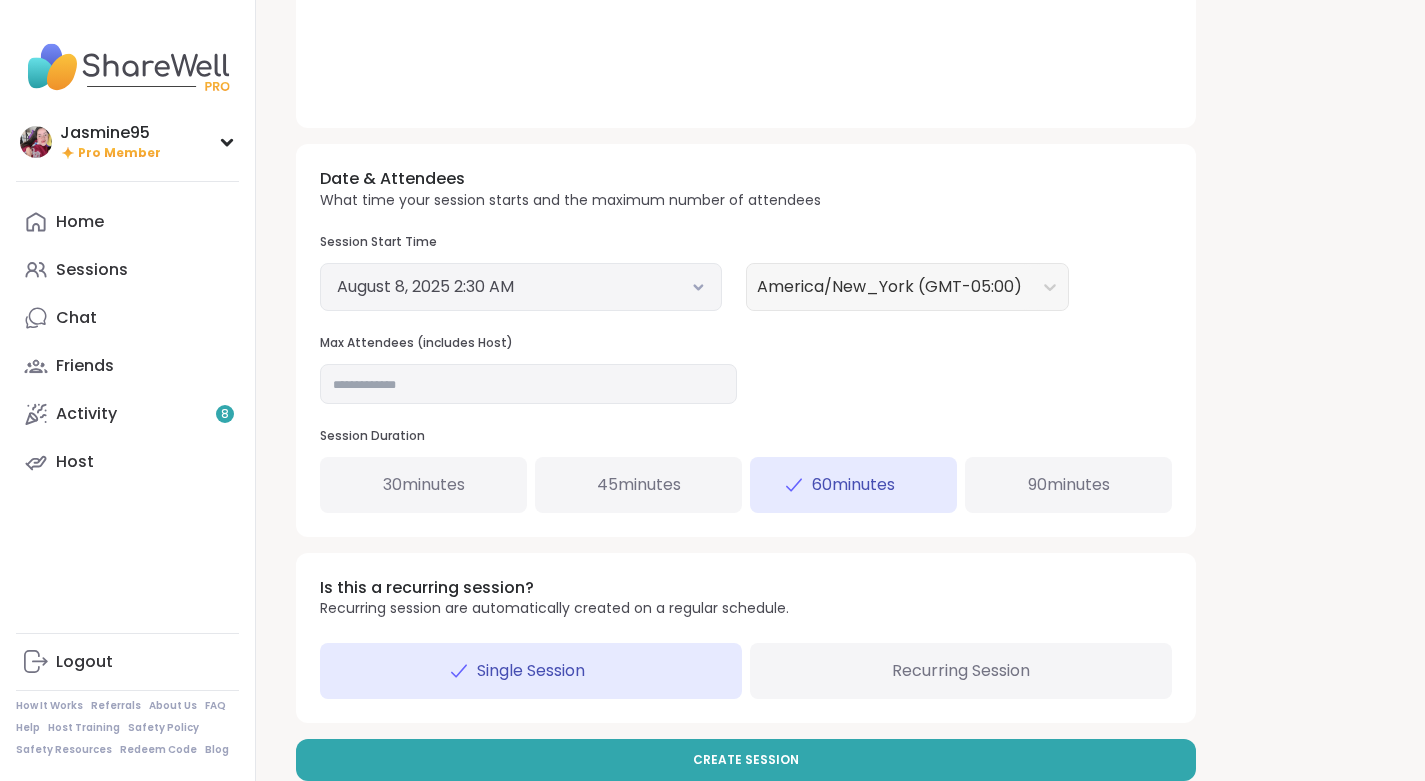 scroll, scrollTop: 626, scrollLeft: 0, axis: vertical 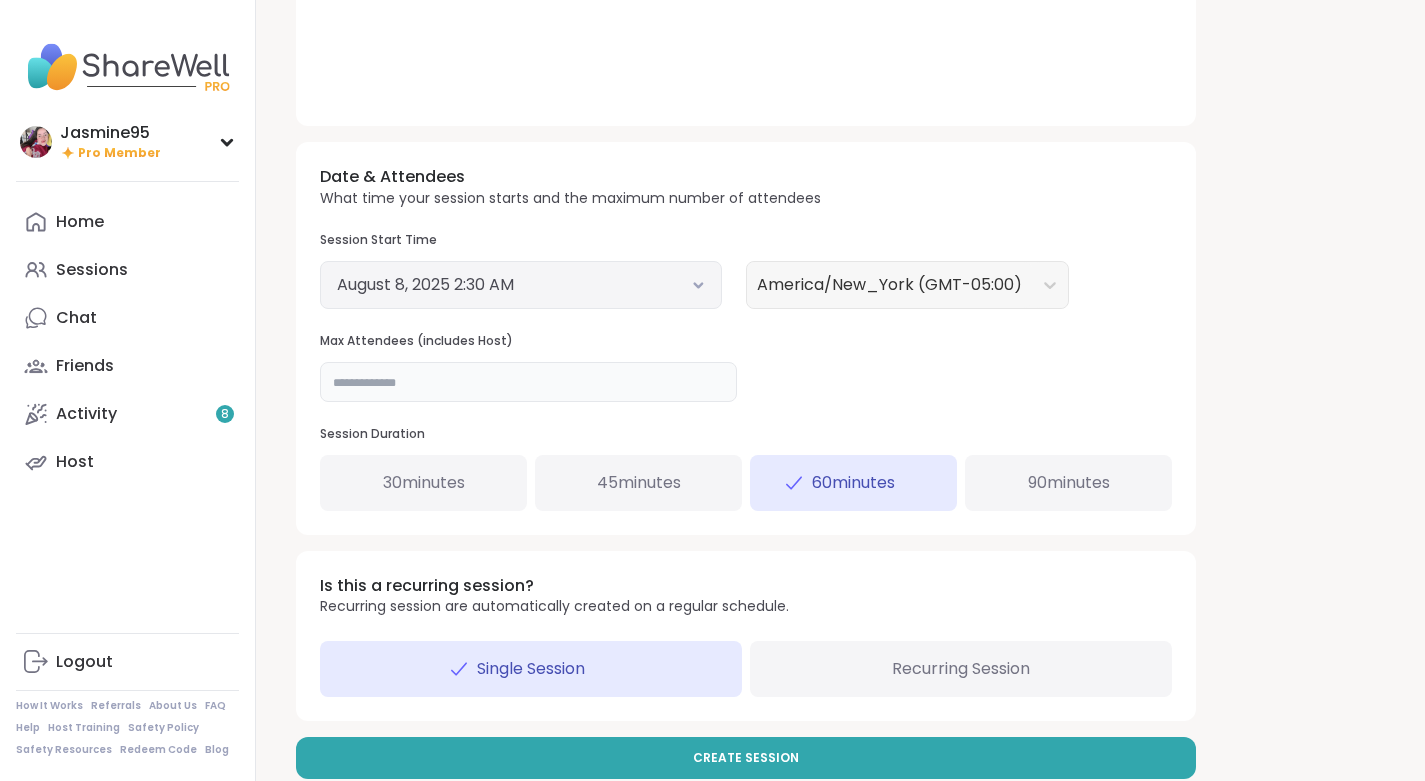 click on "**" at bounding box center [528, 382] 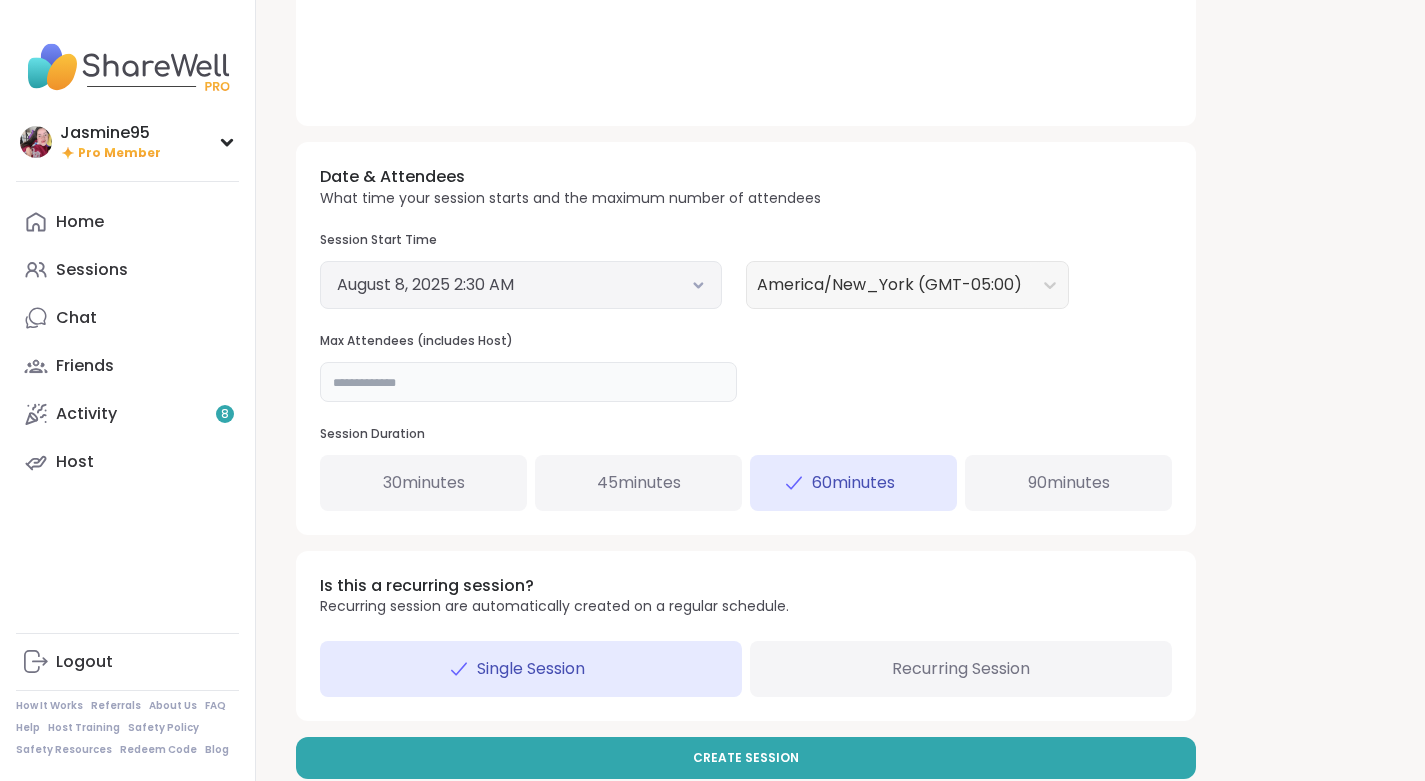 type on "*" 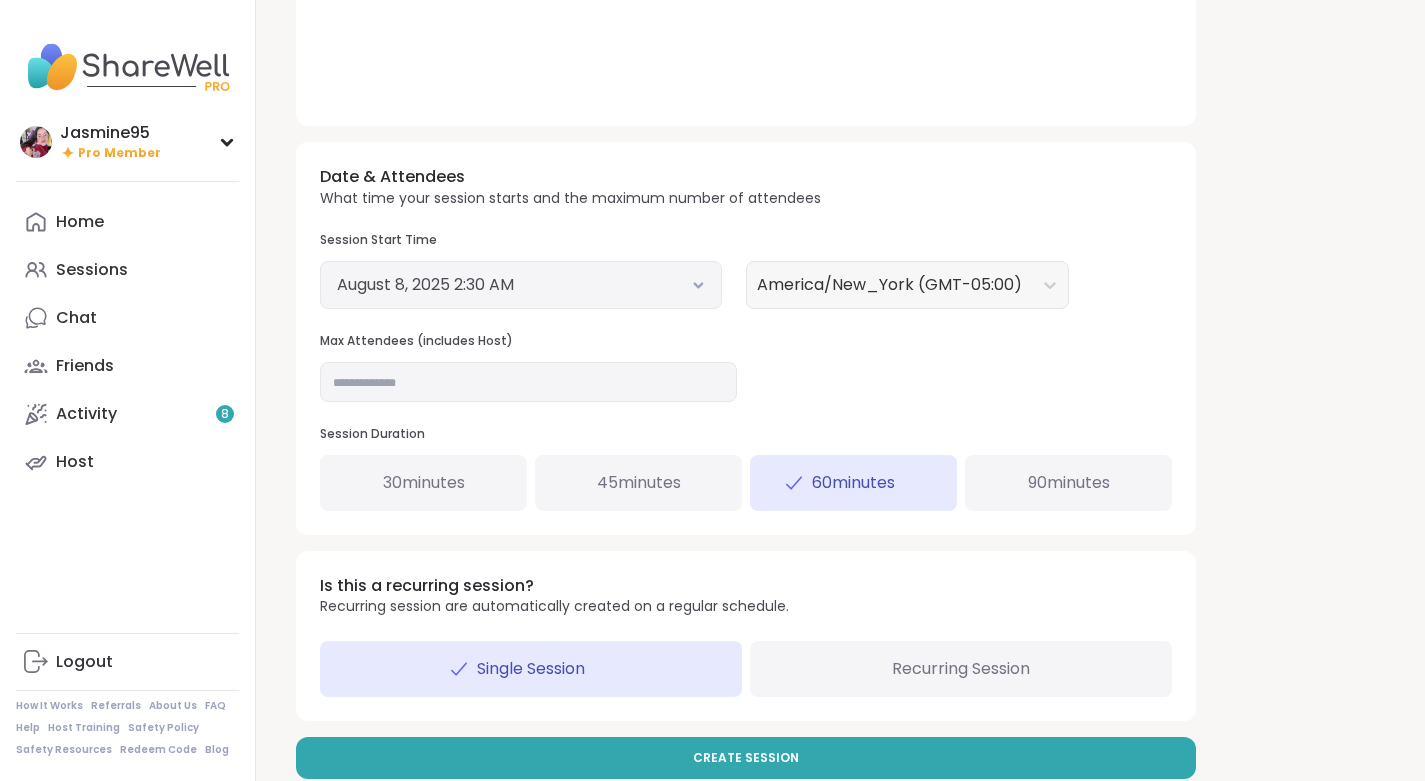 click on "August 8, 2025 2:30 AM" at bounding box center [521, 285] 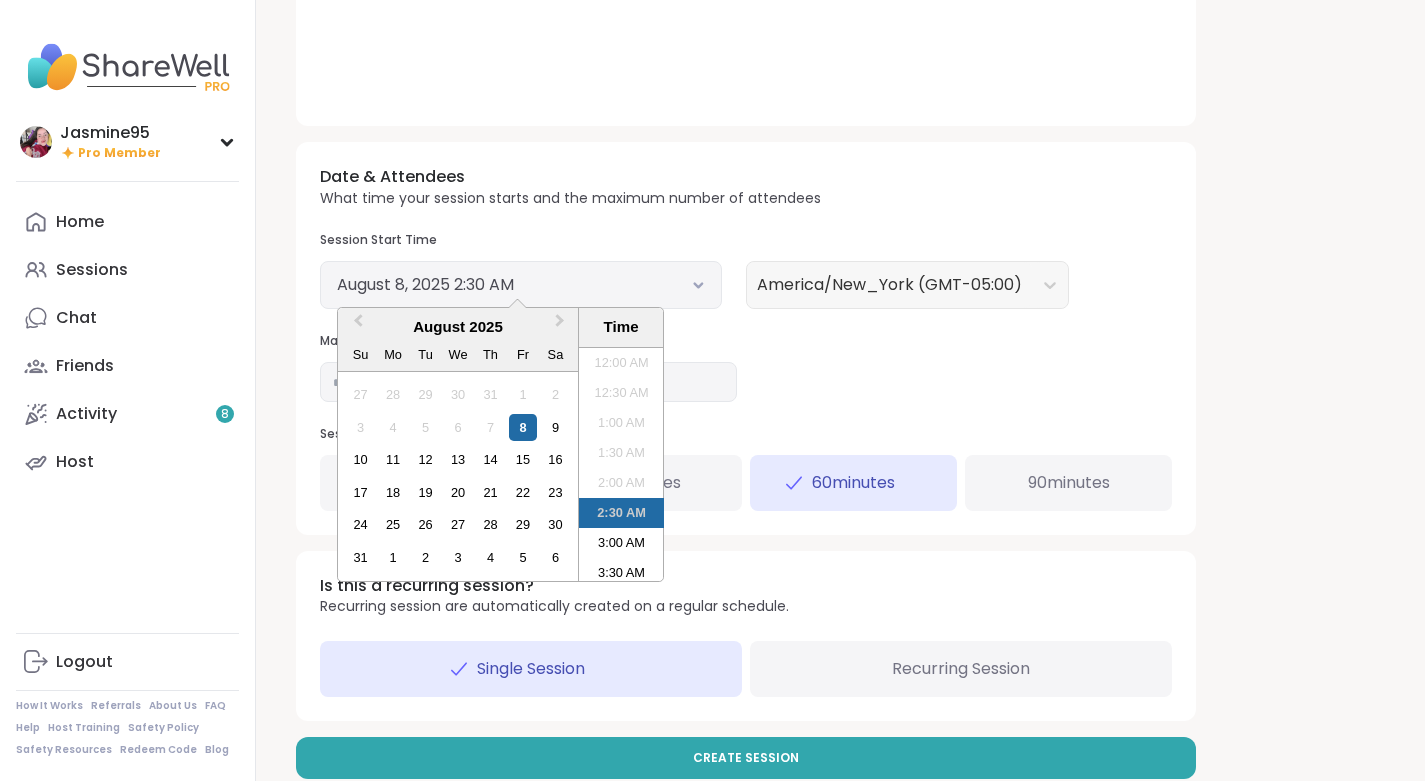 scroll, scrollTop: 48, scrollLeft: 0, axis: vertical 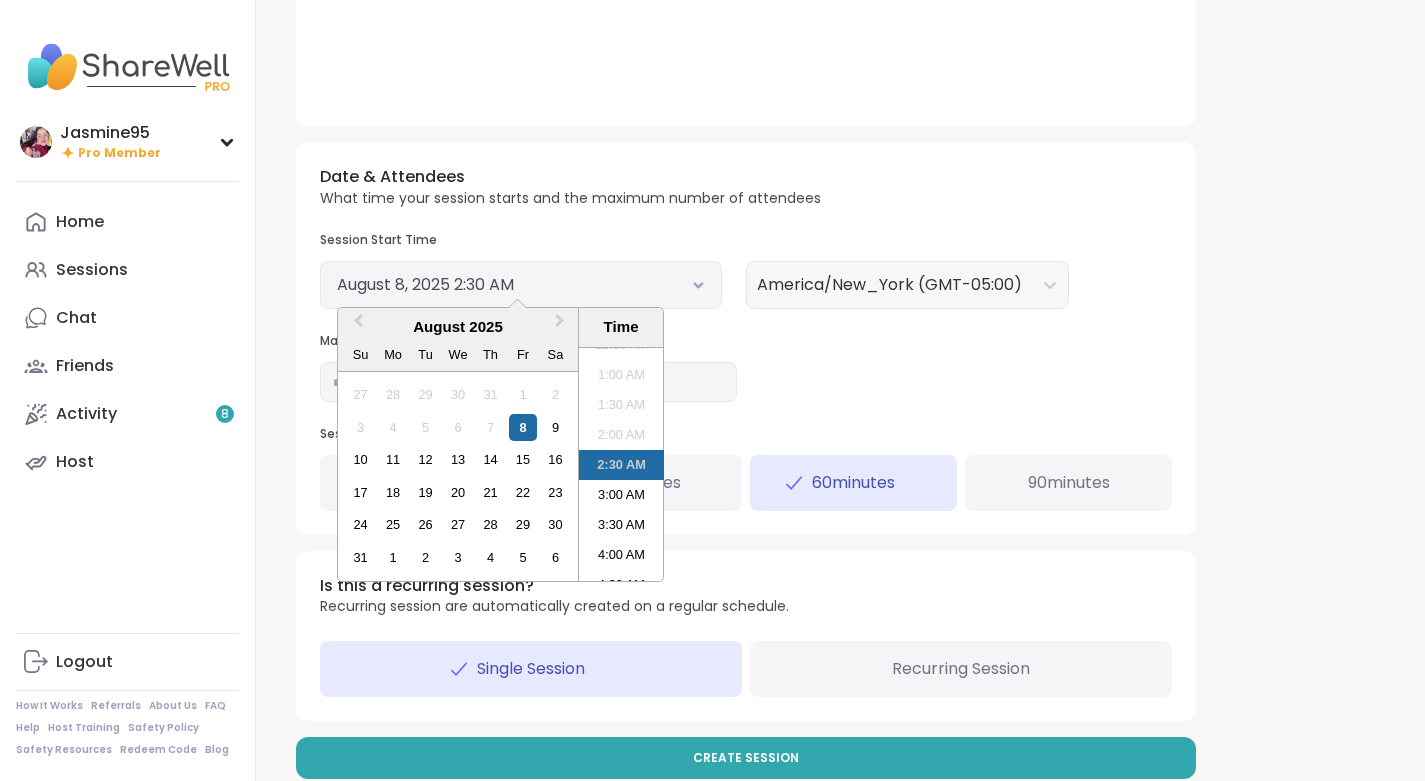 click on "14" at bounding box center [490, 459] 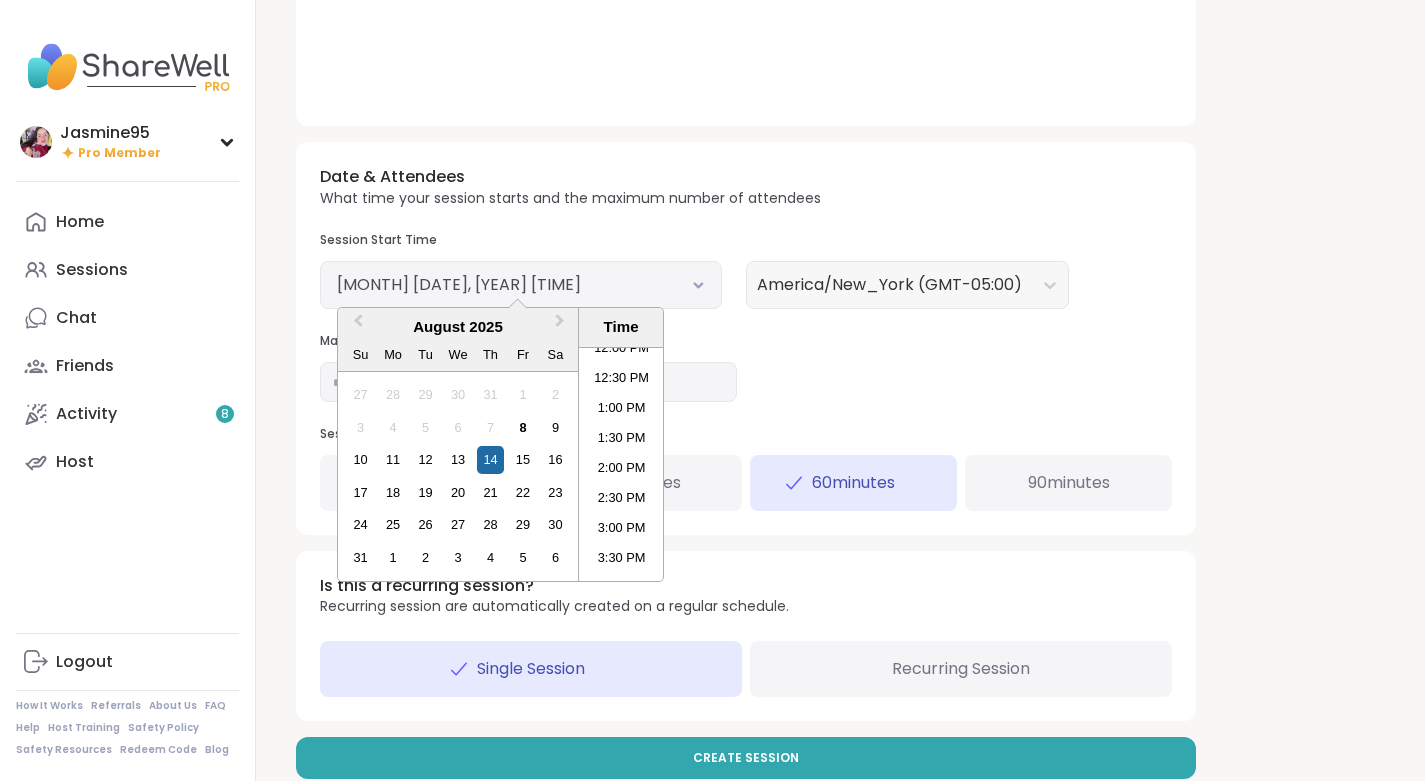 scroll, scrollTop: 734, scrollLeft: 0, axis: vertical 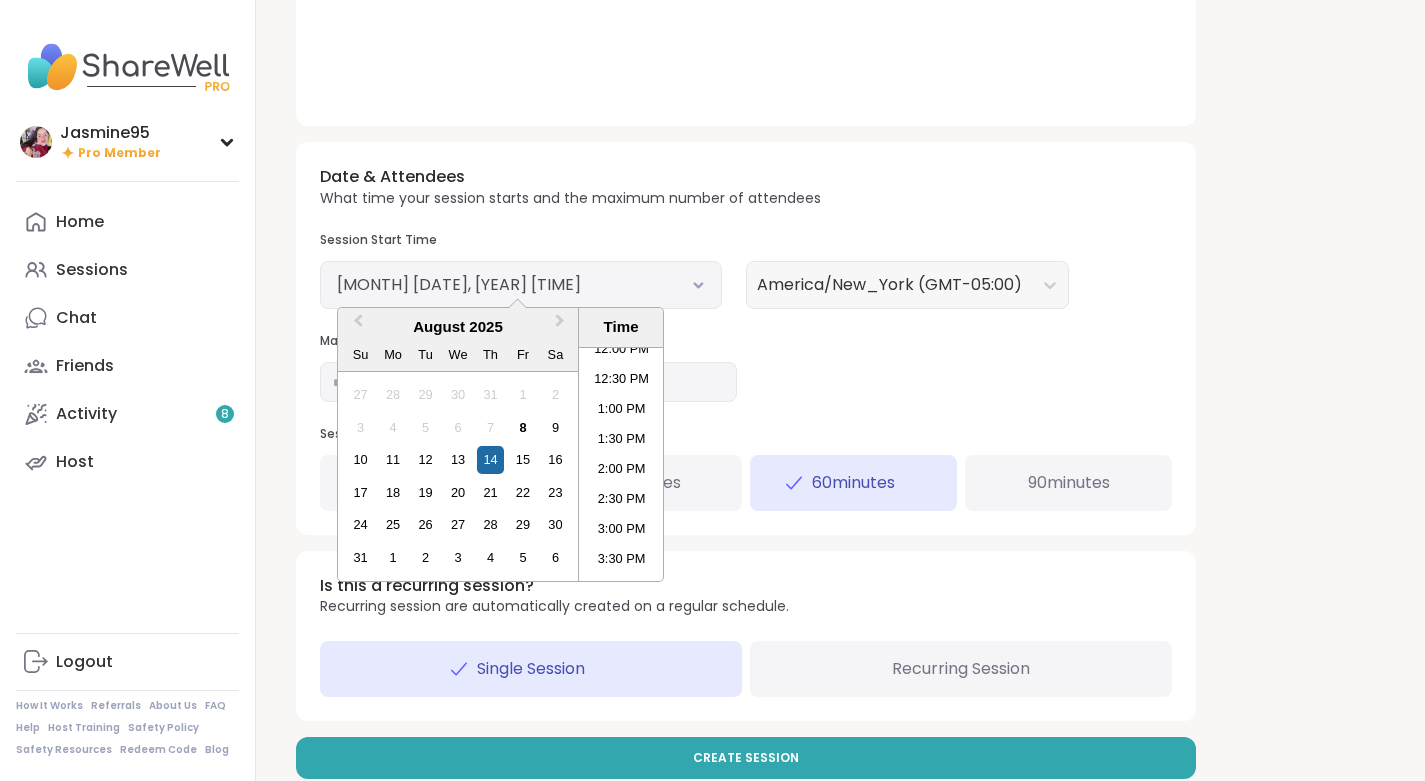 click on "1:30 PM" at bounding box center (621, 439) 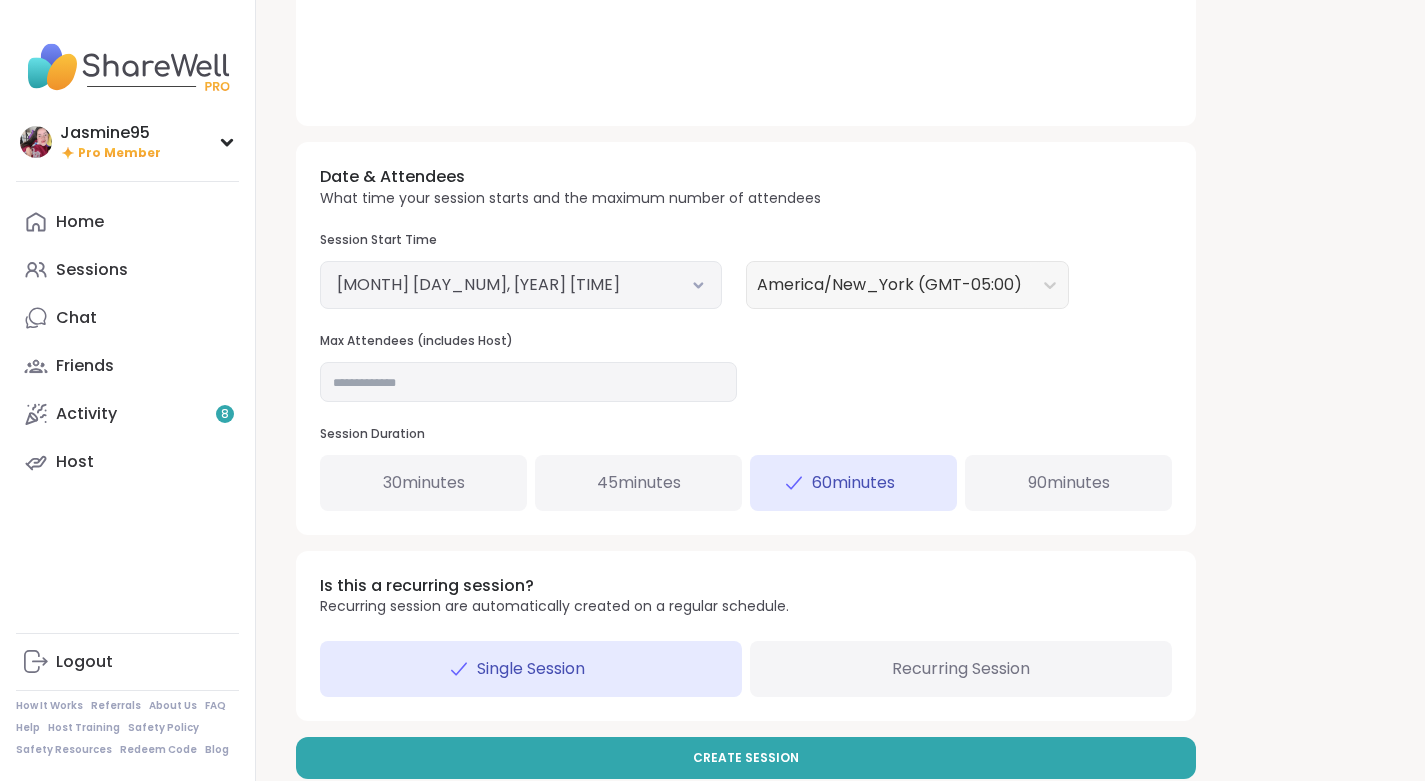 click on "Recurring Session" at bounding box center [961, 669] 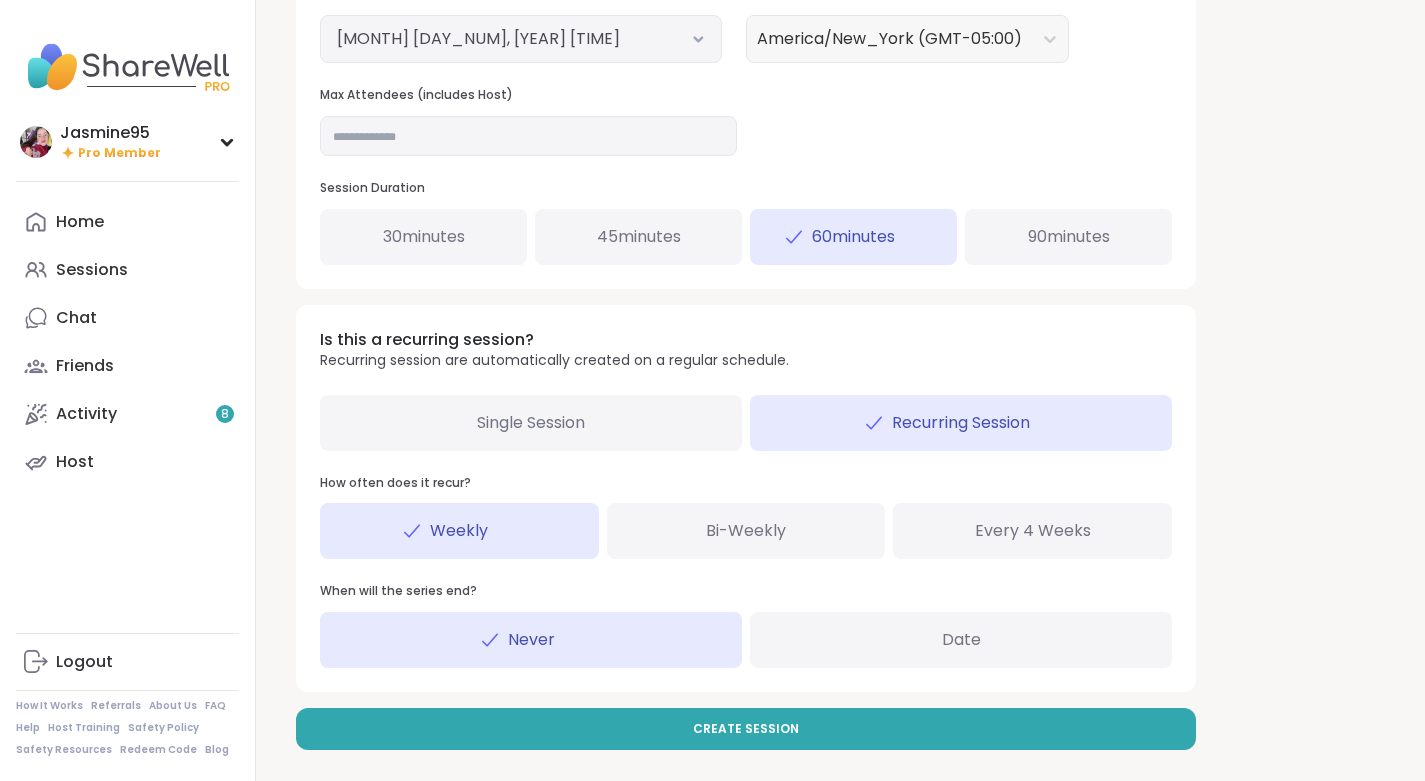 scroll, scrollTop: 877, scrollLeft: 0, axis: vertical 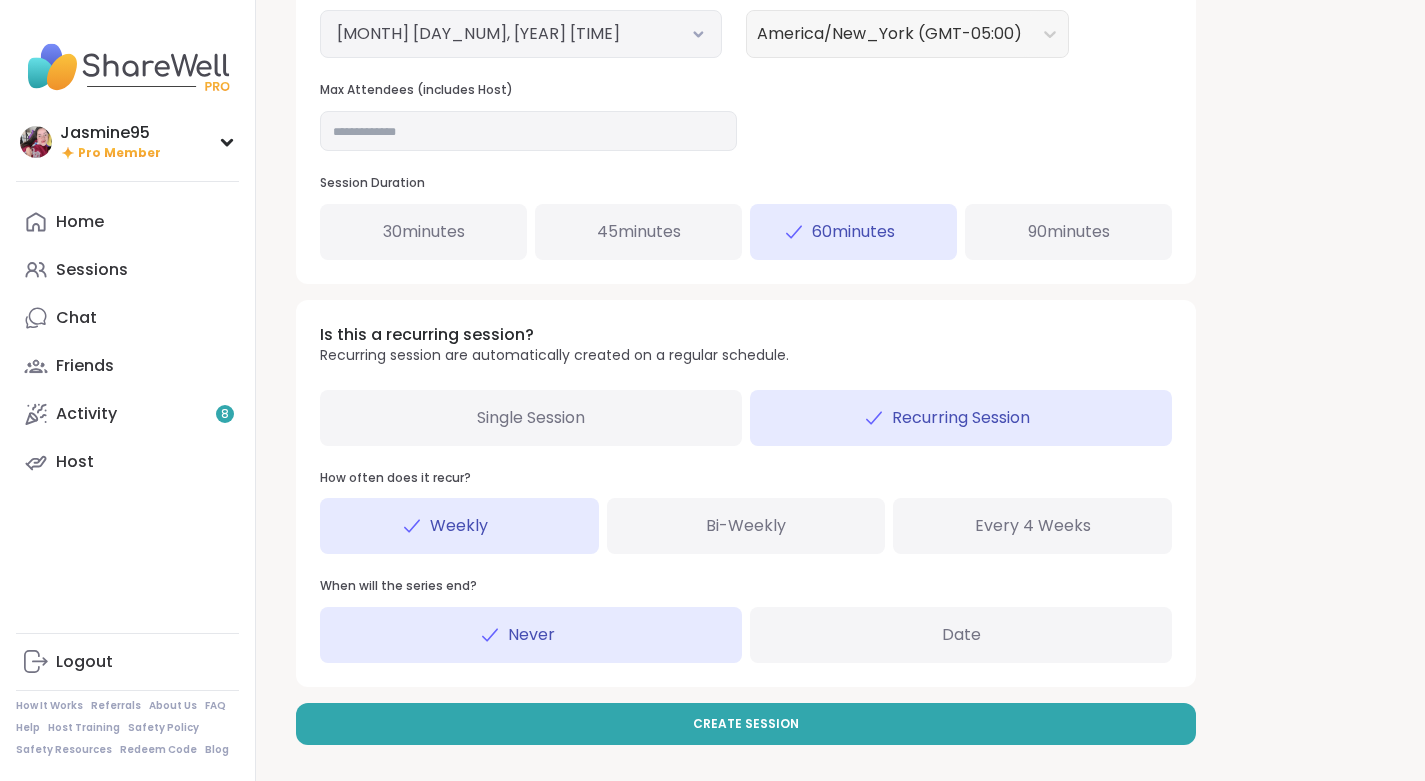 click on "Date" at bounding box center [961, 635] 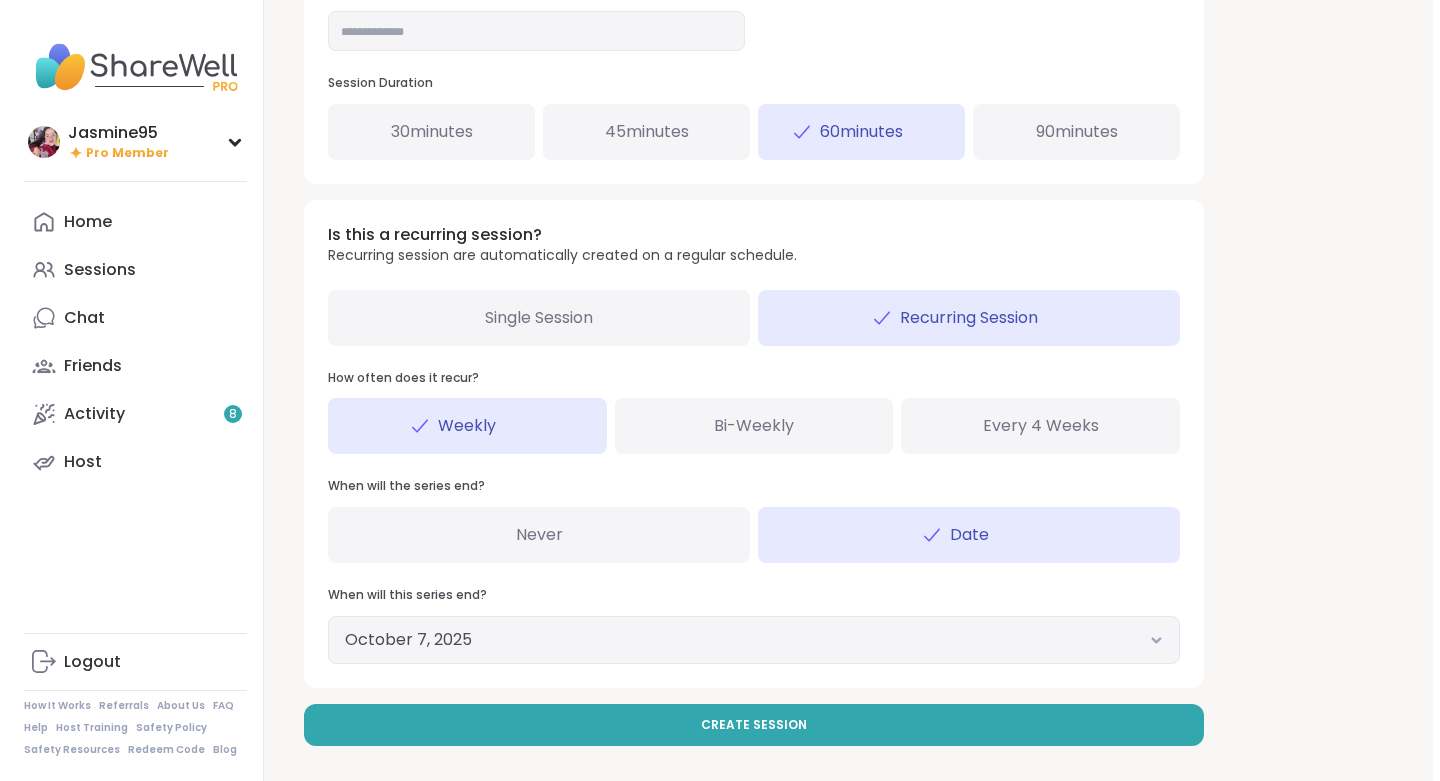scroll, scrollTop: 978, scrollLeft: 0, axis: vertical 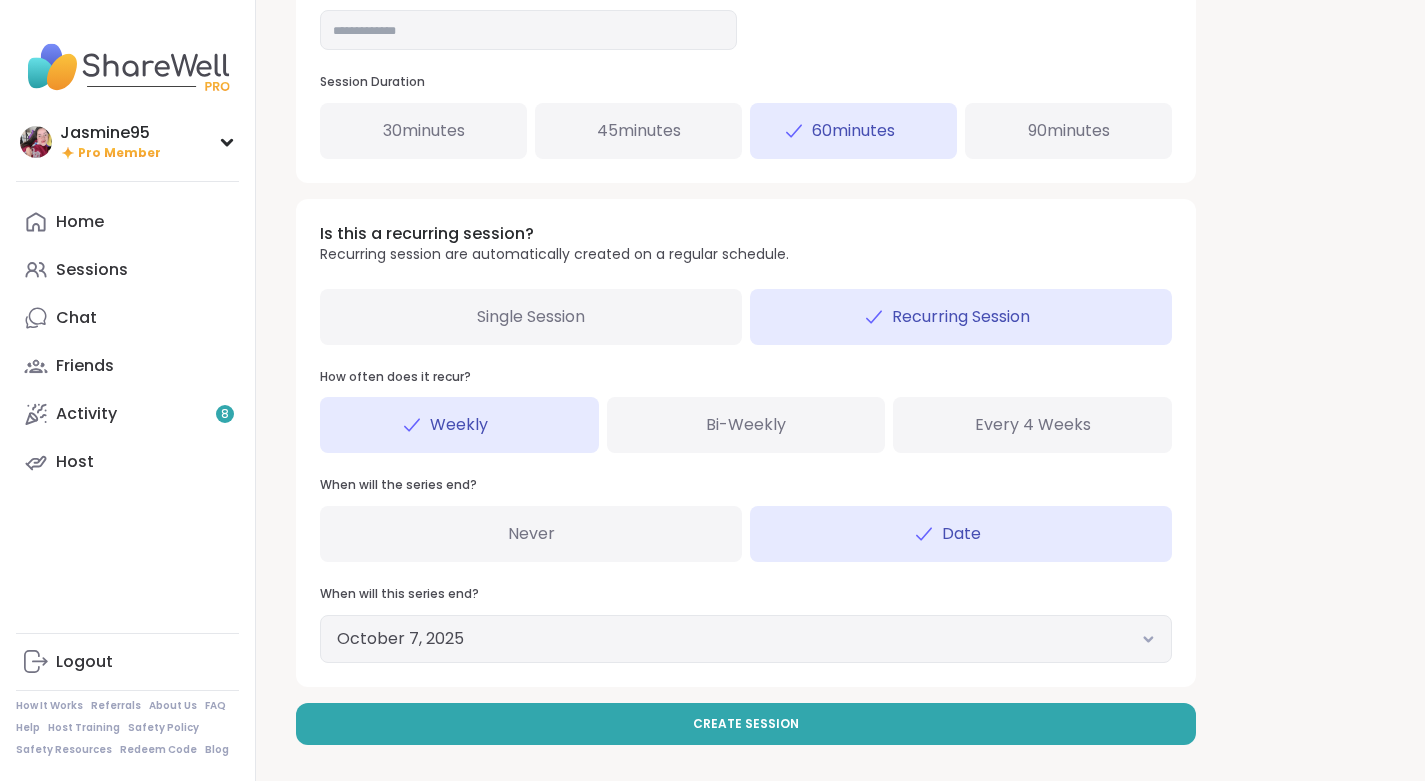 click on "October 7, 2025" at bounding box center [746, 639] 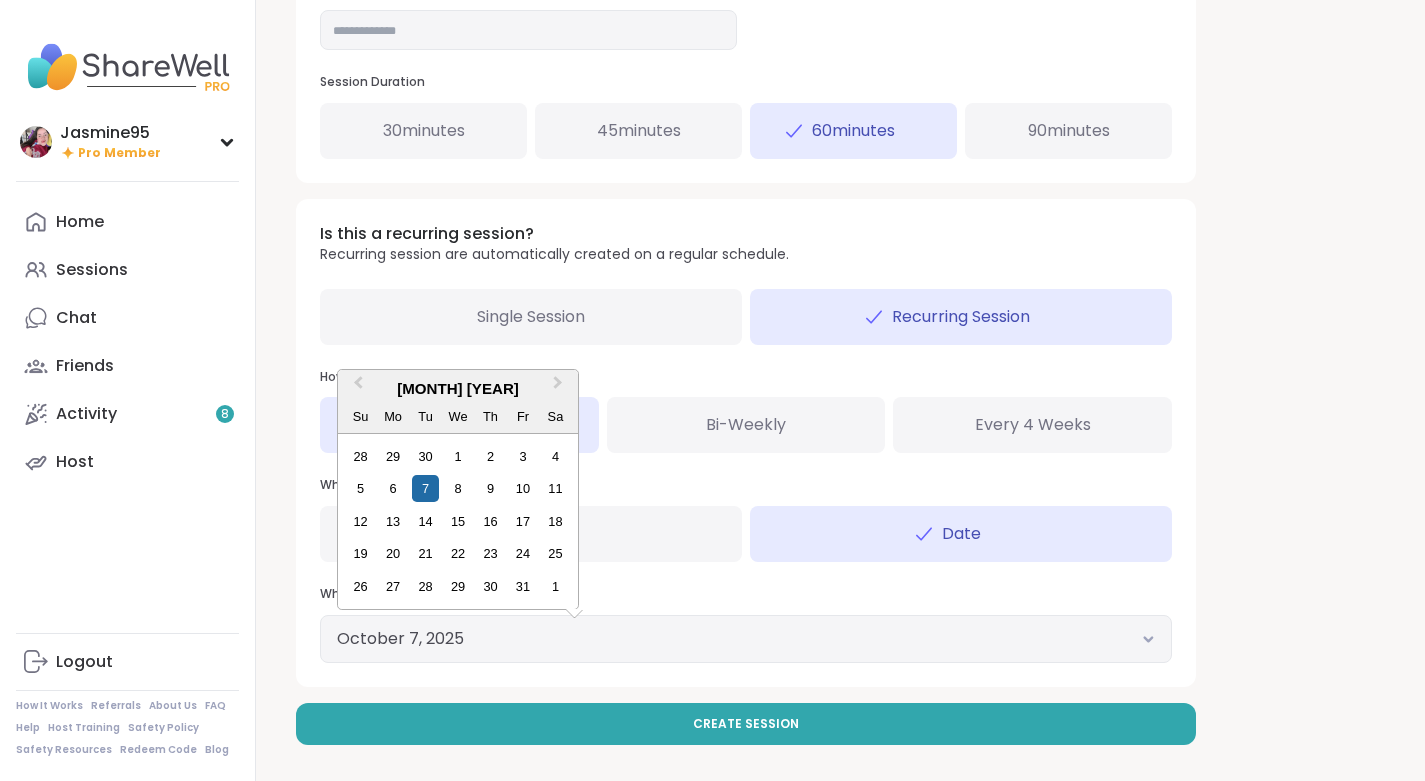 click on "Previous Month" at bounding box center (356, 388) 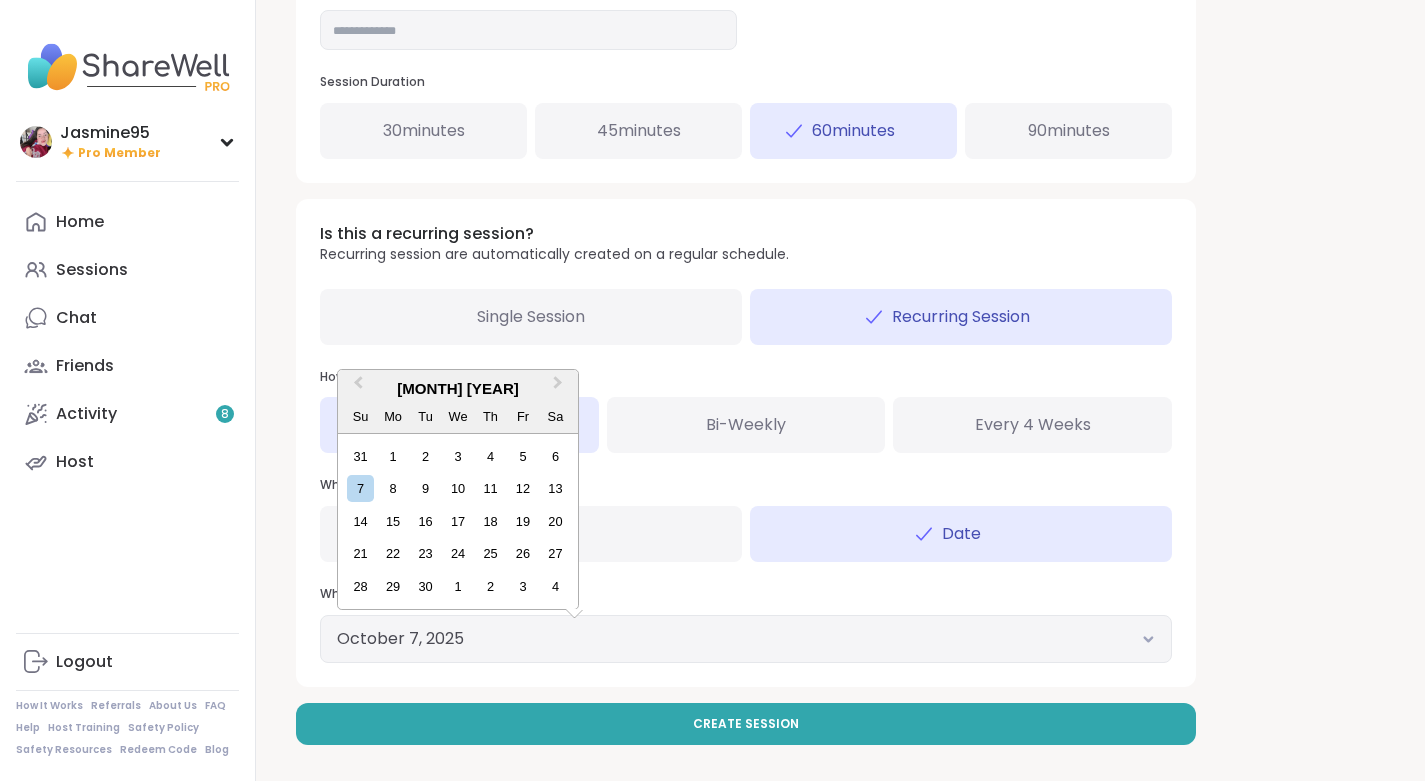 click on "Previous Month" at bounding box center (358, 387) 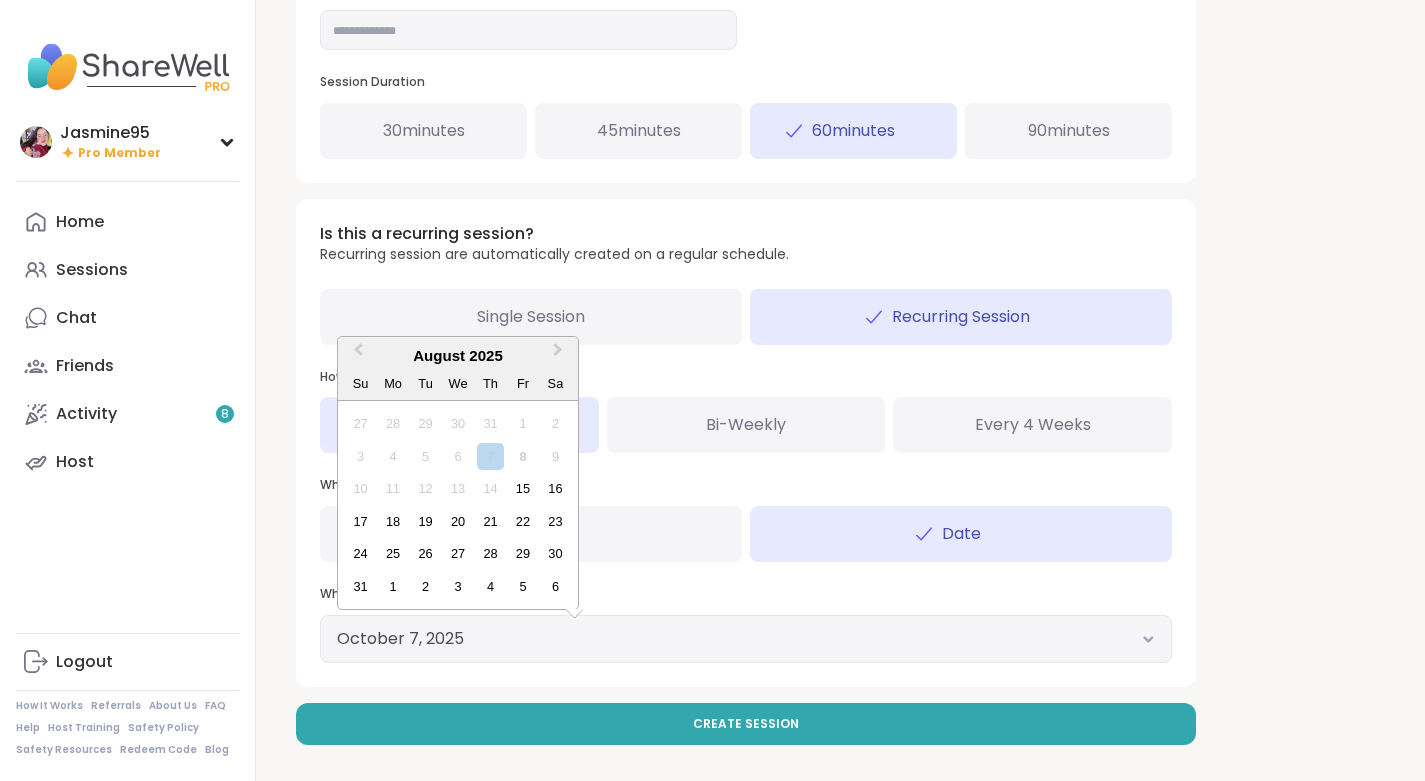 click on "4" at bounding box center (490, 586) 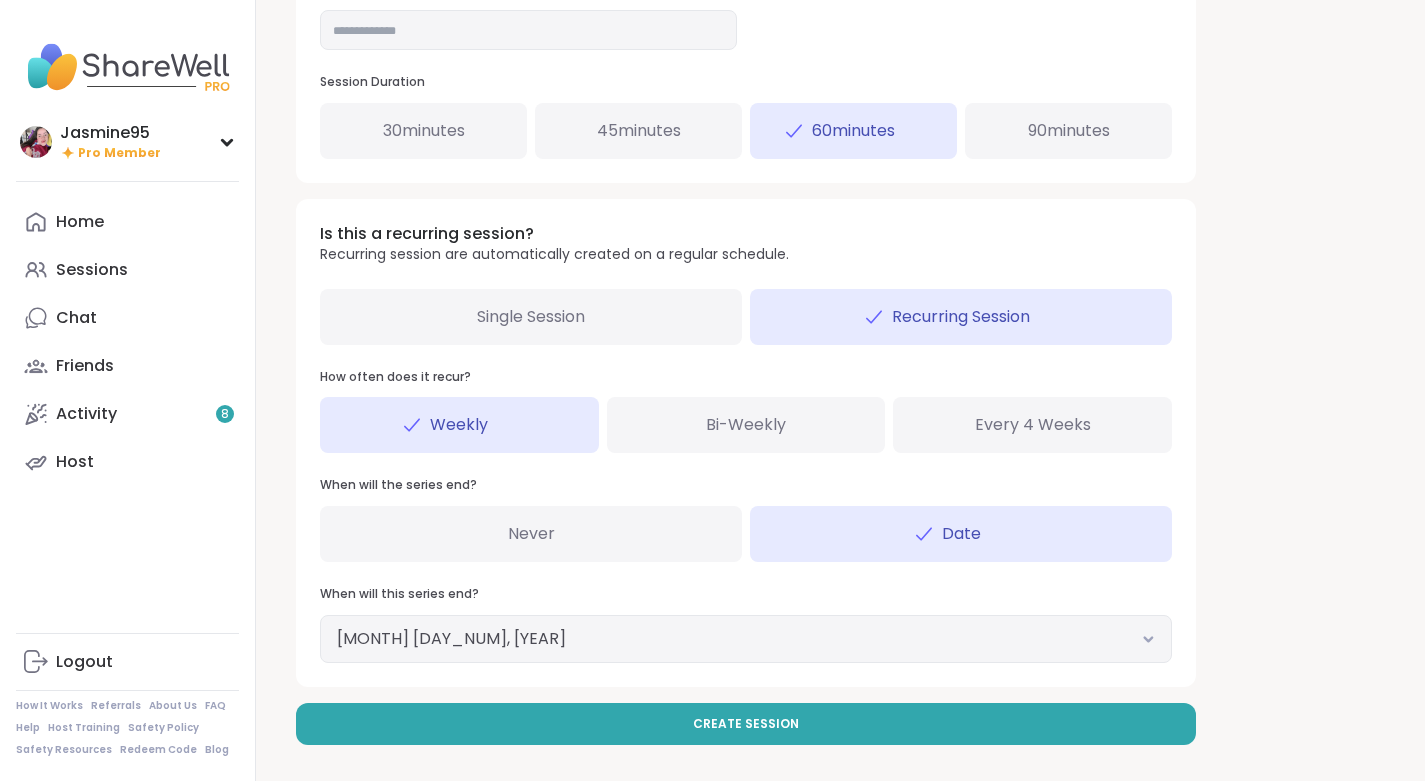 click on "Create Session" at bounding box center [746, 724] 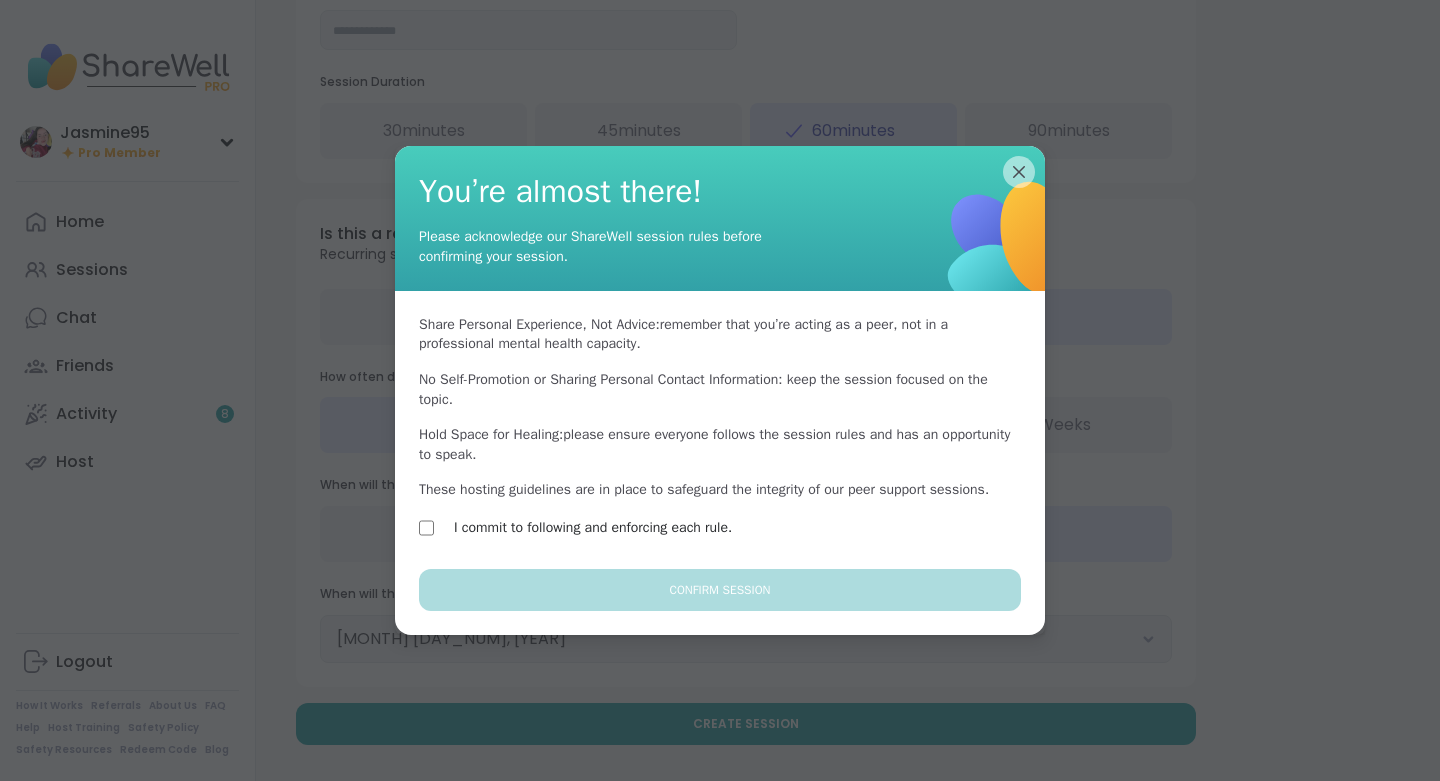 click on "I commit to following and enforcing each rule." at bounding box center [593, 528] 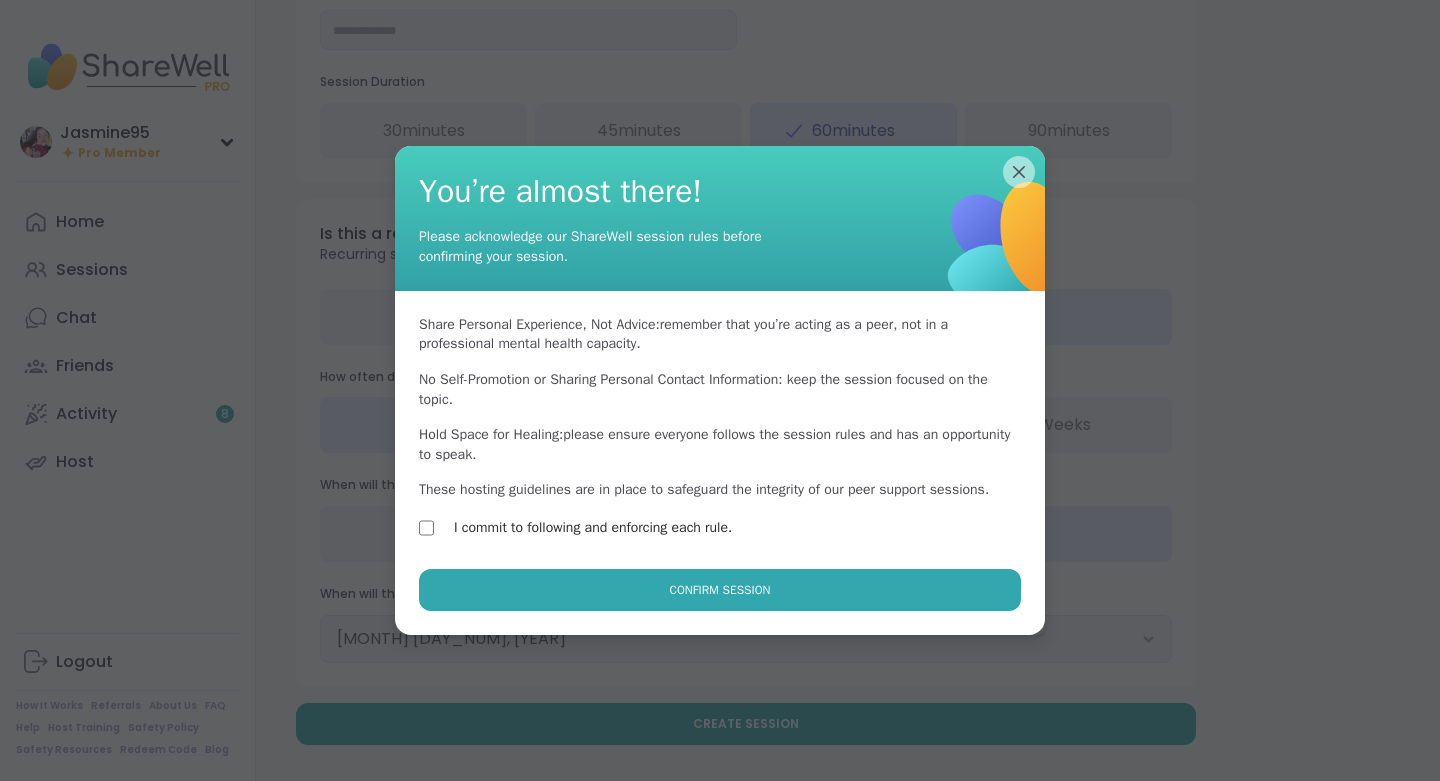 click on "Confirm Session" at bounding box center (720, 590) 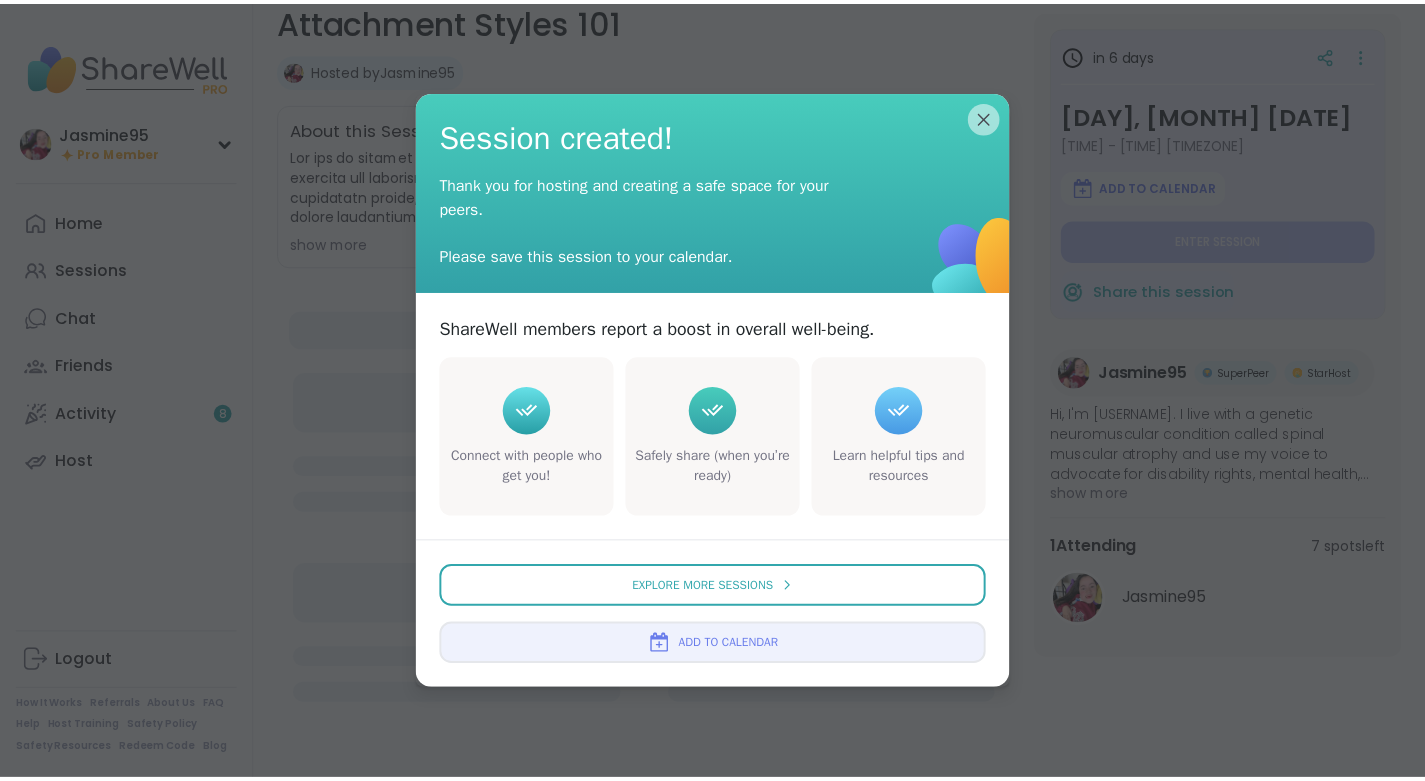 scroll, scrollTop: 0, scrollLeft: 0, axis: both 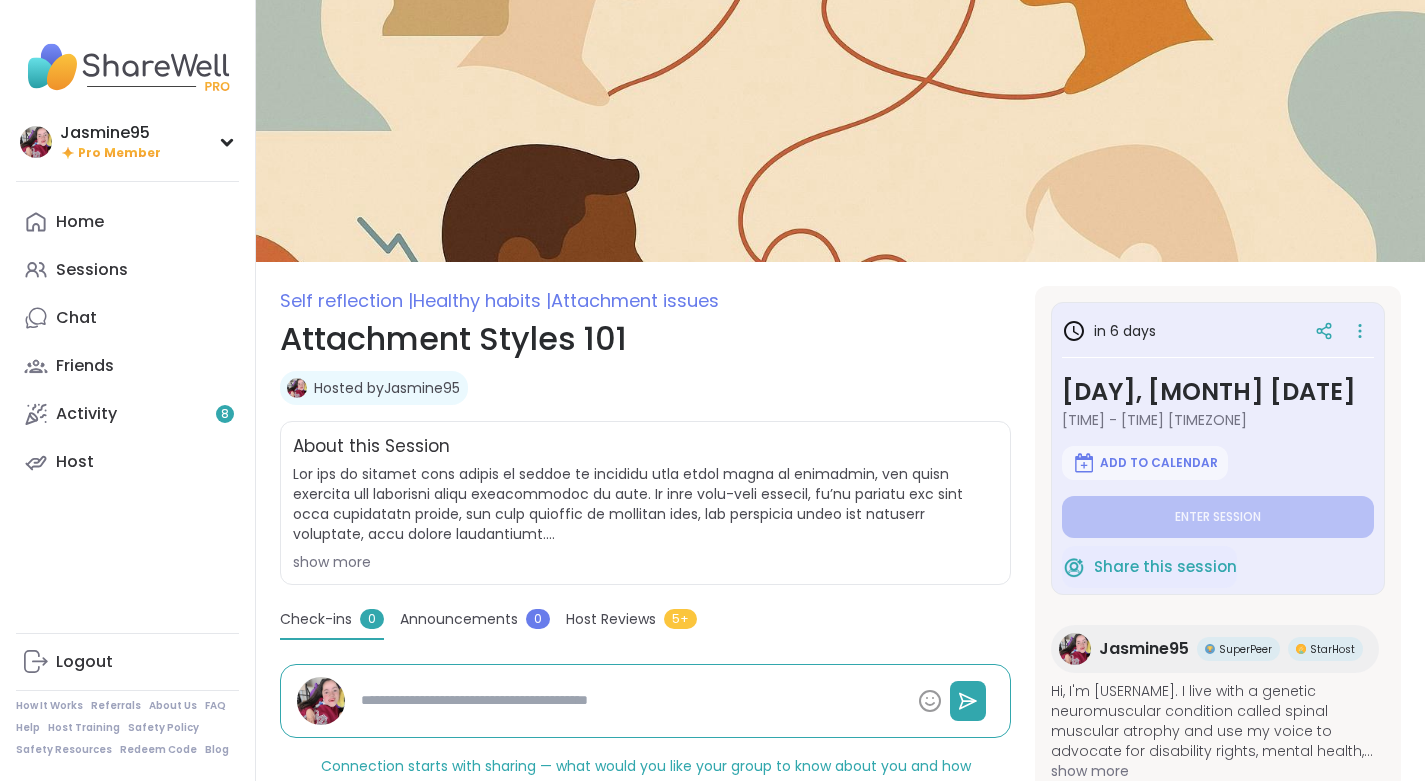 type on "*" 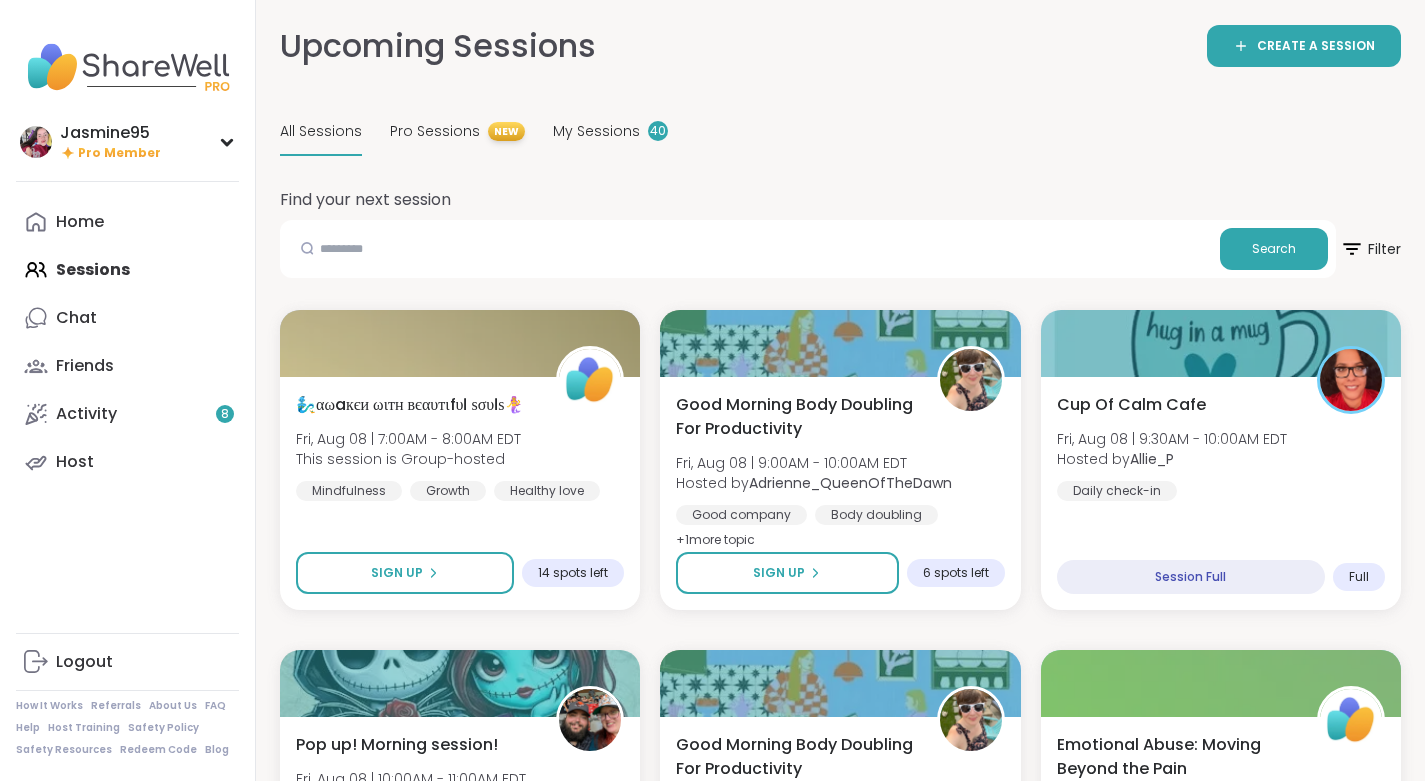 scroll, scrollTop: 0, scrollLeft: 0, axis: both 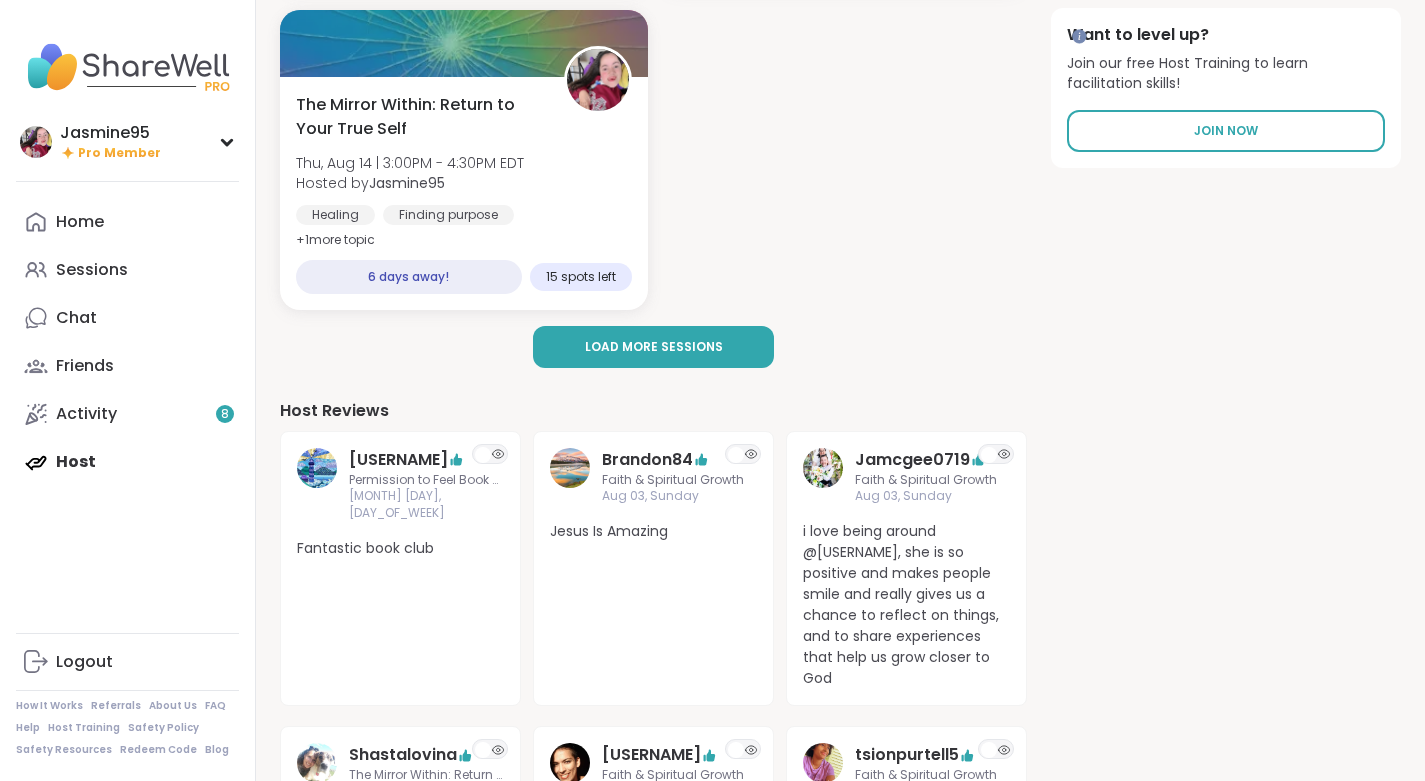 click on "Load more sessions" at bounding box center [654, 347] 